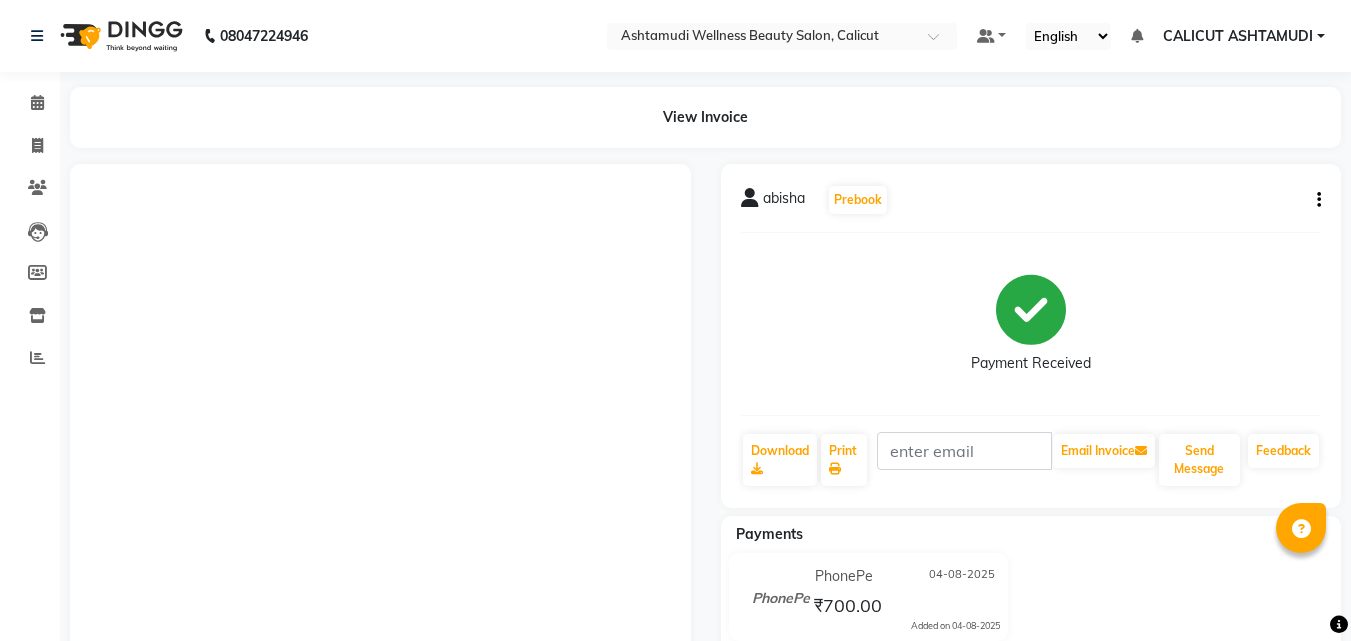 scroll, scrollTop: 0, scrollLeft: 0, axis: both 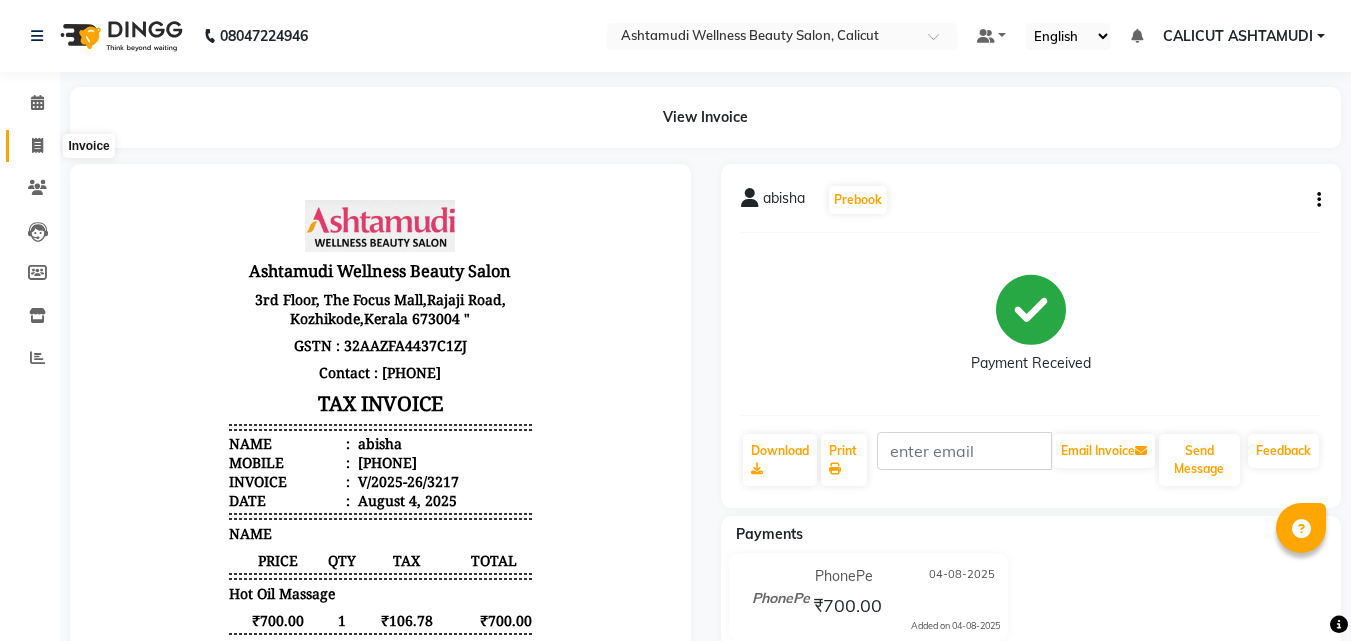 click 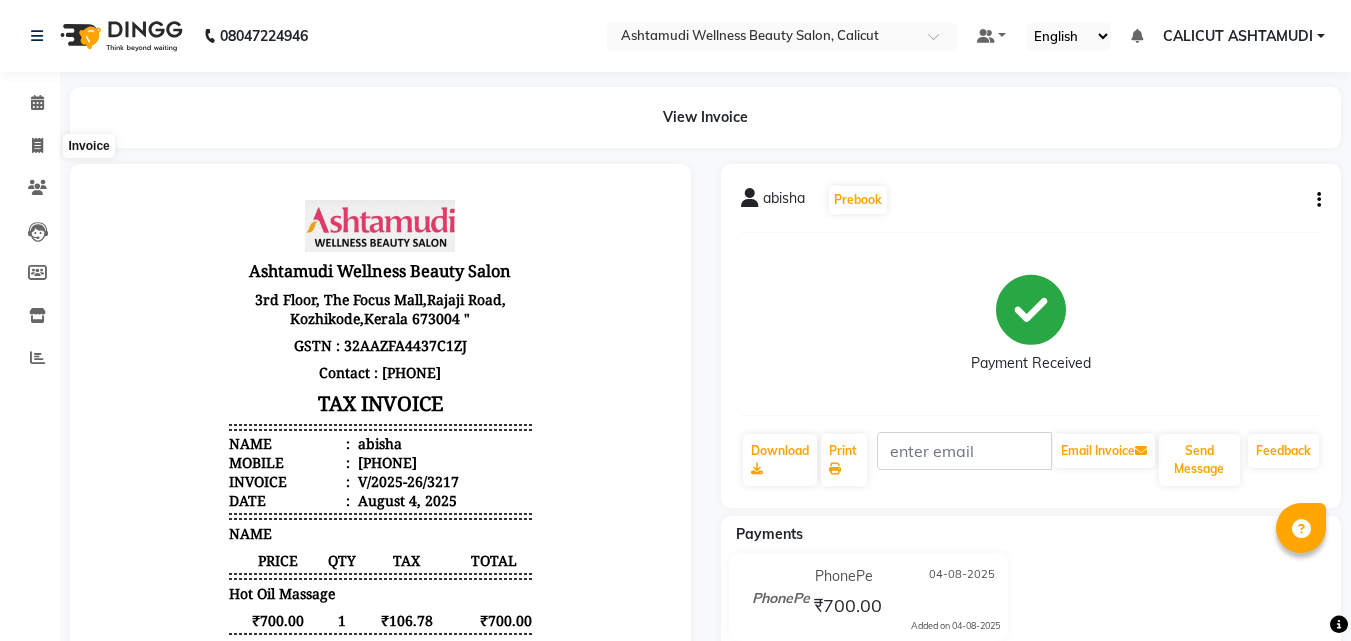 select on "service" 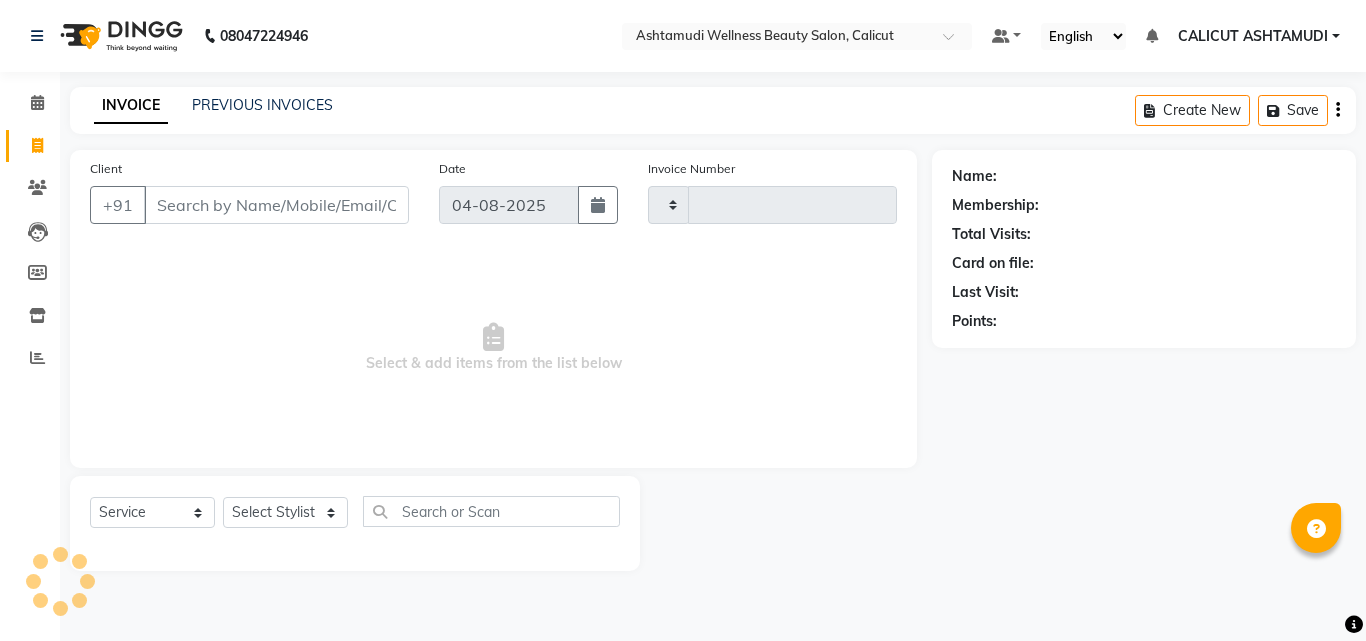 type on "3218" 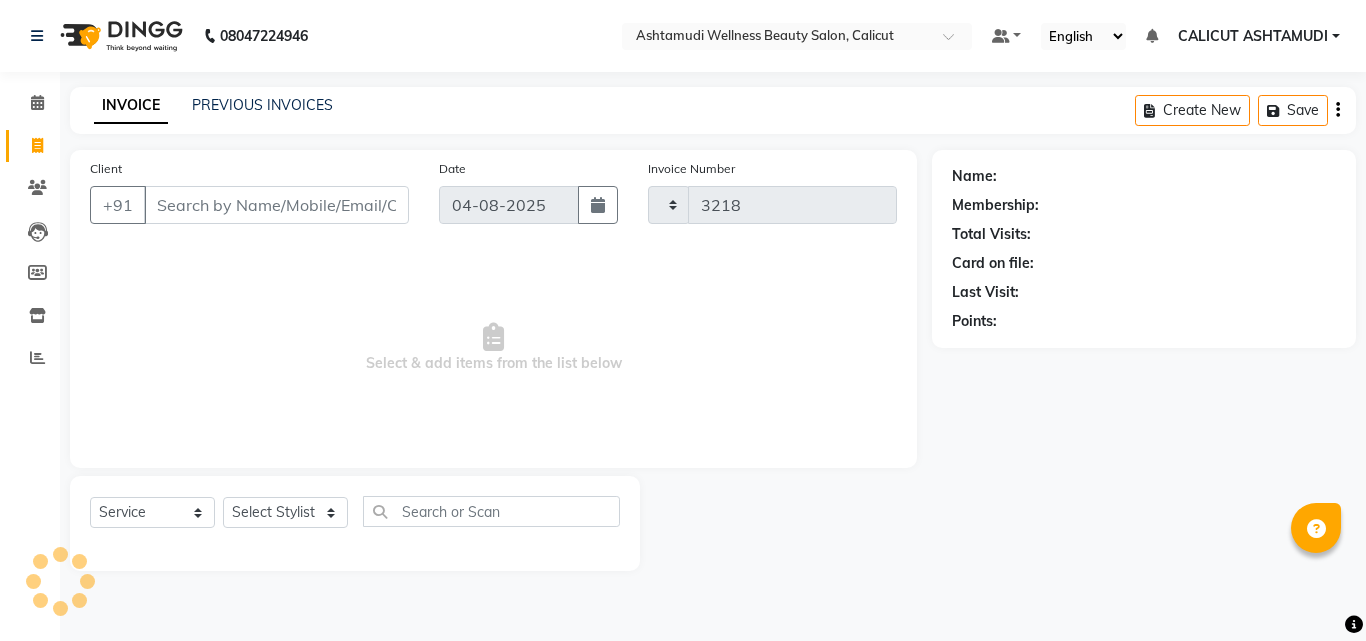 select on "4630" 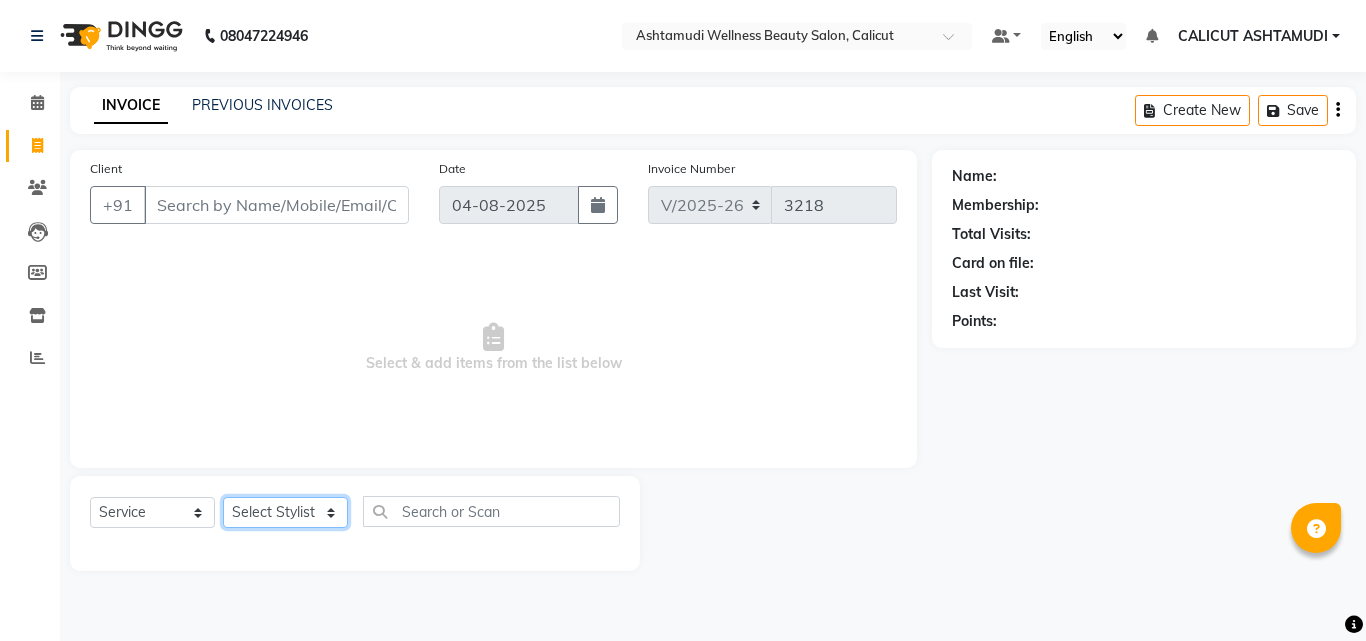 click on "Select Stylist Amala George AMBILI C ANJANA DAS ANKITHA Arya CALICUT ASHTAMUDI FRANKLY	 GRACY KRISHNA Nitesh Punam Gurung Sewan ali Sheela SUHANA  SHABU Titto" 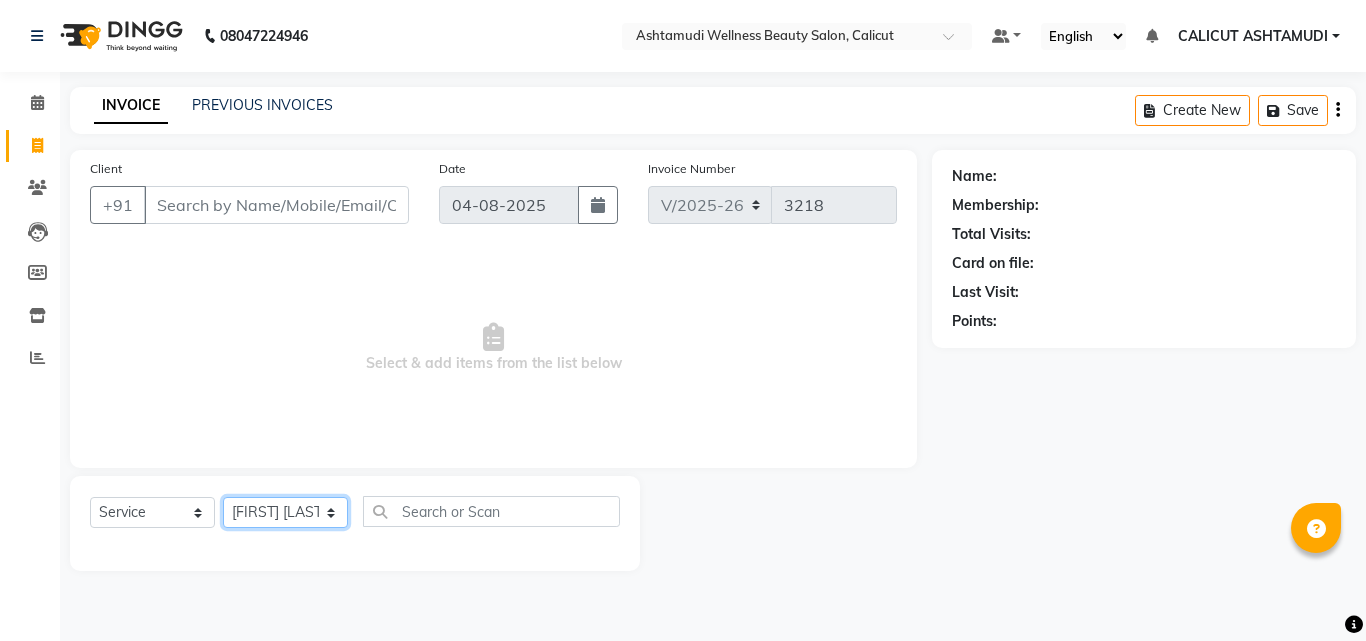 click on "Select Stylist Amala George AMBILI C ANJANA DAS ANKITHA Arya CALICUT ASHTAMUDI FRANKLY	 GRACY KRISHNA Nitesh Punam Gurung Sewan ali Sheela SUHANA  SHABU Titto" 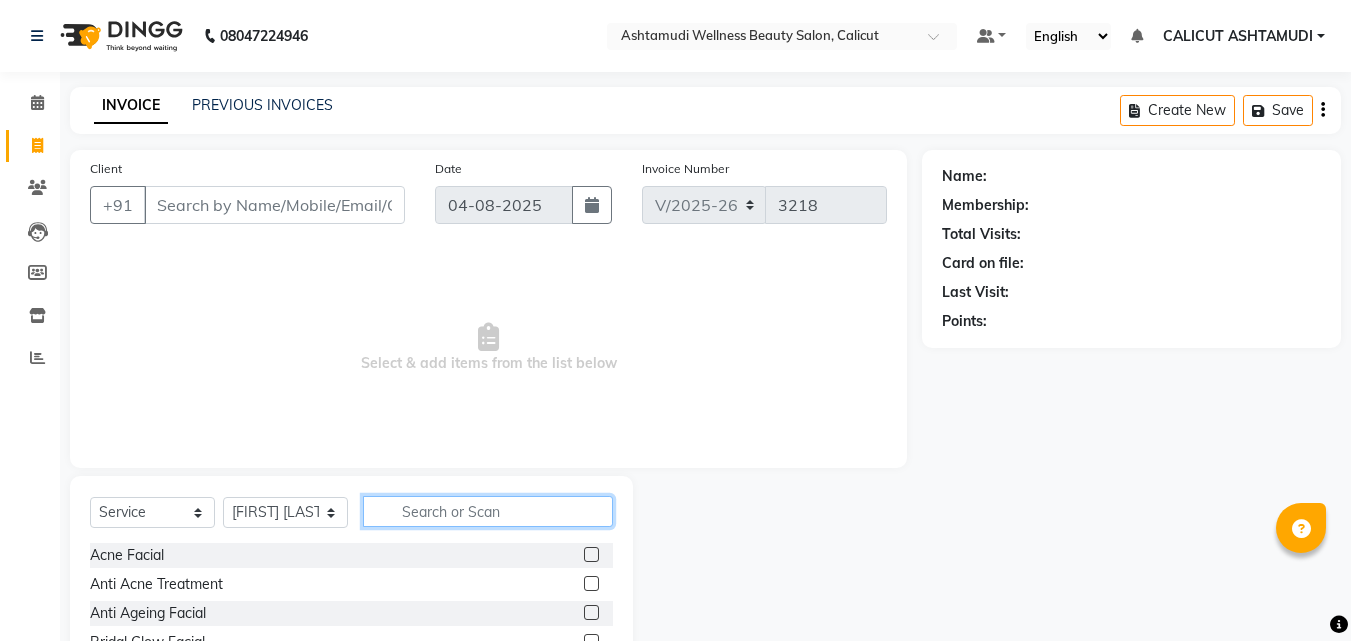 click 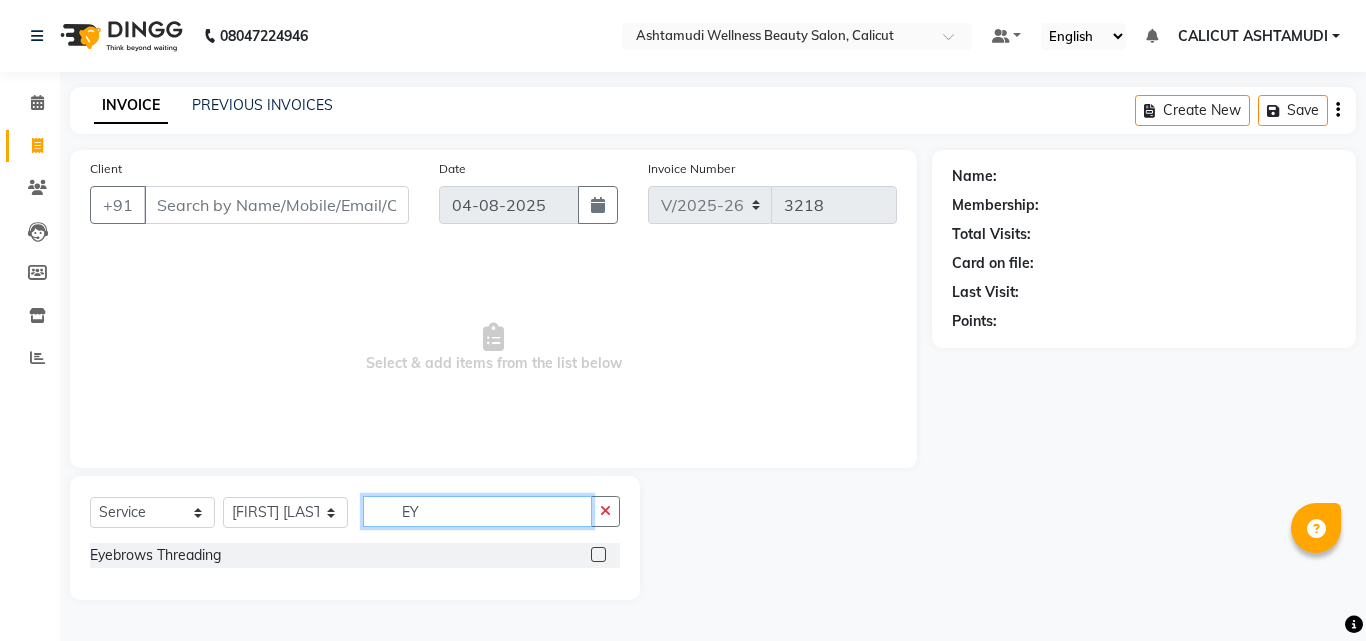 type on "EY" 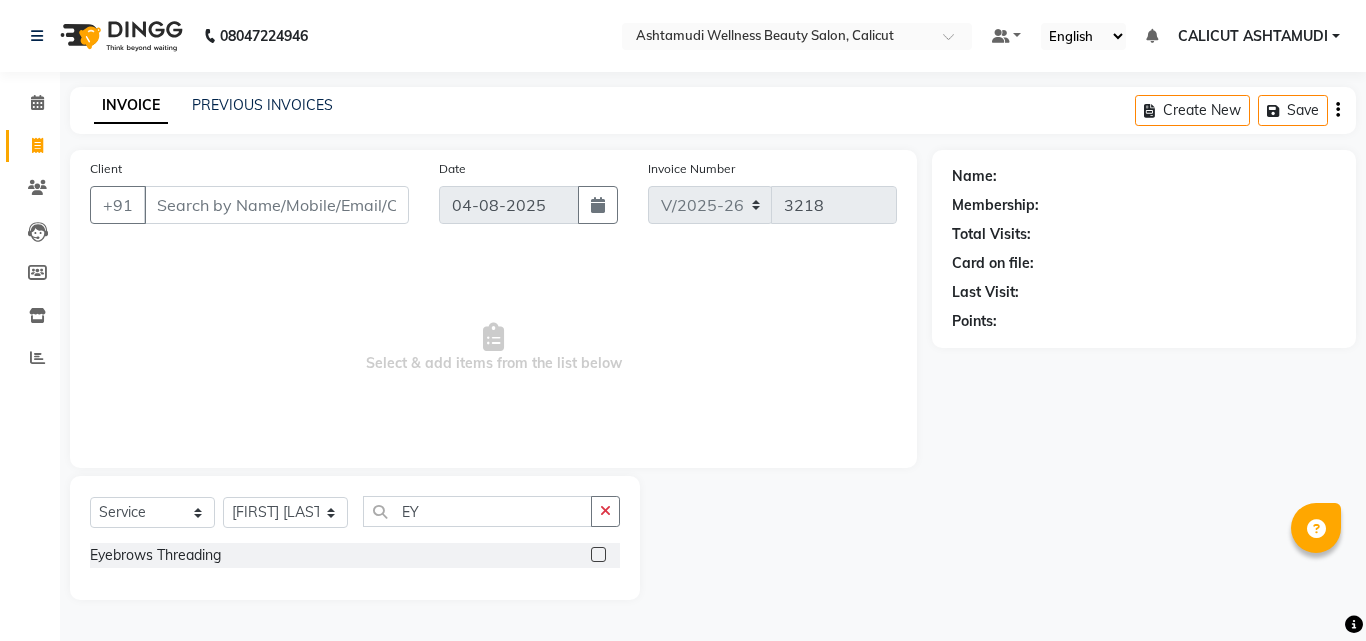 click 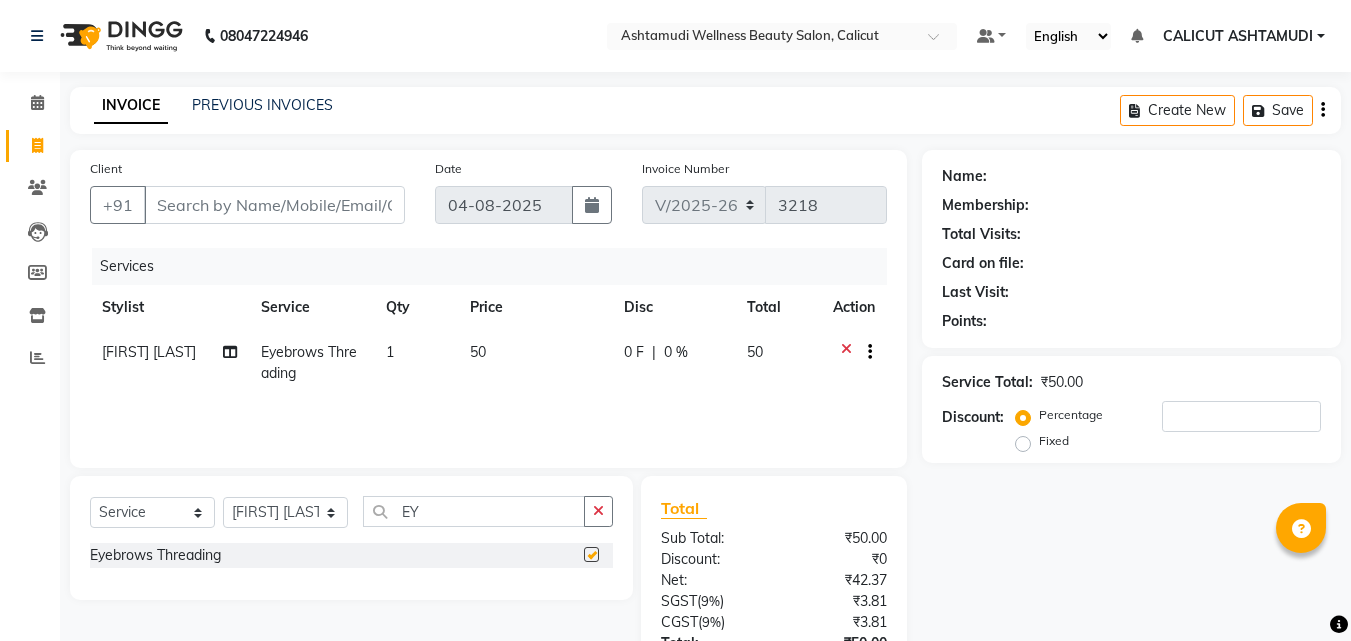 checkbox on "false" 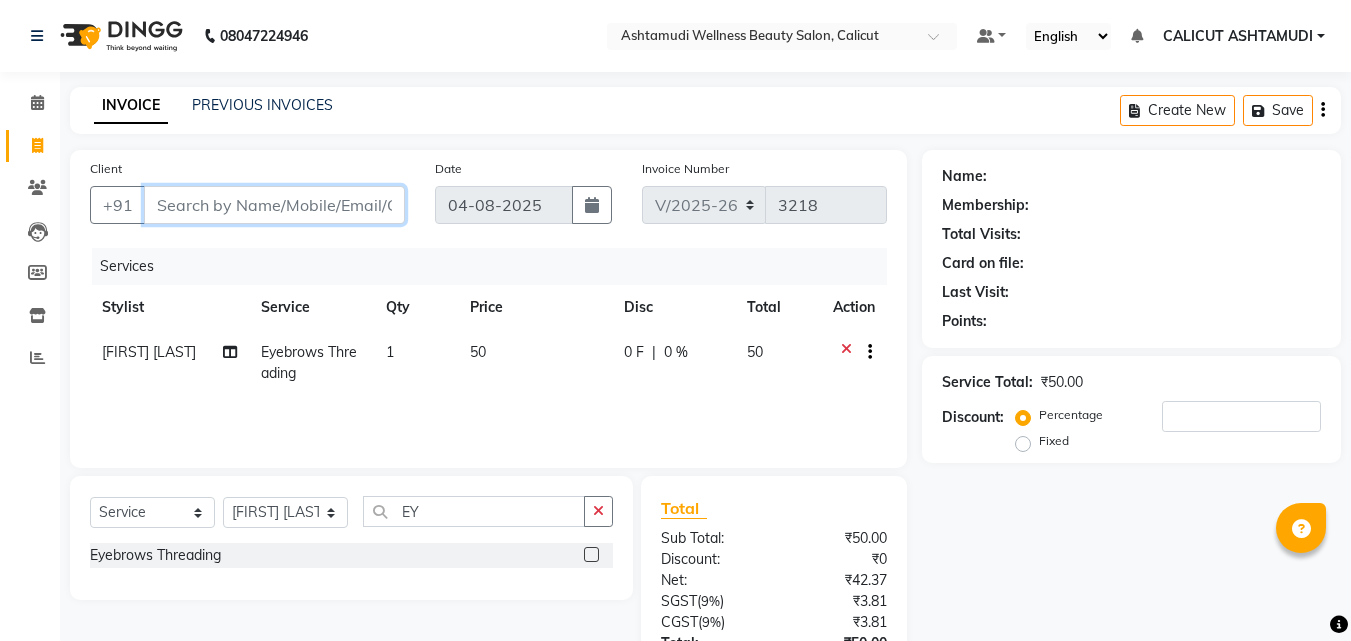 click on "Client" at bounding box center [274, 205] 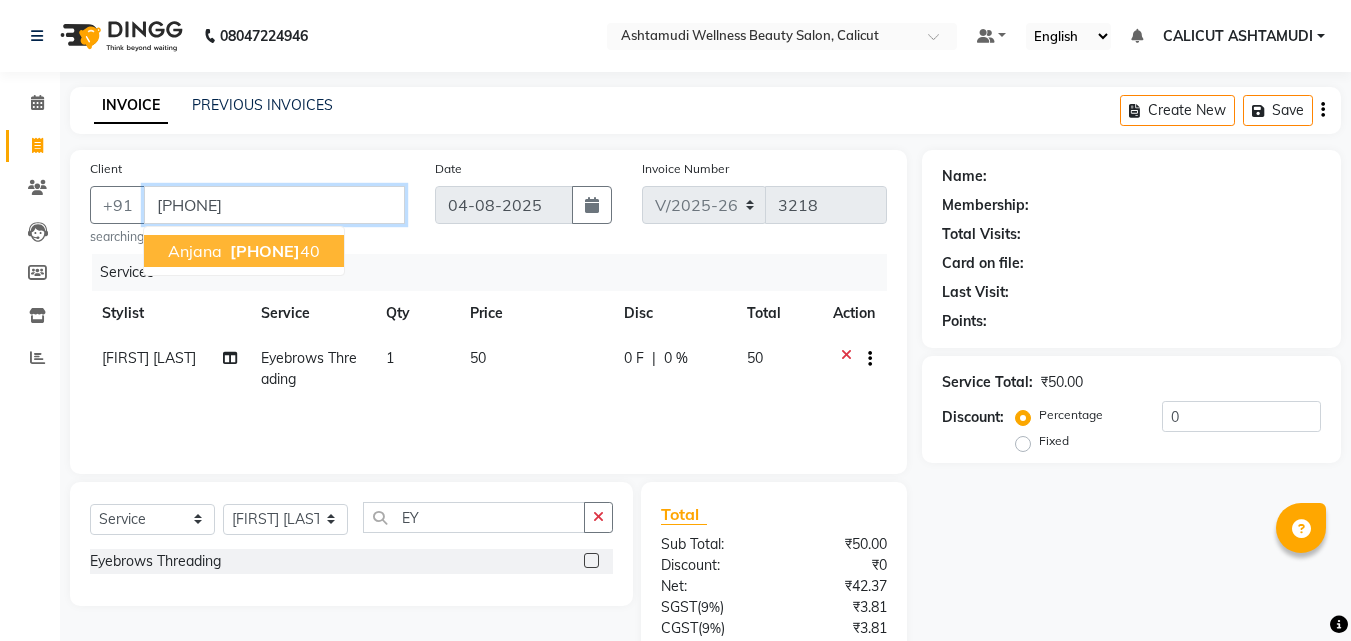 type on "[PHONE]" 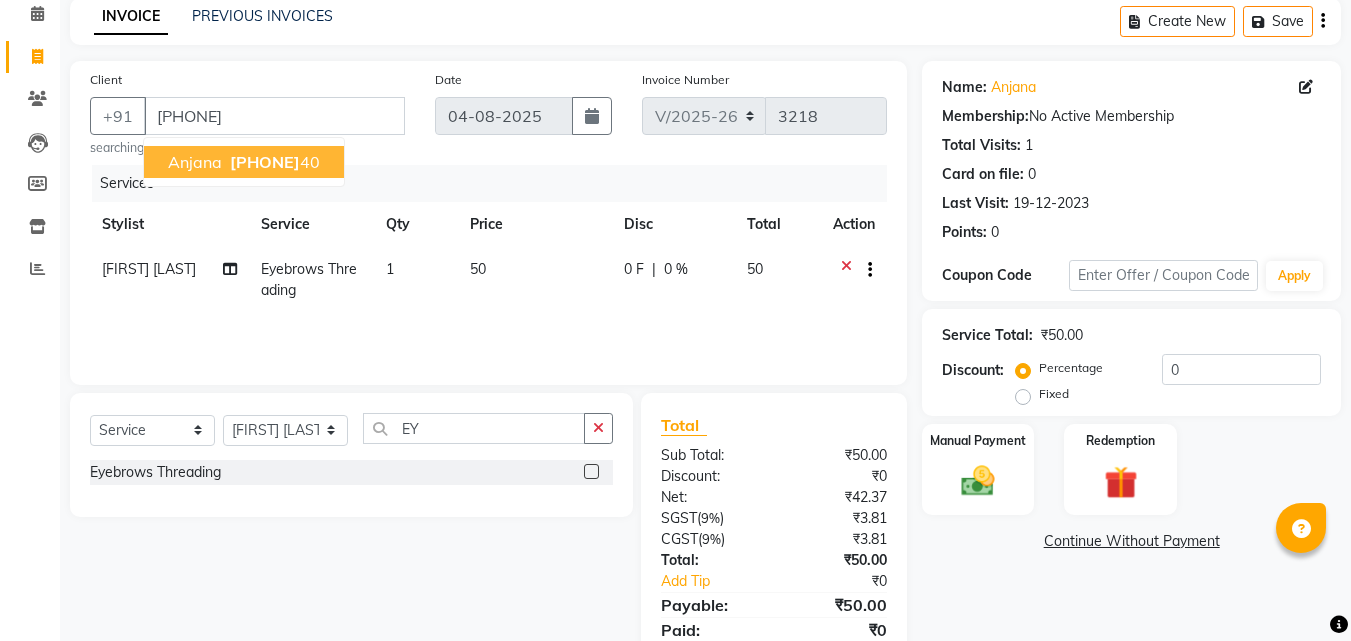 scroll, scrollTop: 165, scrollLeft: 0, axis: vertical 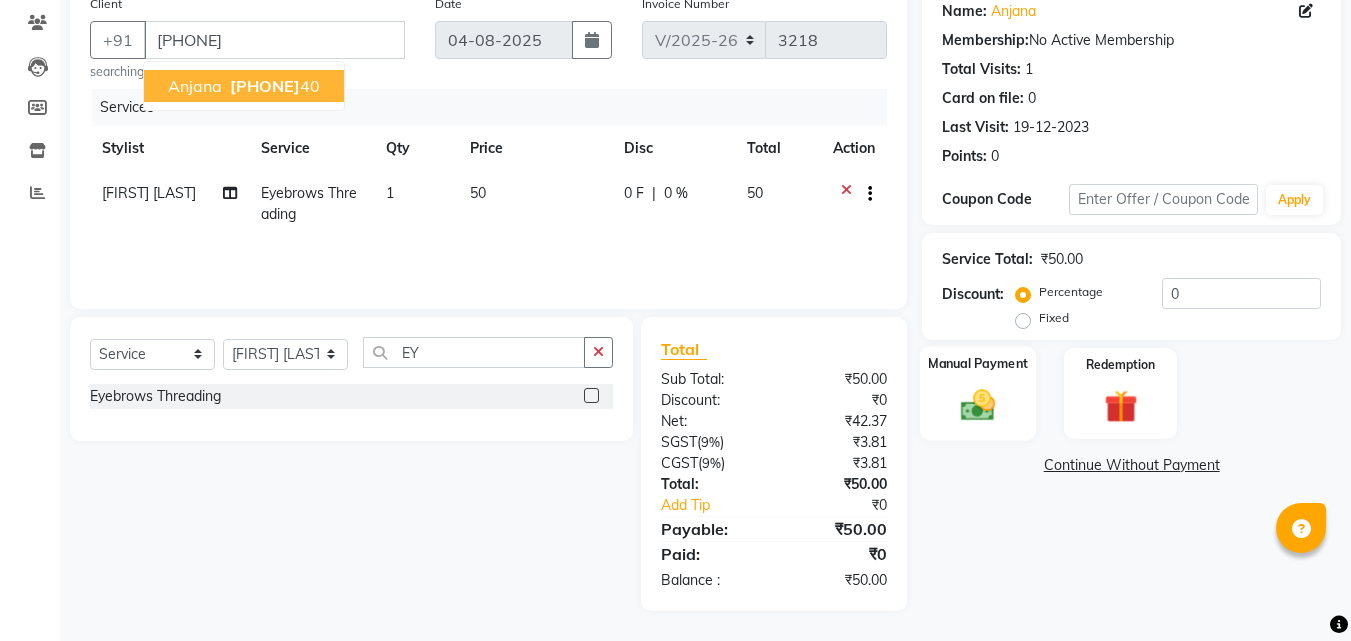click 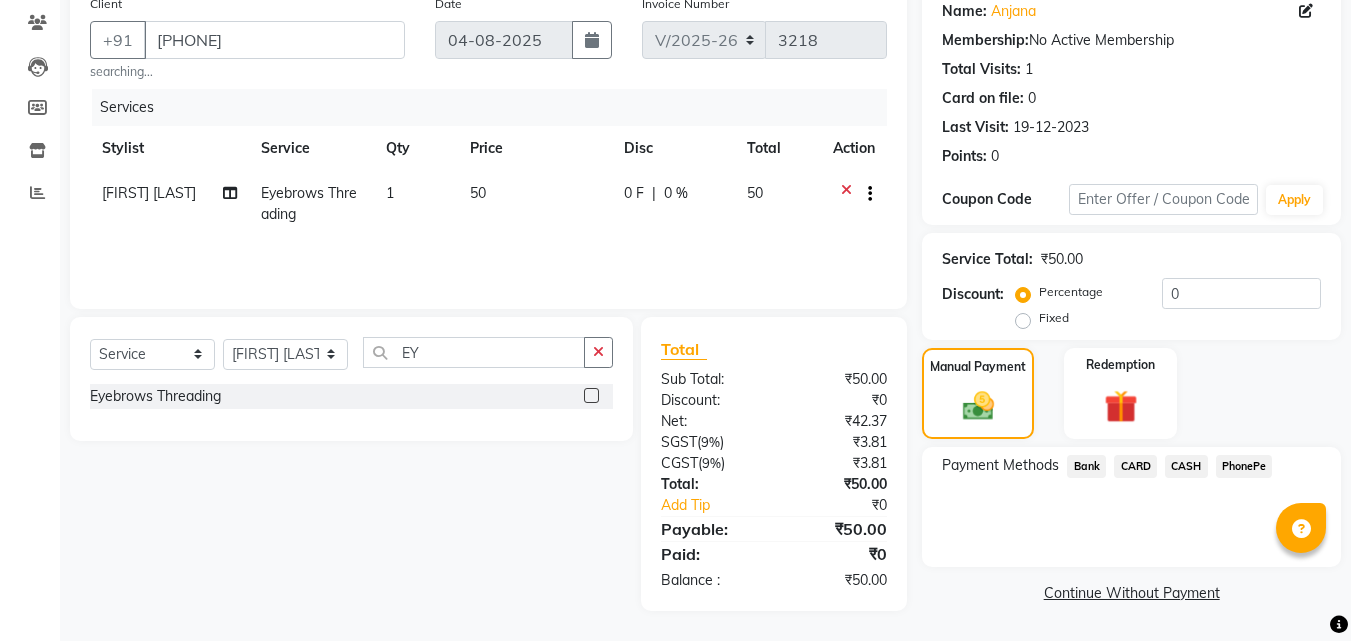 click on "PhonePe" 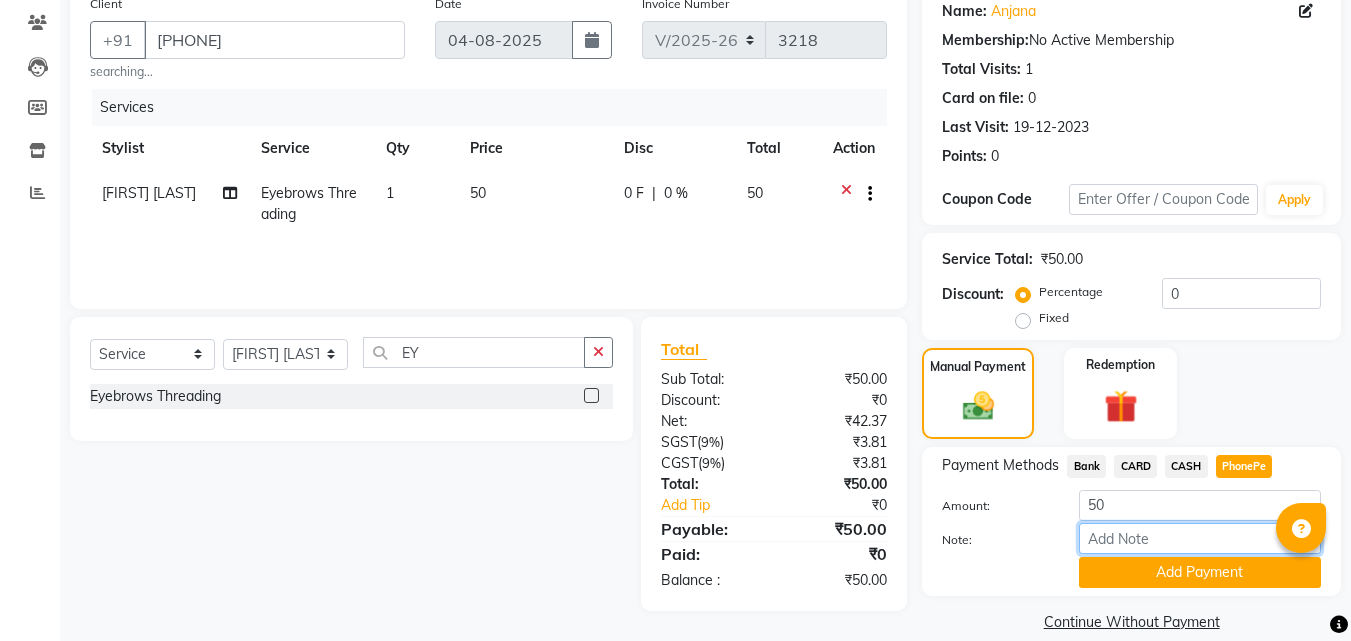 drag, startPoint x: 1184, startPoint y: 540, endPoint x: 1208, endPoint y: 533, distance: 25 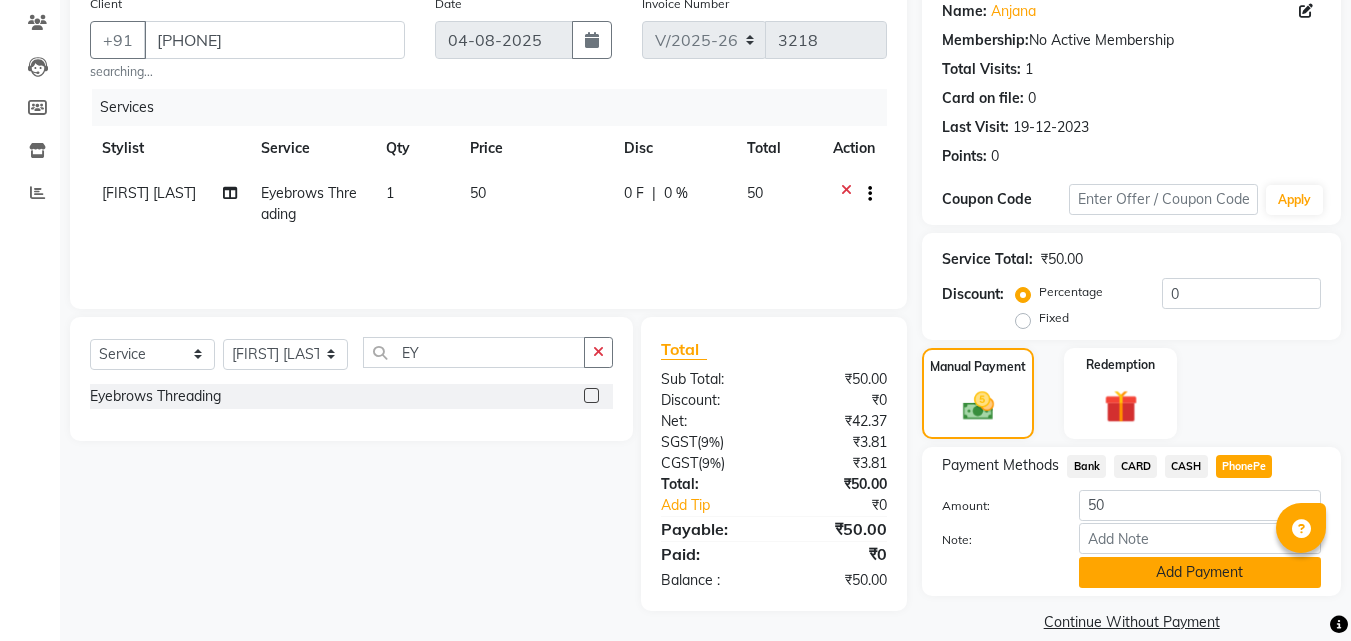 click on "Add Payment" 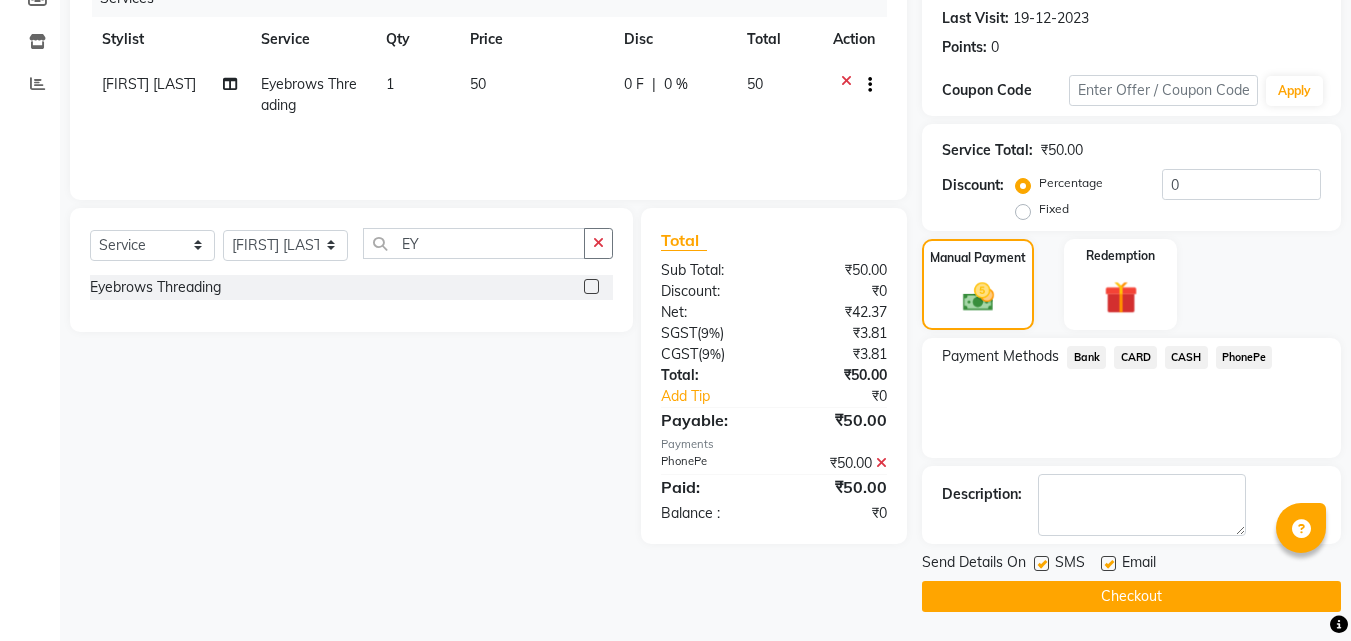 scroll, scrollTop: 275, scrollLeft: 0, axis: vertical 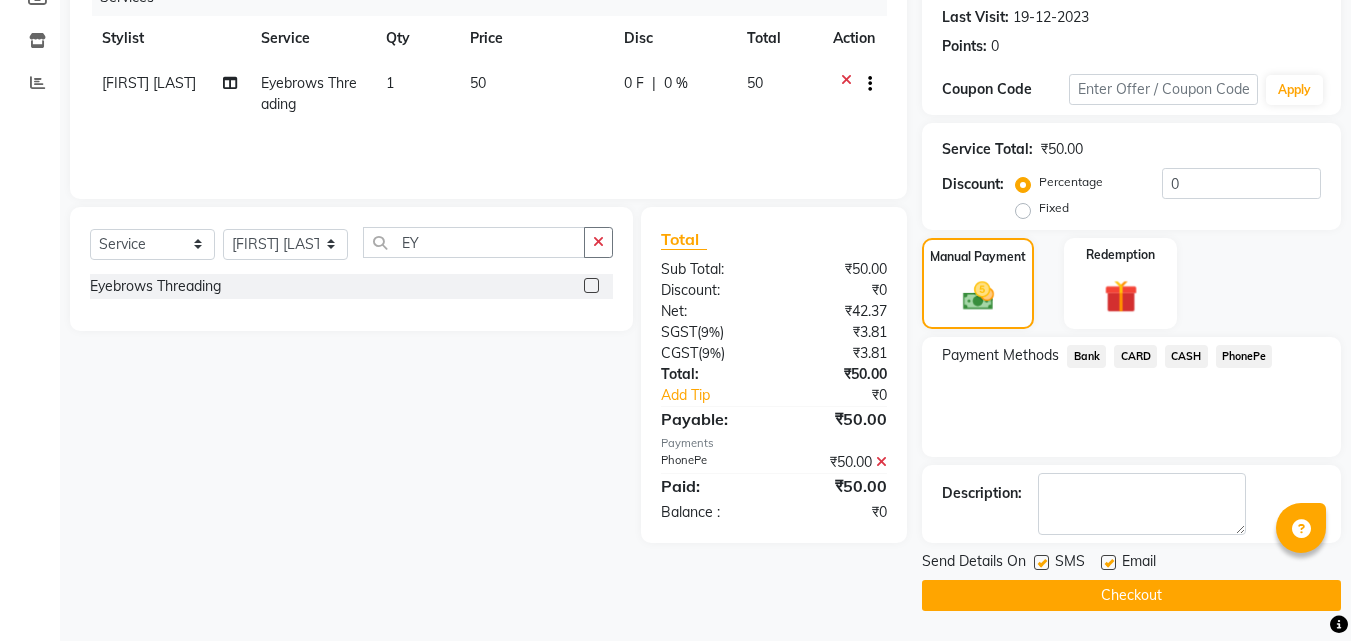 click on "Checkout" 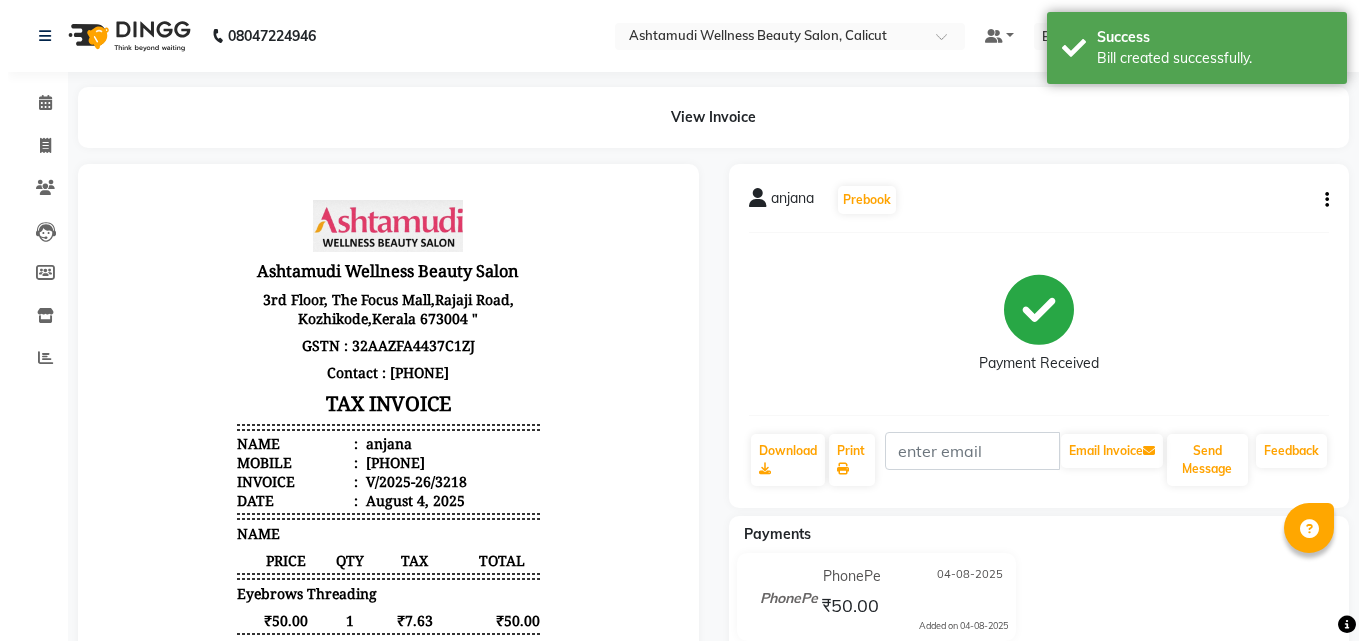 scroll, scrollTop: 0, scrollLeft: 0, axis: both 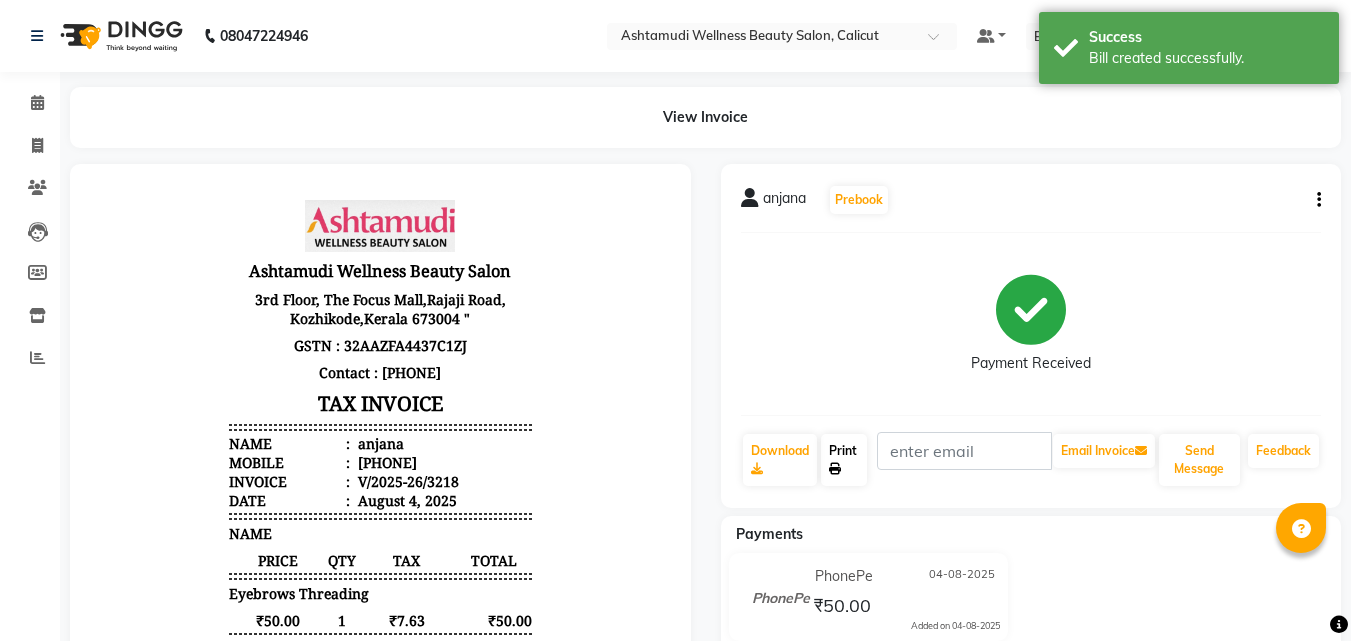 click on "Print" 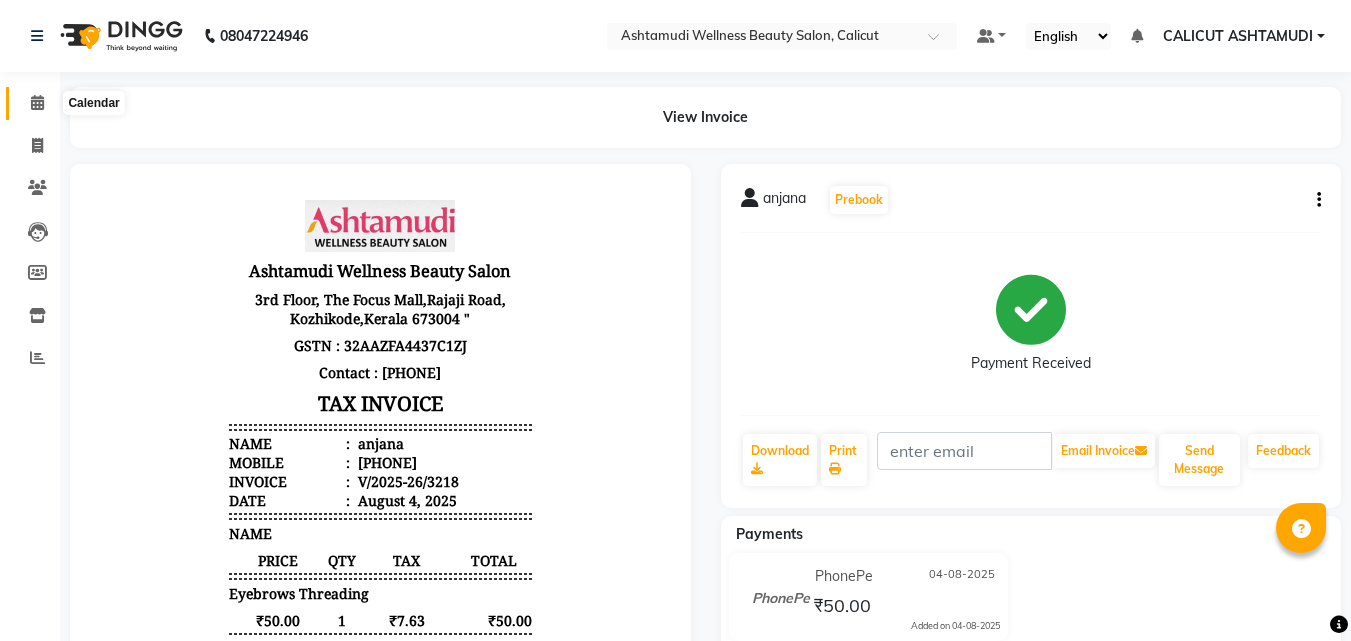 click 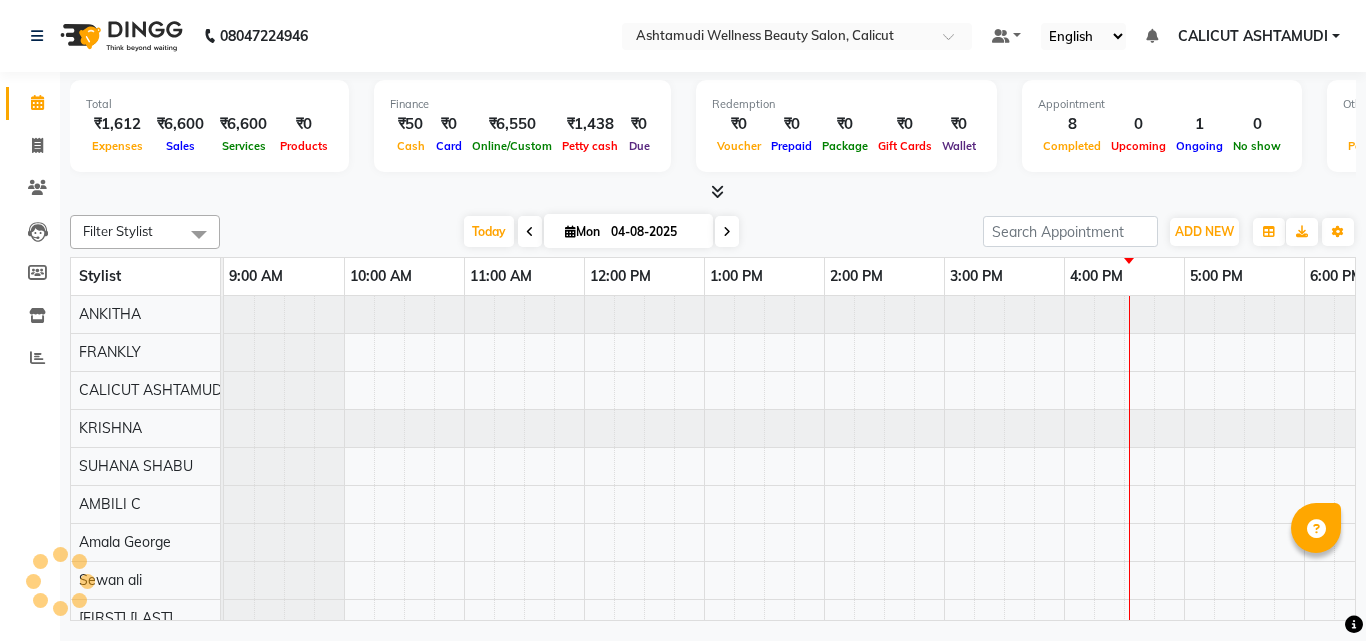 scroll, scrollTop: 0, scrollLeft: 0, axis: both 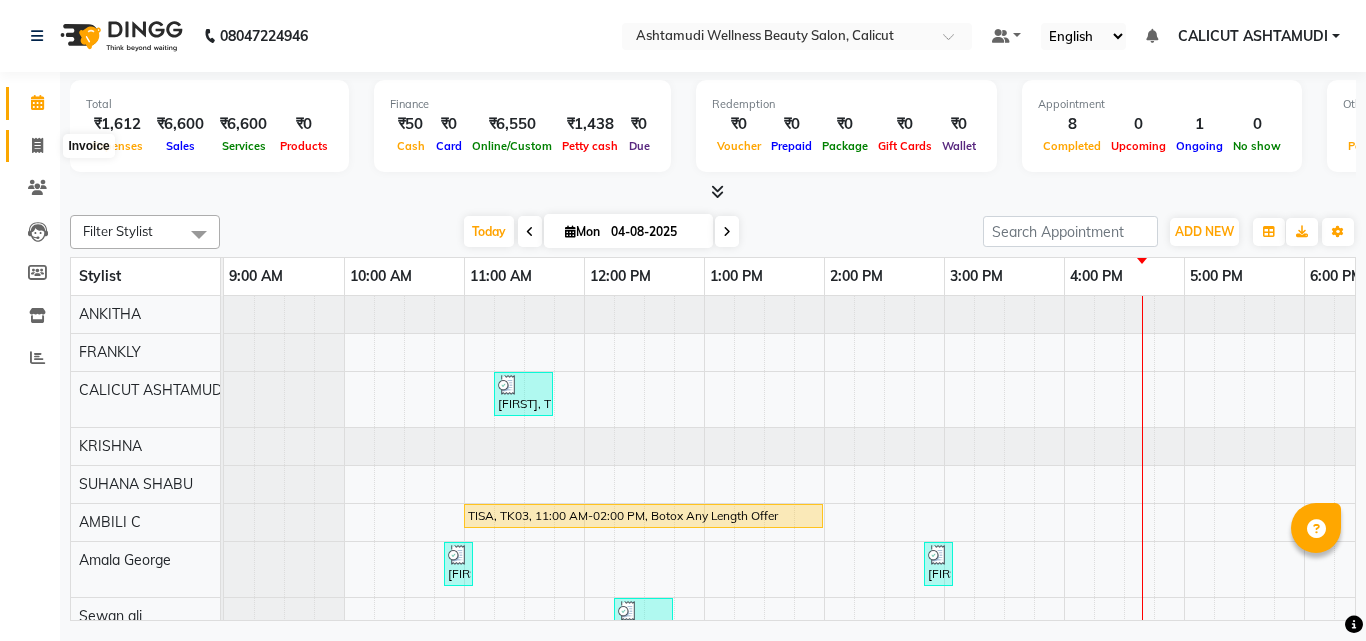 click 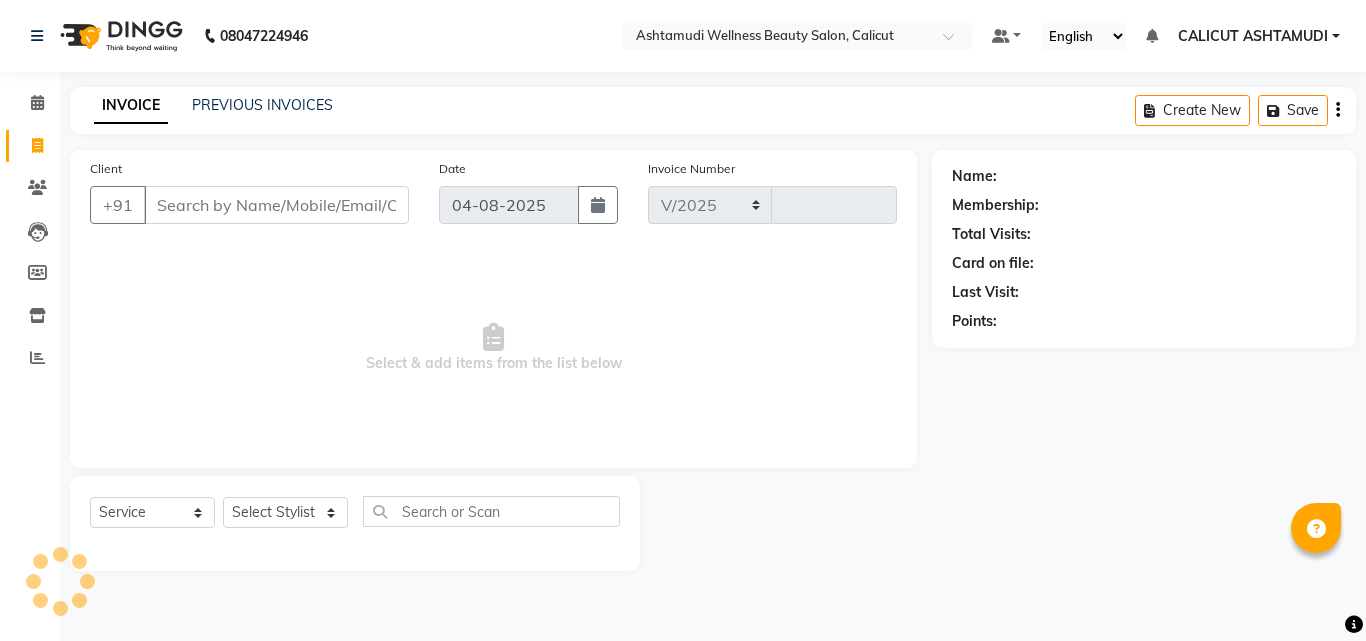 select on "4630" 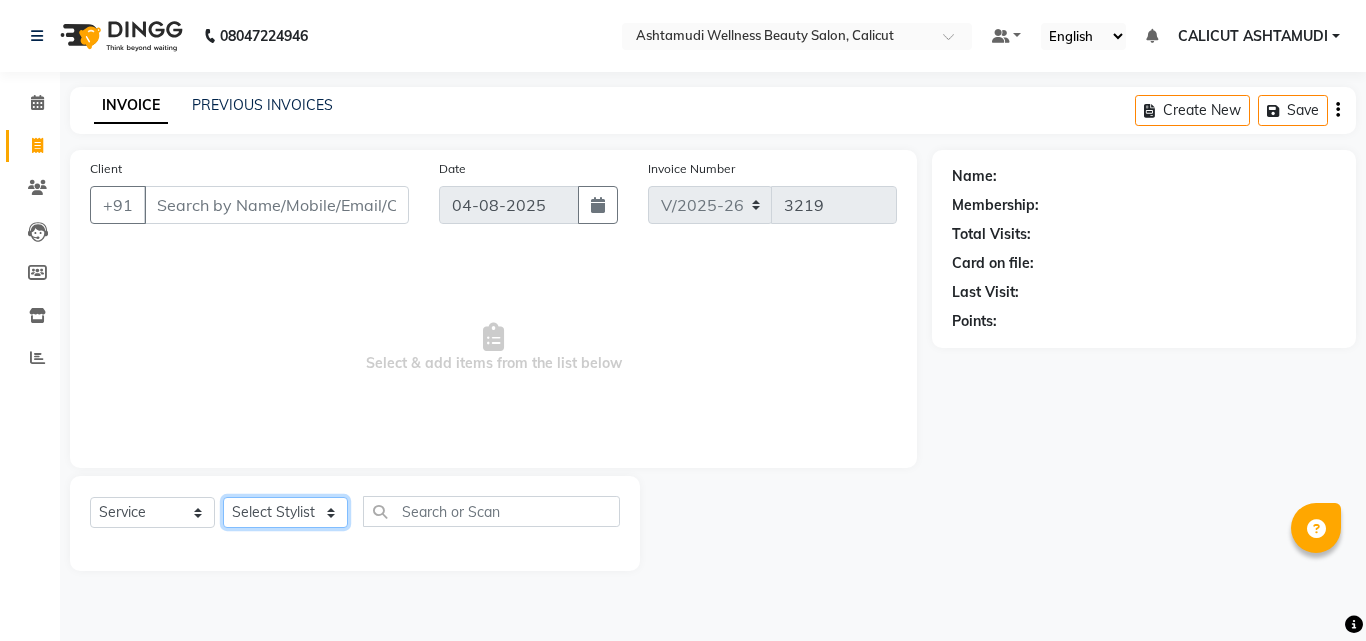 click on "Select Stylist" 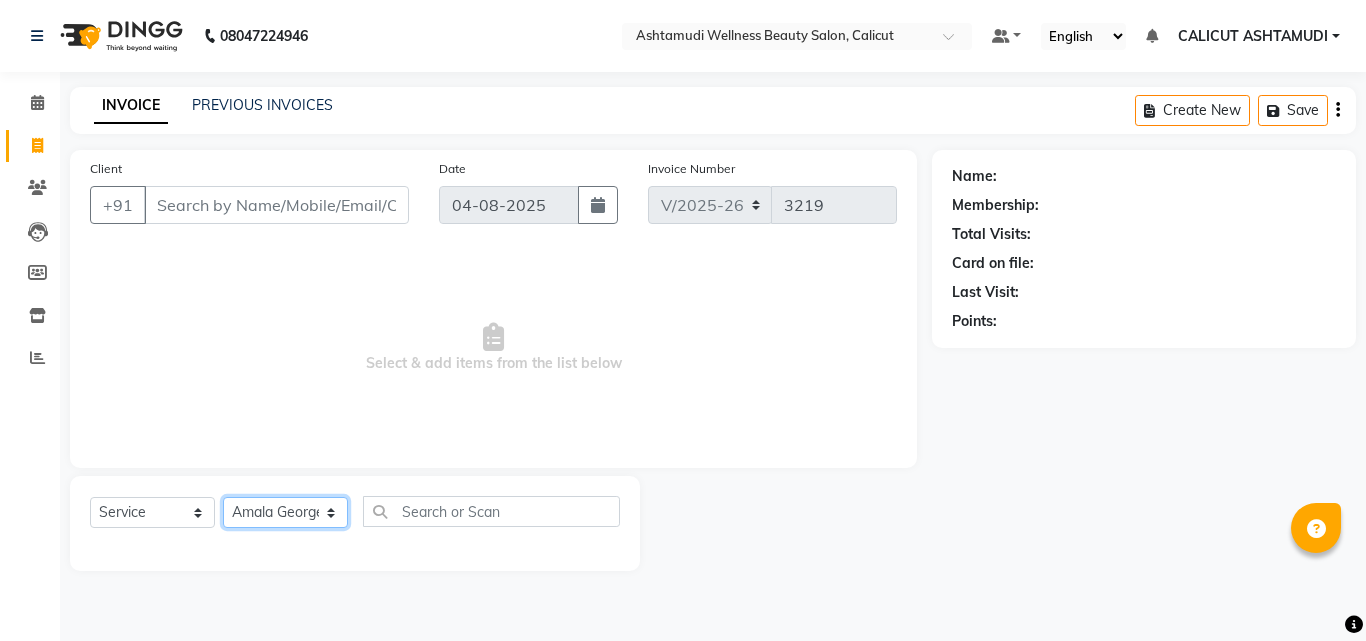 click on "Select Stylist Amala George AMBILI C ANJANA DAS ANKITHA Arya CALICUT ASHTAMUDI FRANKLY	 GRACY KRISHNA Nitesh Punam Gurung Sewan ali Sheela SUHANA  SHABU Titto" 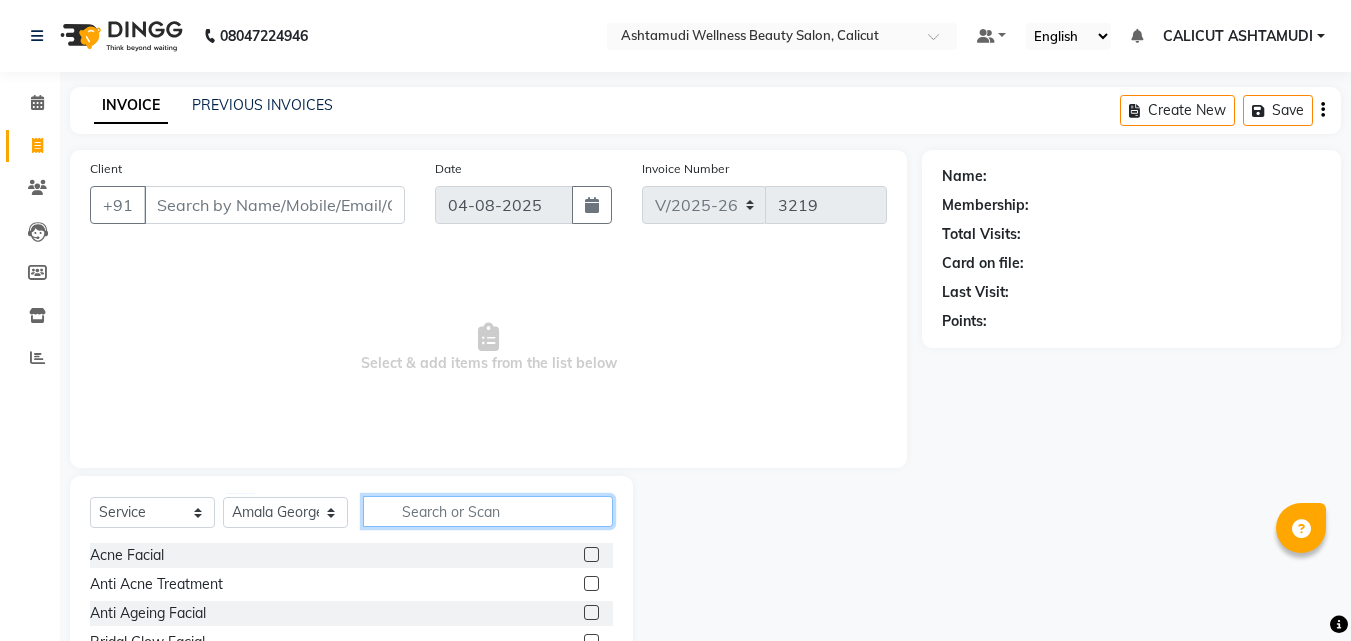 click 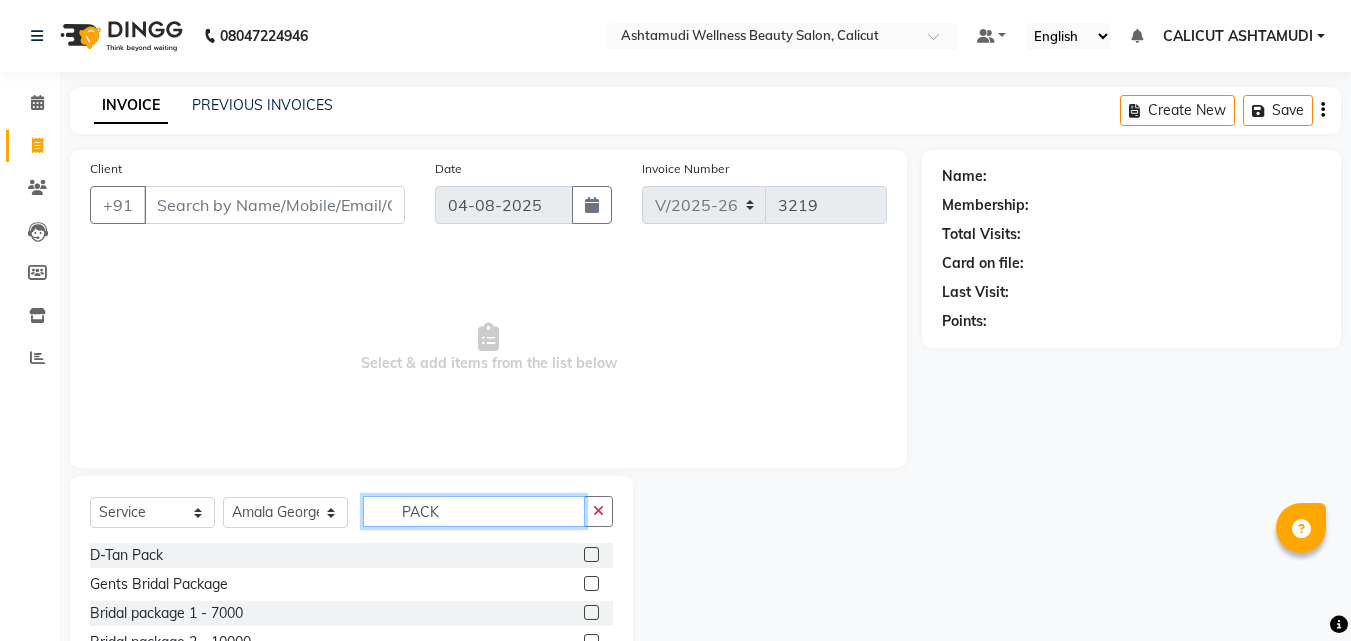 type on "PACK" 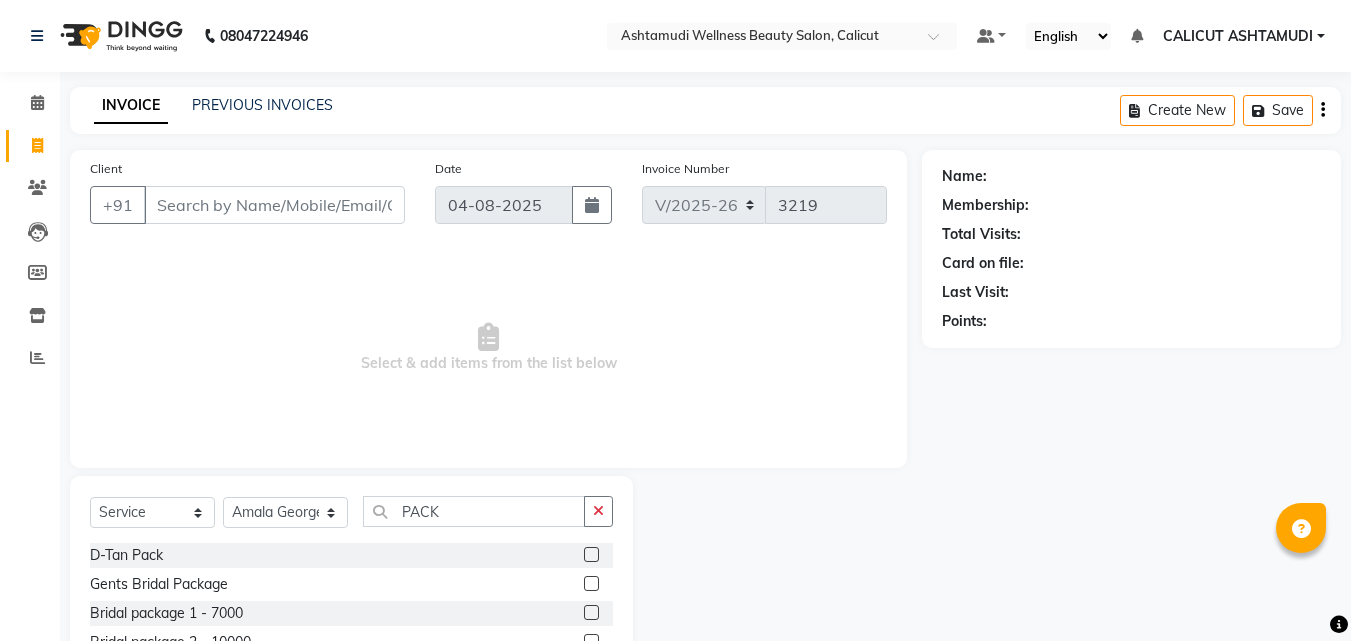 click 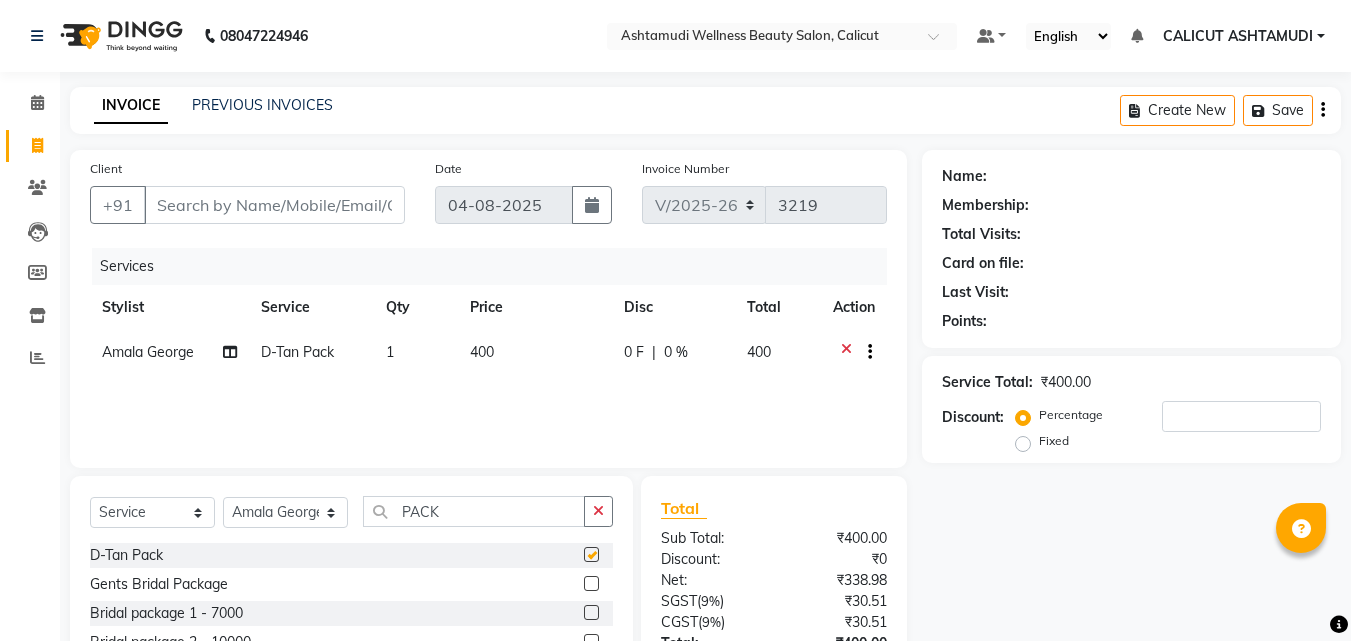 checkbox on "false" 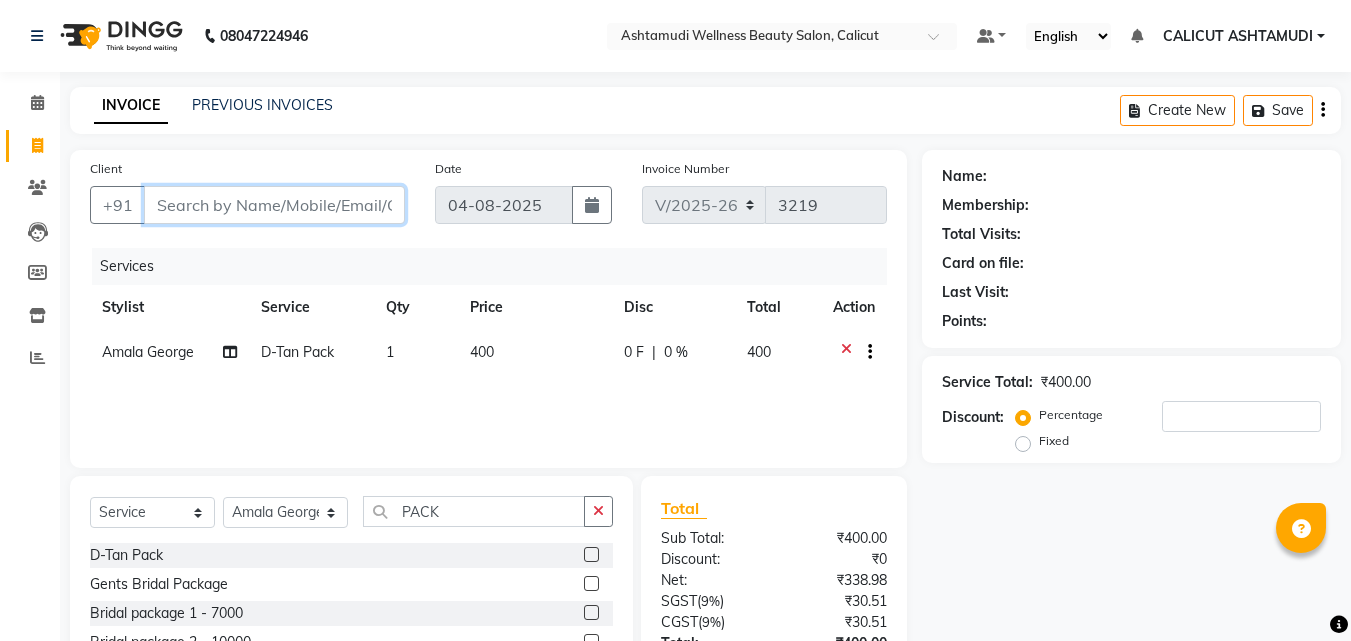 click on "Client" at bounding box center (274, 205) 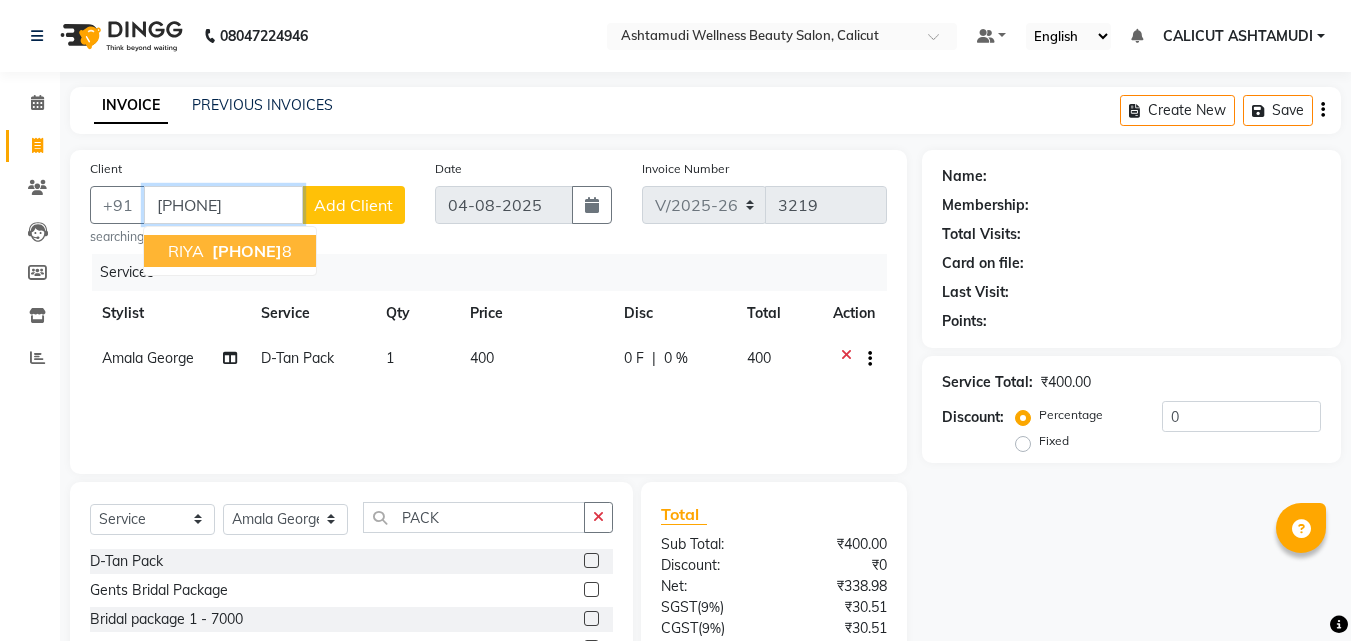 type on "[PHONE]" 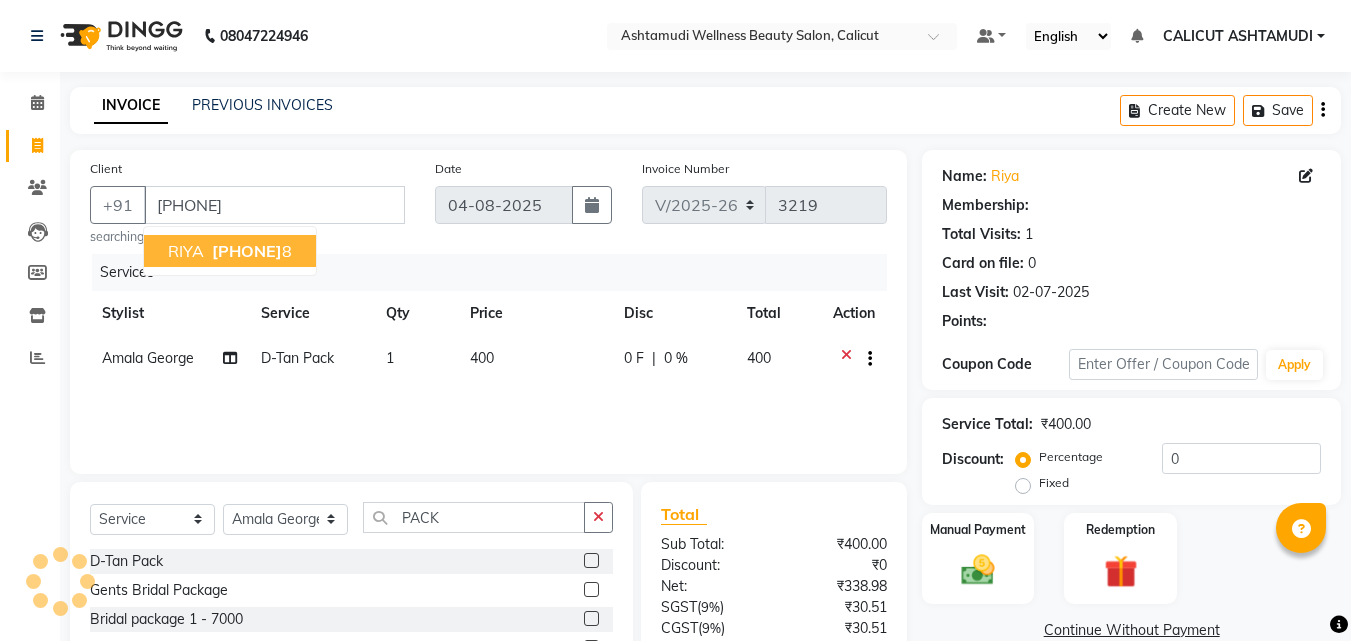 select on "1: Object" 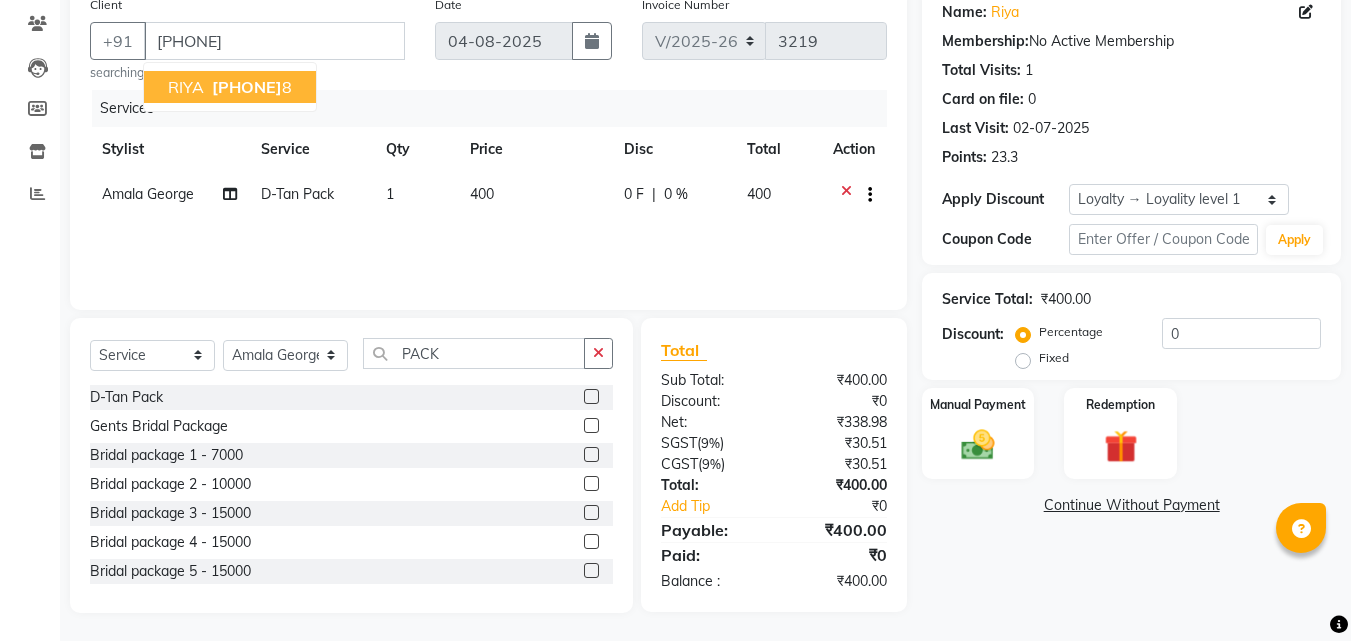 scroll, scrollTop: 166, scrollLeft: 0, axis: vertical 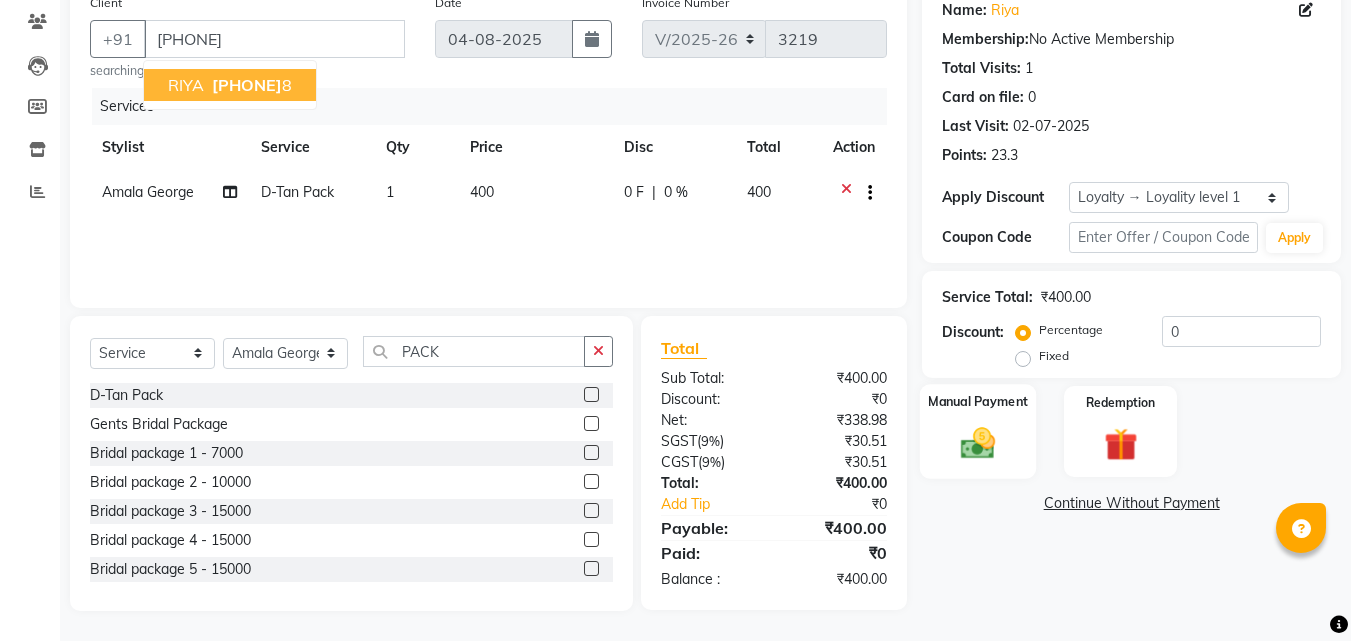 click 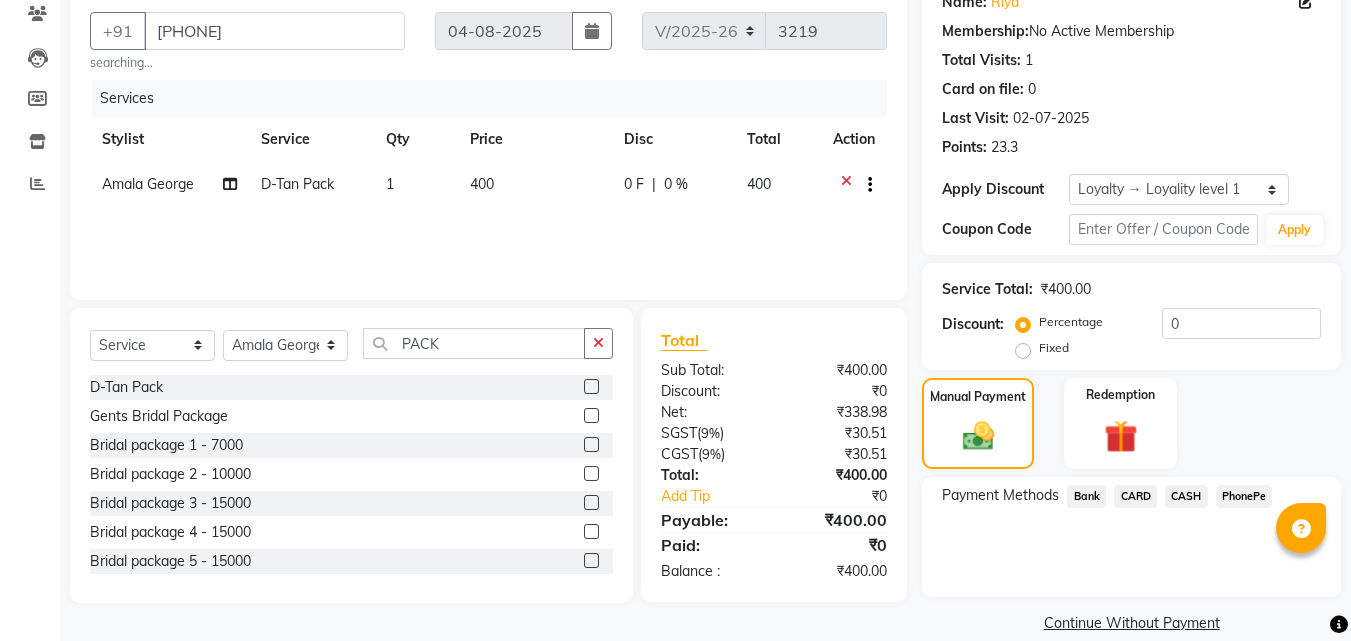 scroll, scrollTop: 201, scrollLeft: 0, axis: vertical 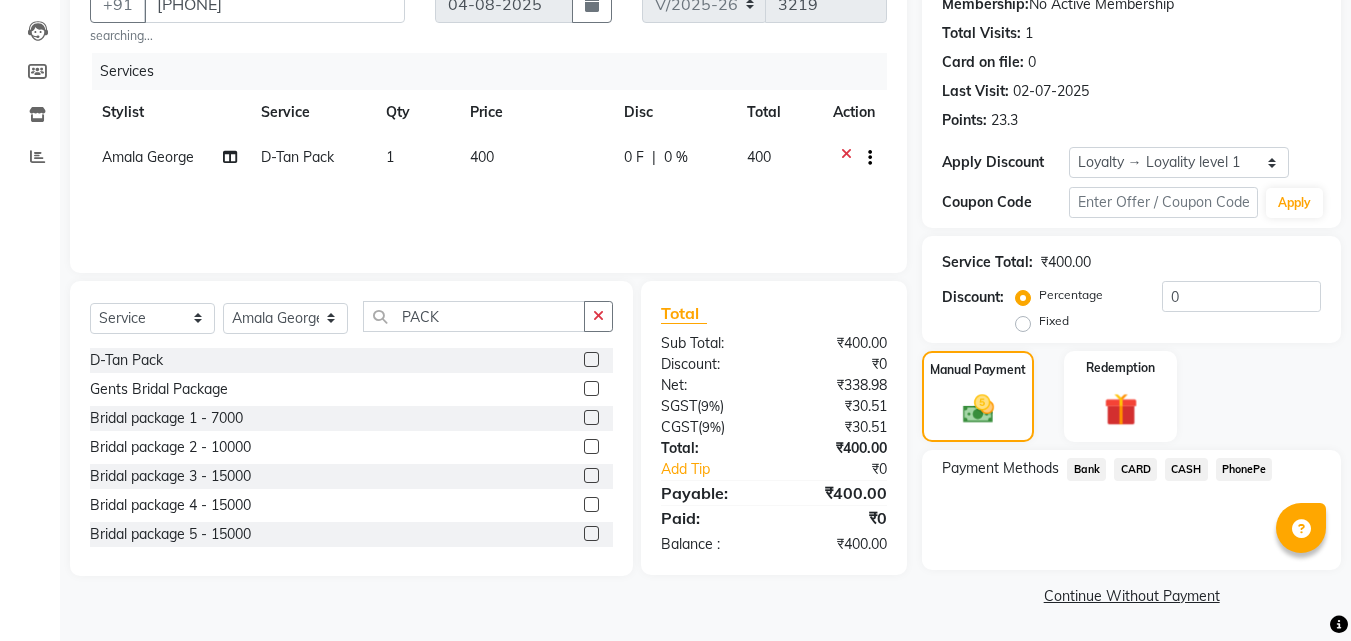 click on "CASH" 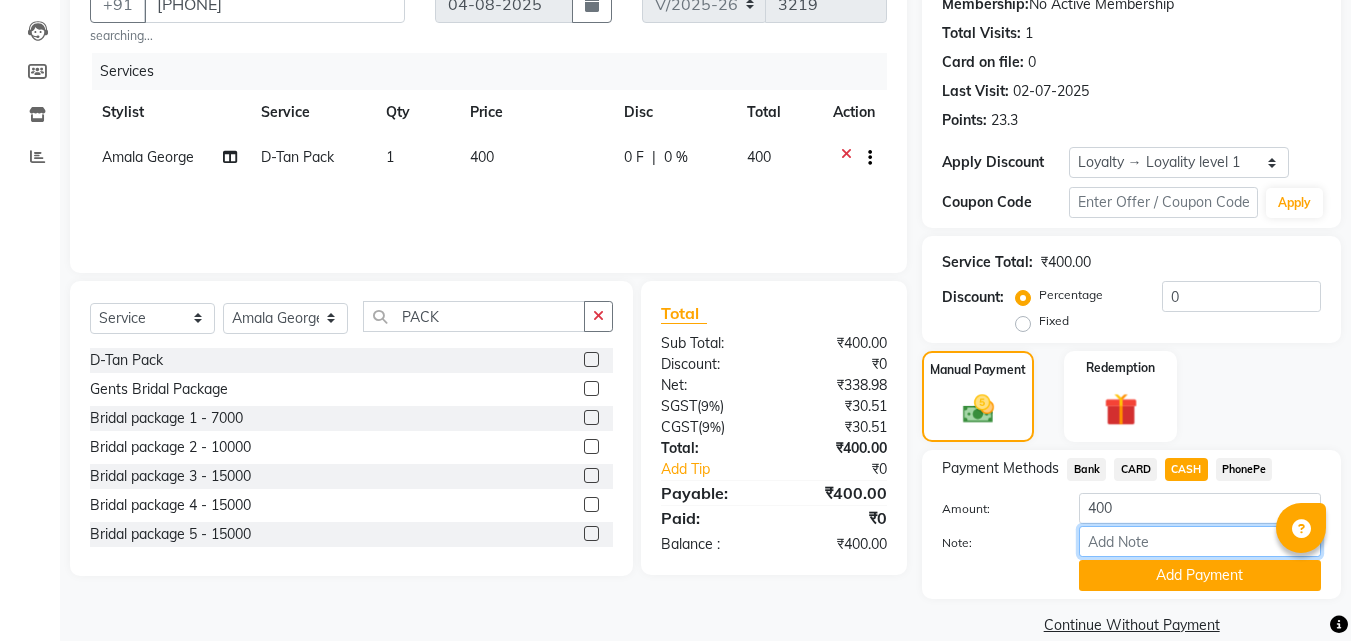 drag, startPoint x: 1211, startPoint y: 539, endPoint x: 1223, endPoint y: 528, distance: 16.27882 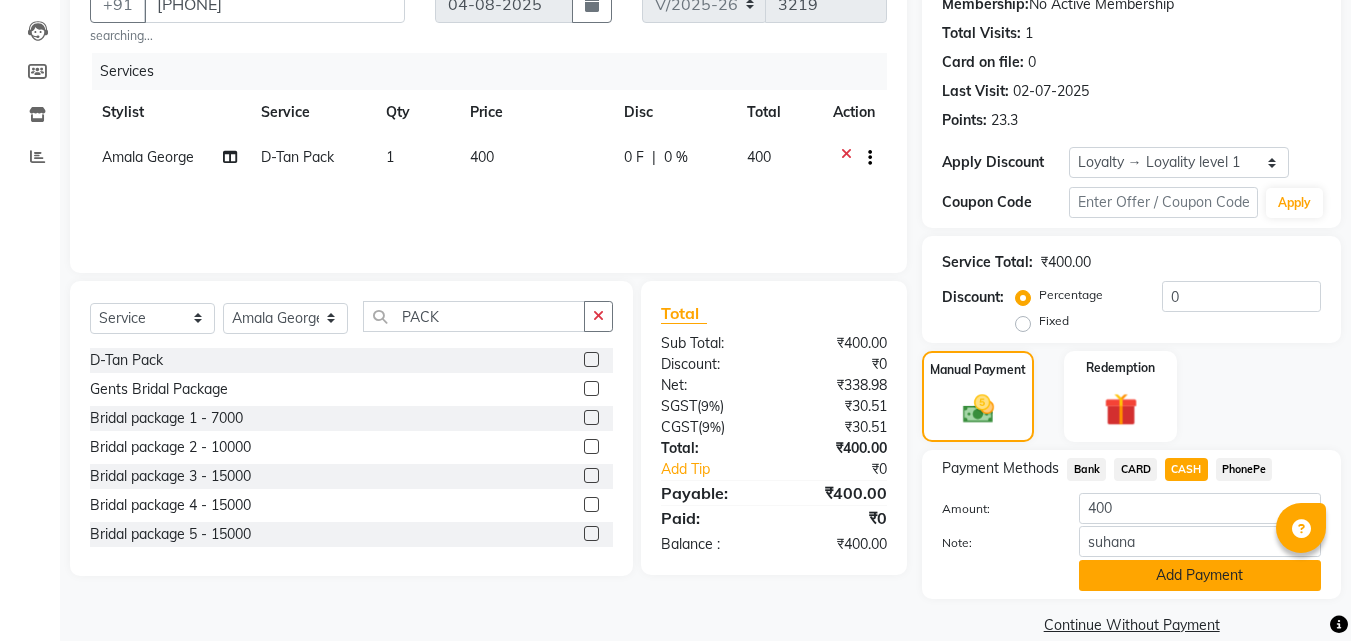 click on "Add Payment" 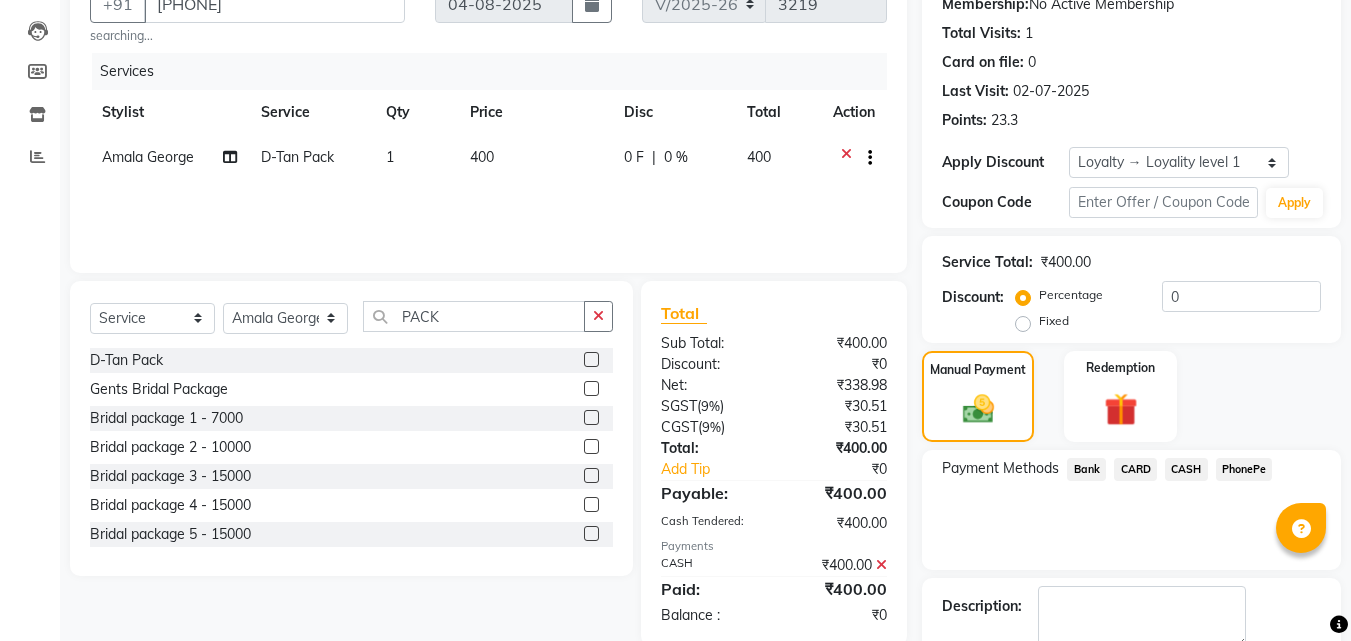 scroll, scrollTop: 356, scrollLeft: 0, axis: vertical 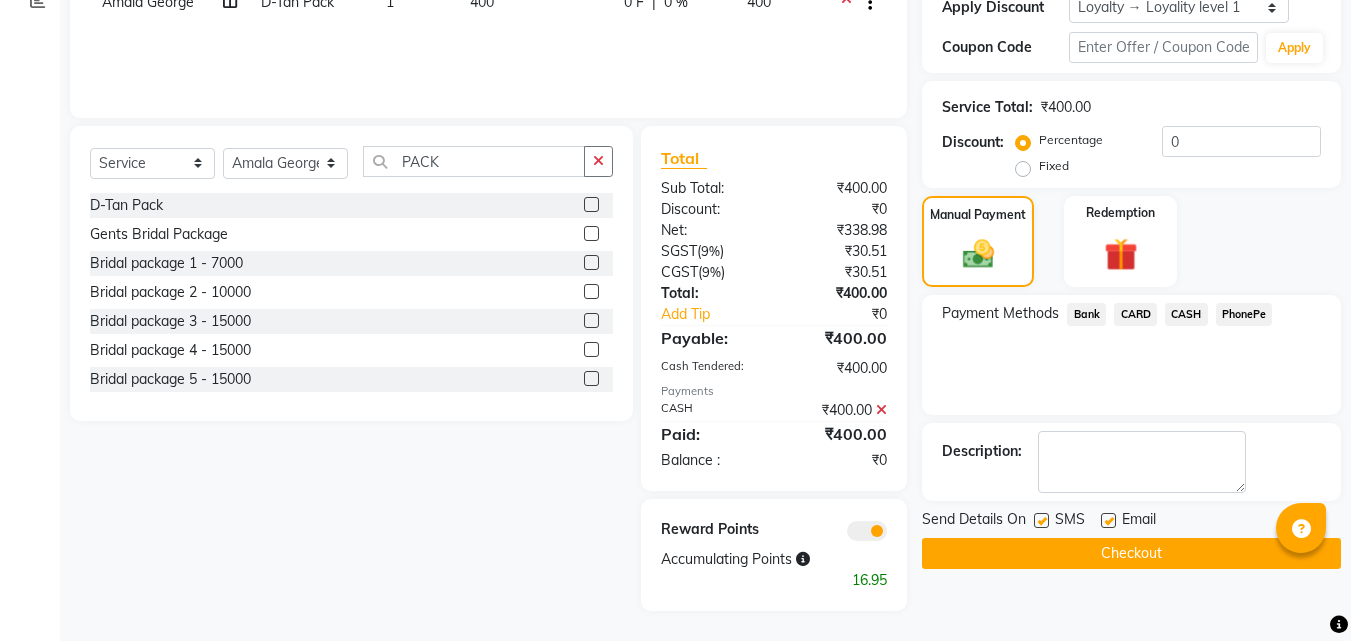 click on "Checkout" 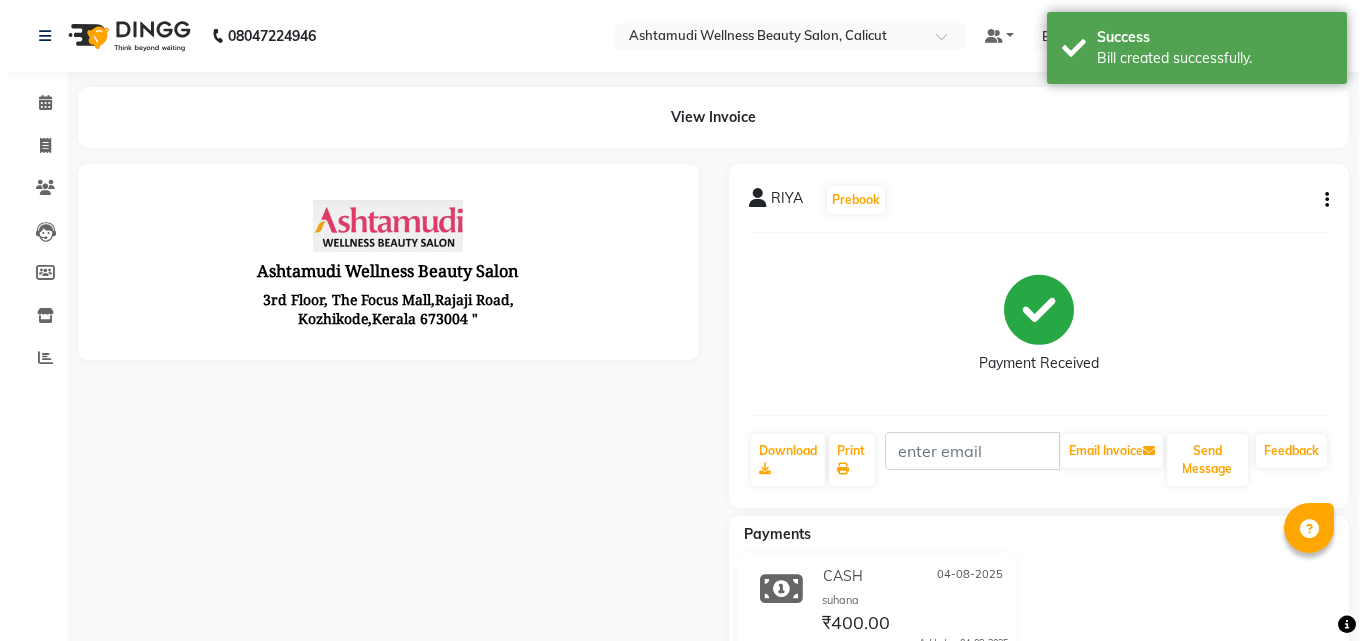 scroll, scrollTop: 0, scrollLeft: 0, axis: both 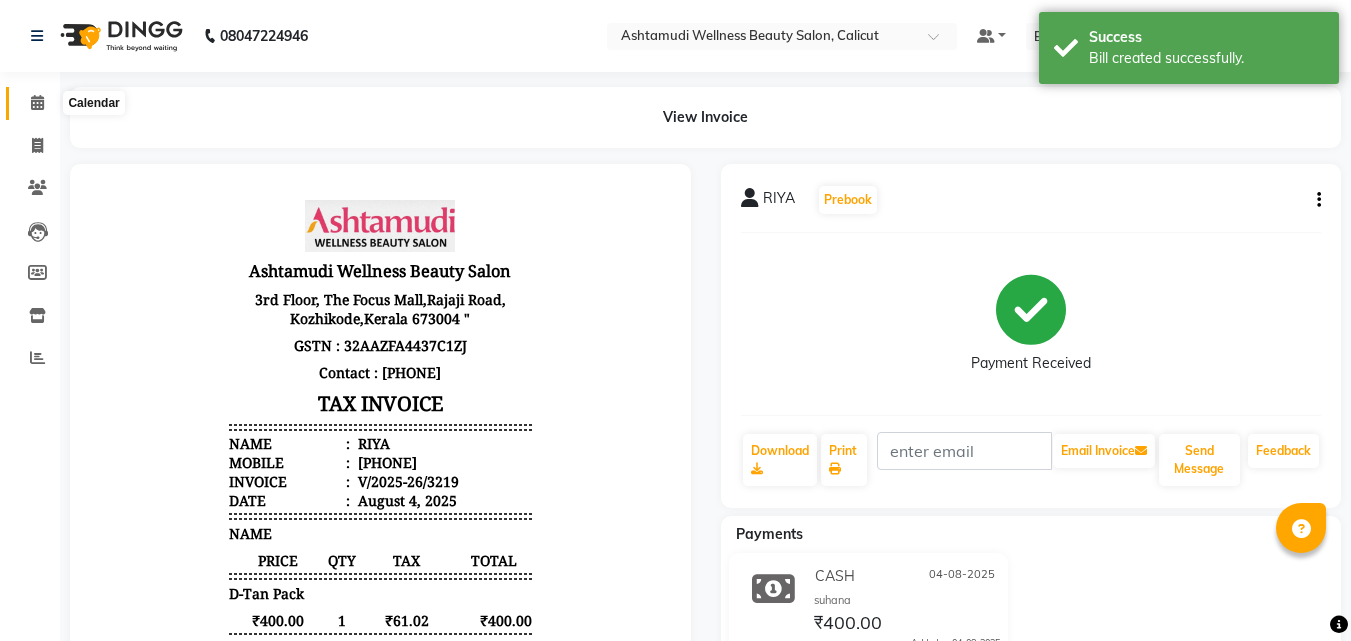 click 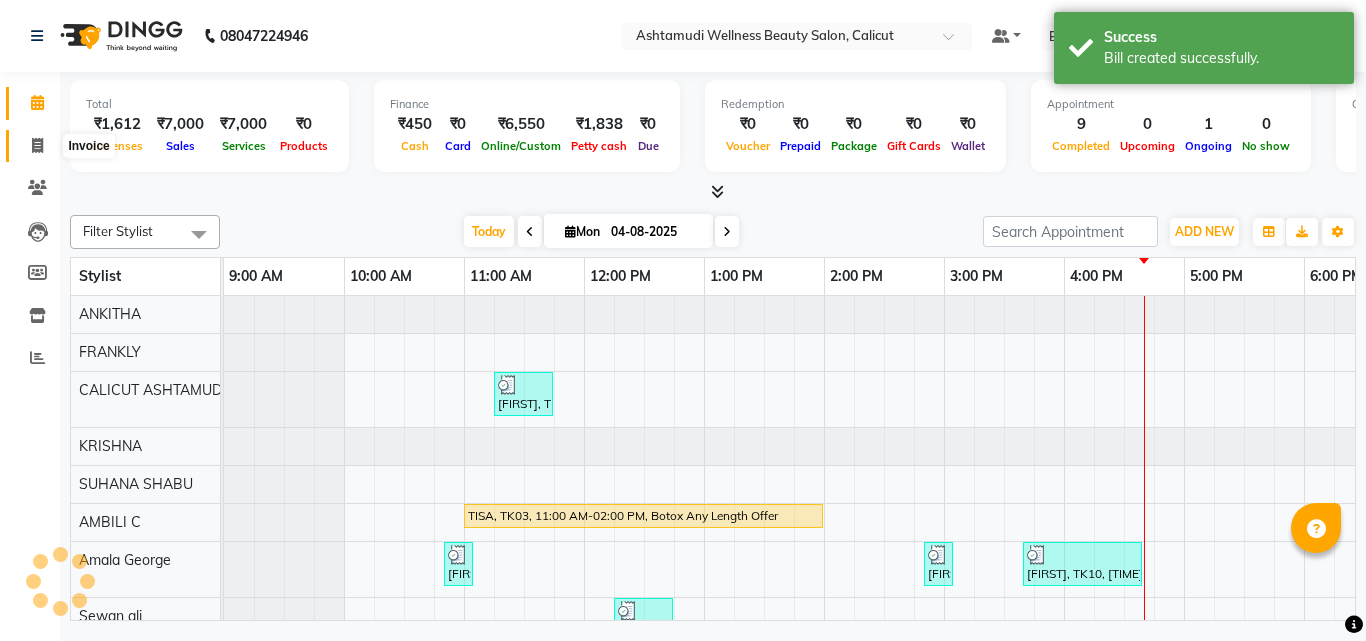 scroll, scrollTop: 0, scrollLeft: 0, axis: both 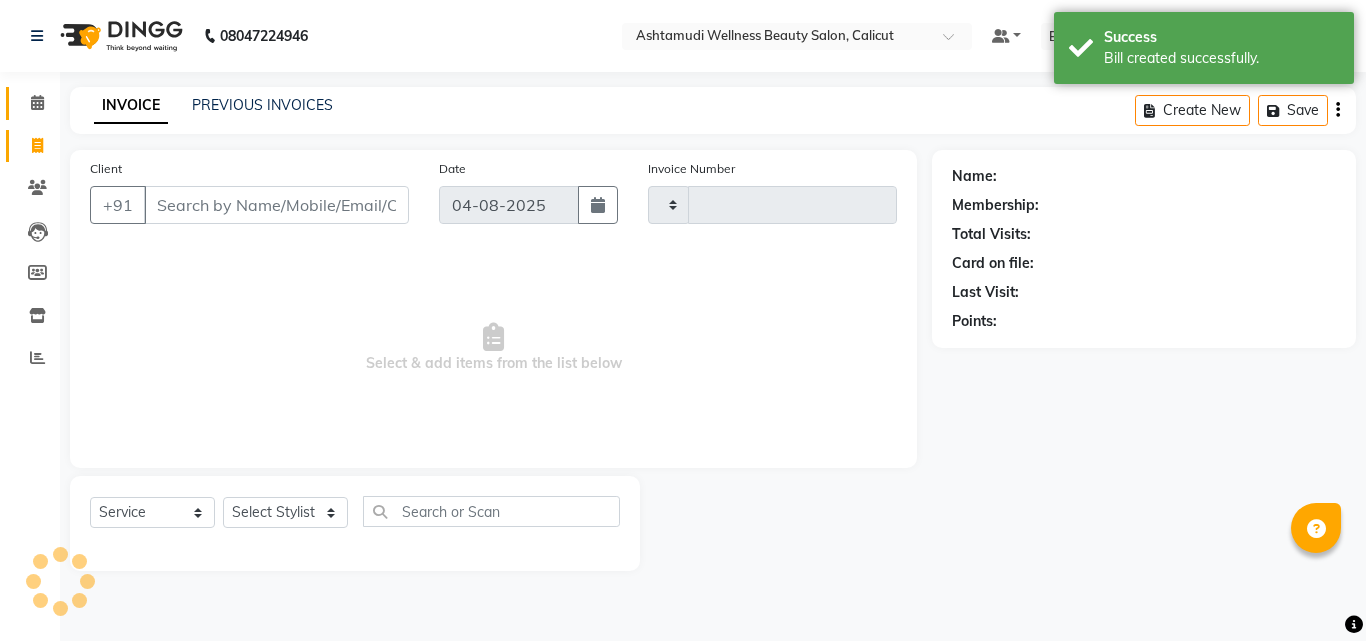 type on "3220" 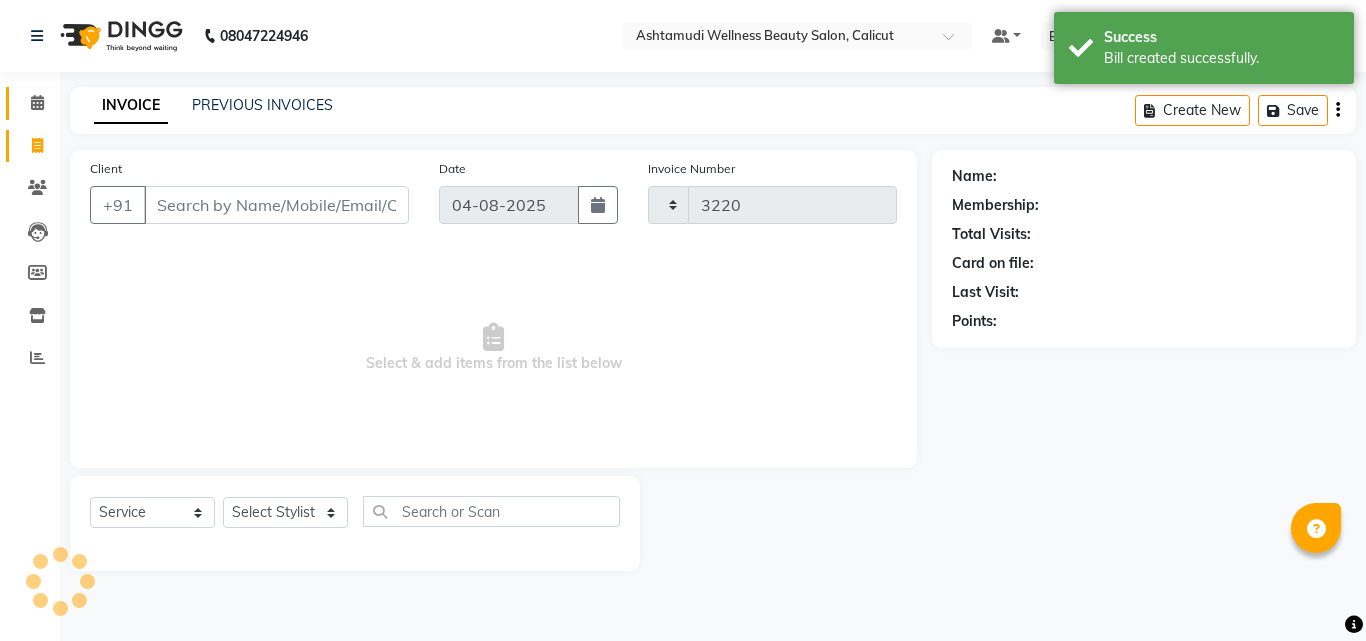 select on "4630" 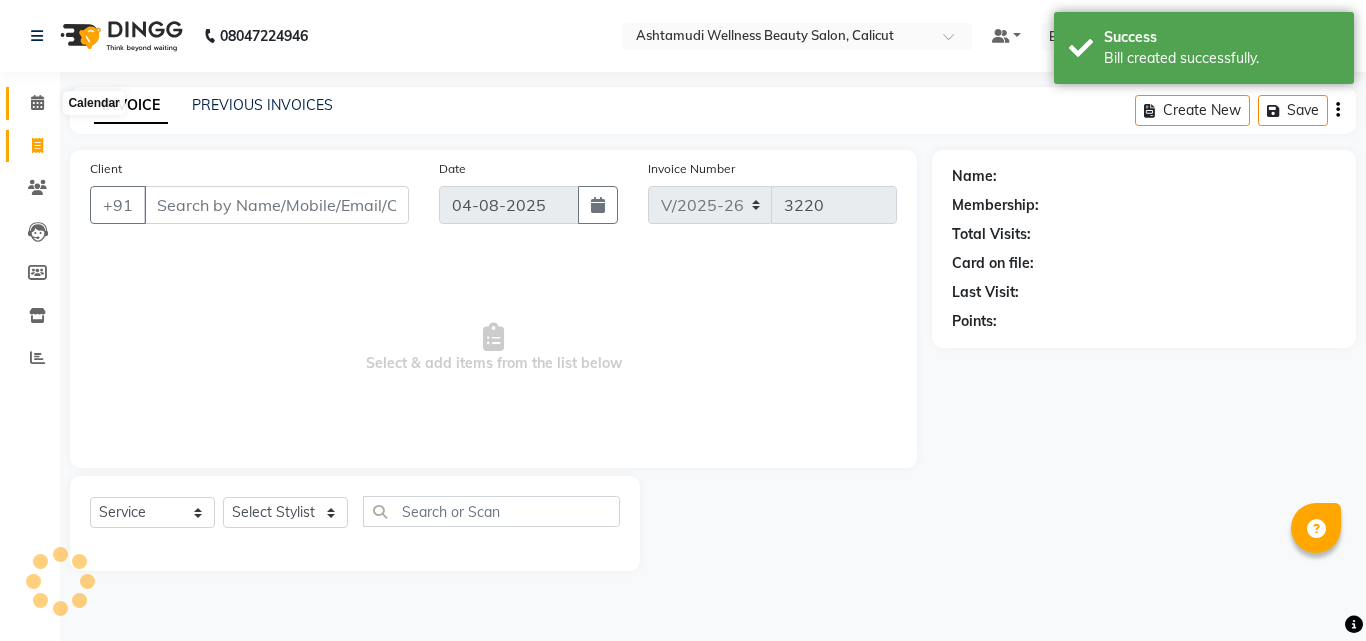 click 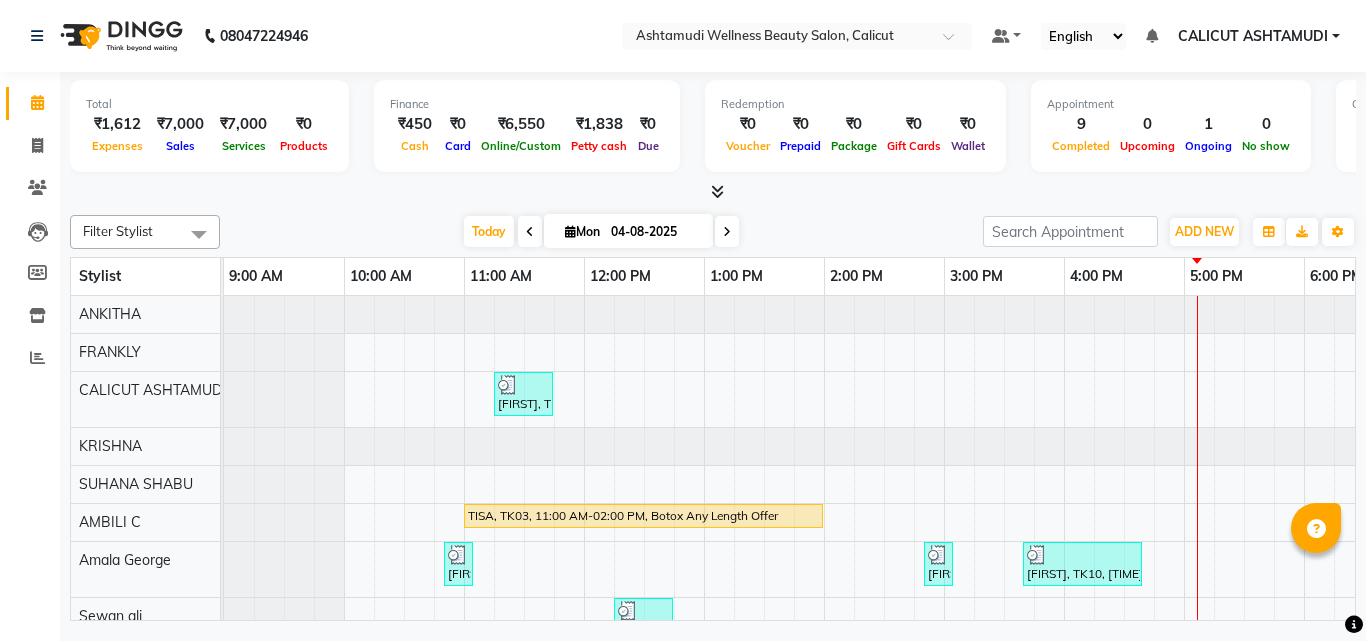 scroll, scrollTop: 49, scrollLeft: 0, axis: vertical 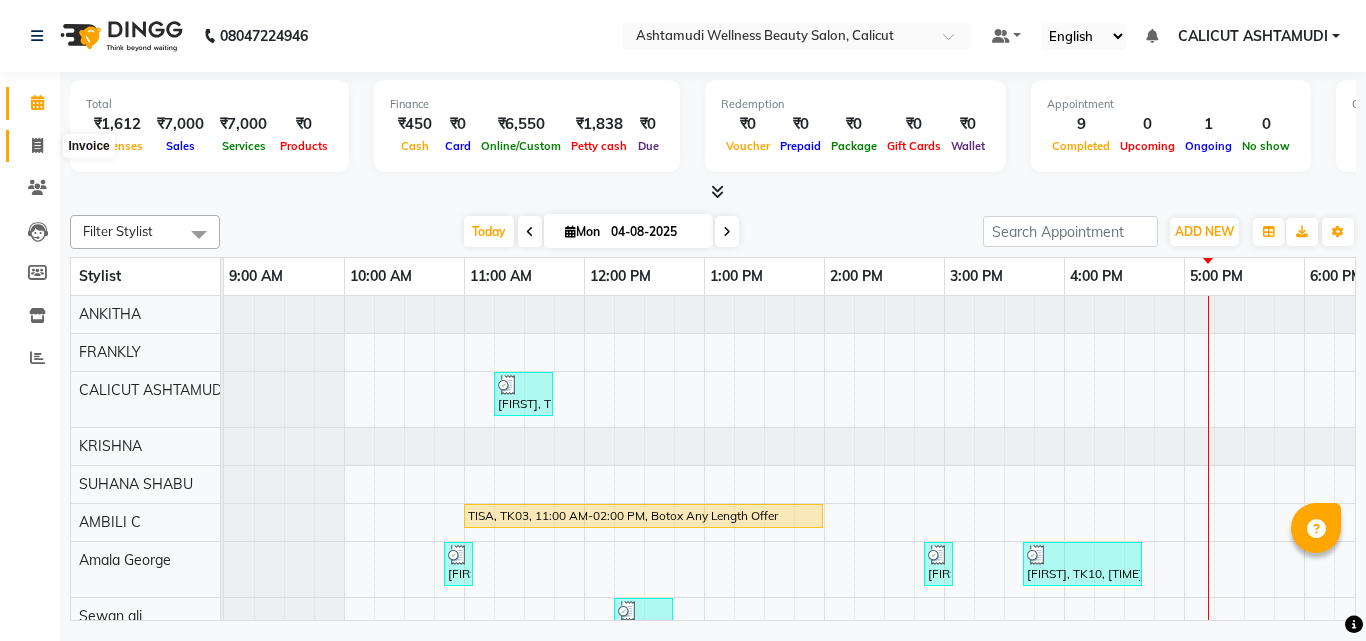 click 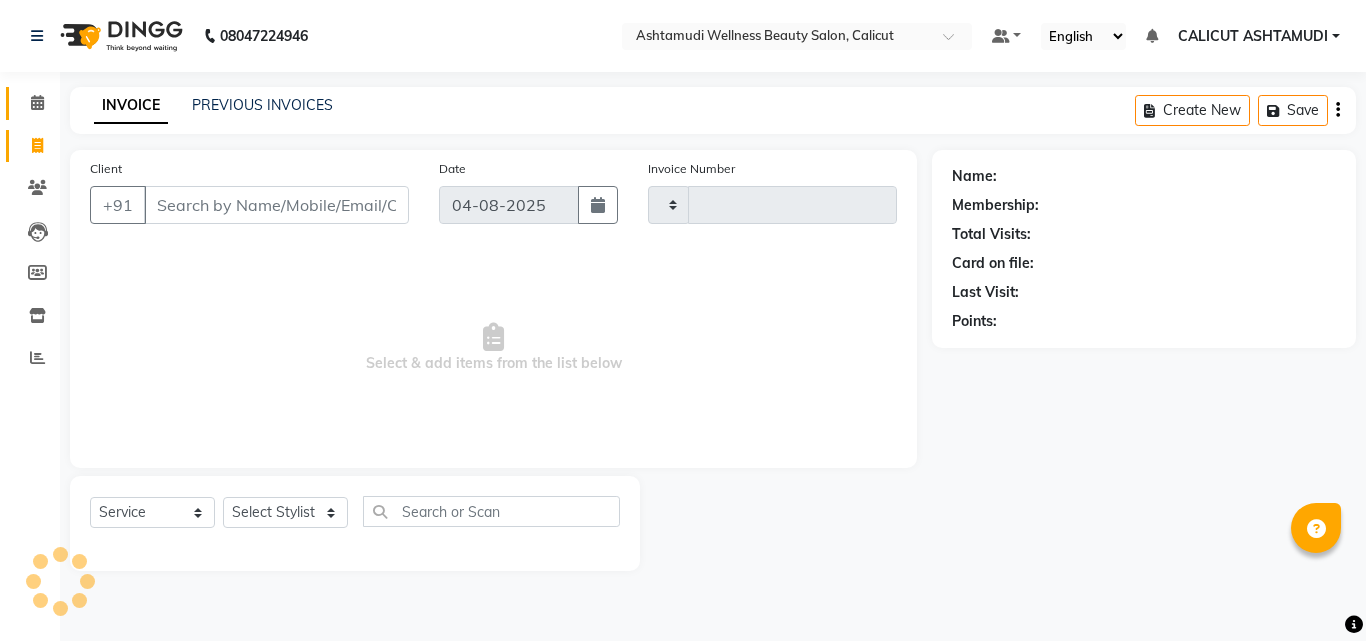 click 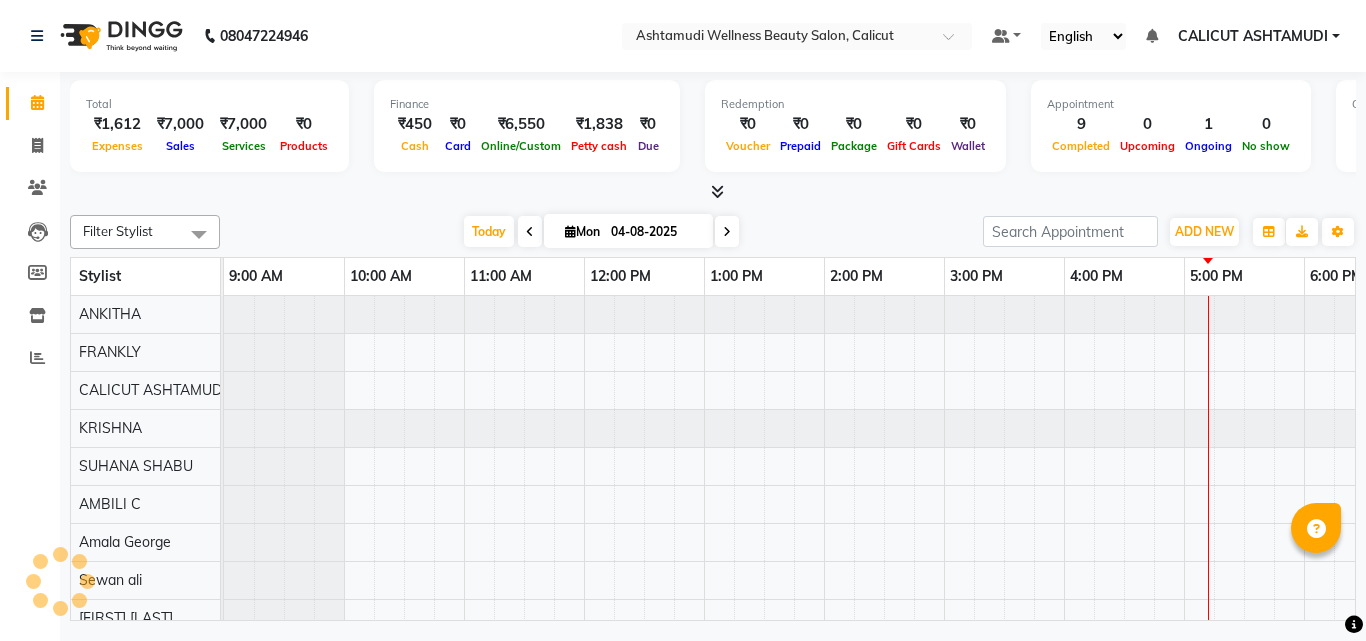 scroll, scrollTop: 0, scrollLeft: 0, axis: both 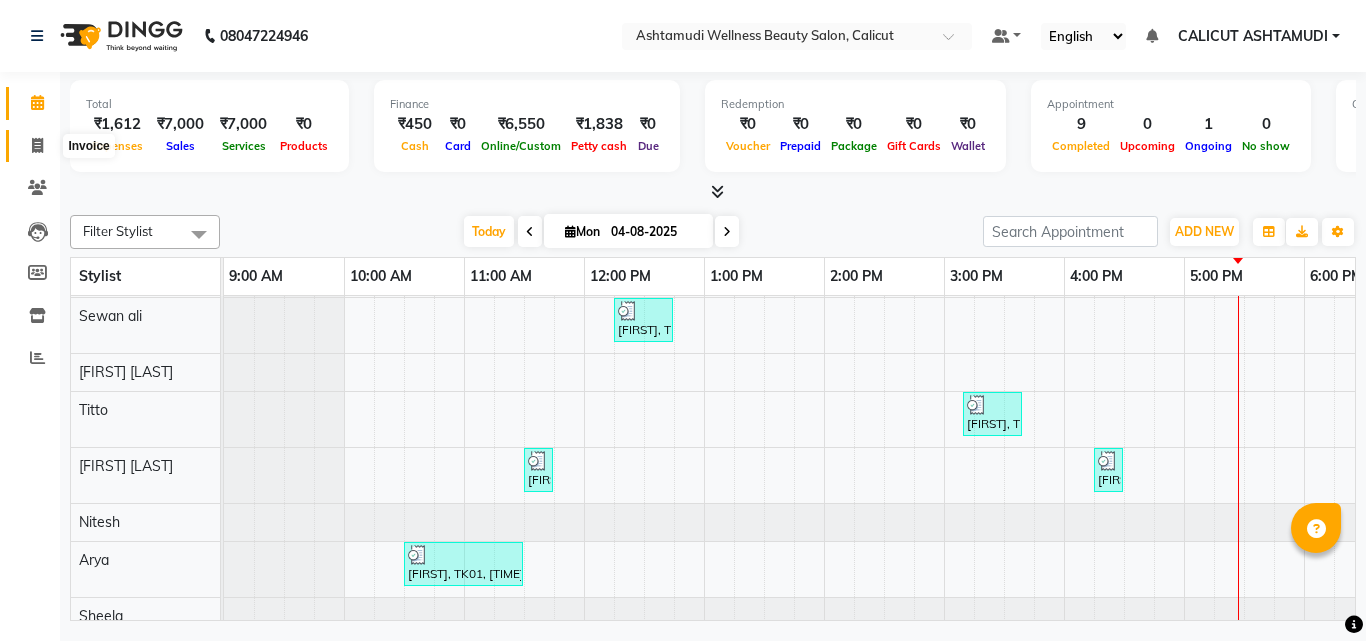 click 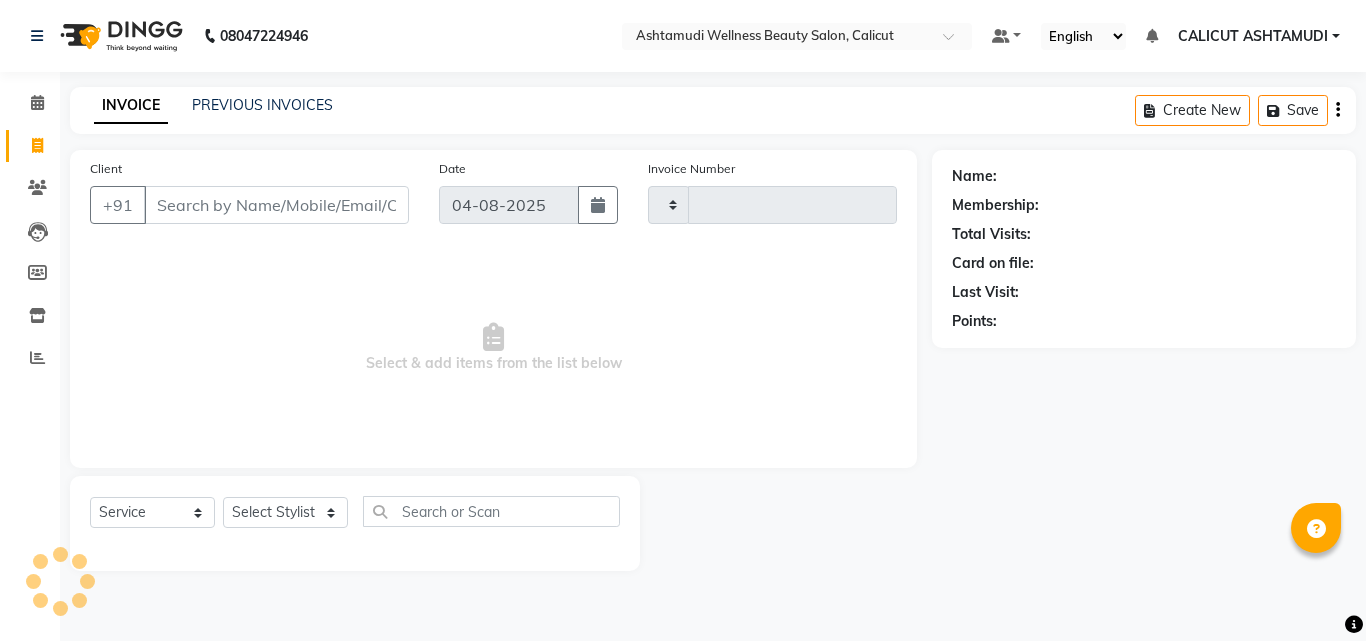 type on "3220" 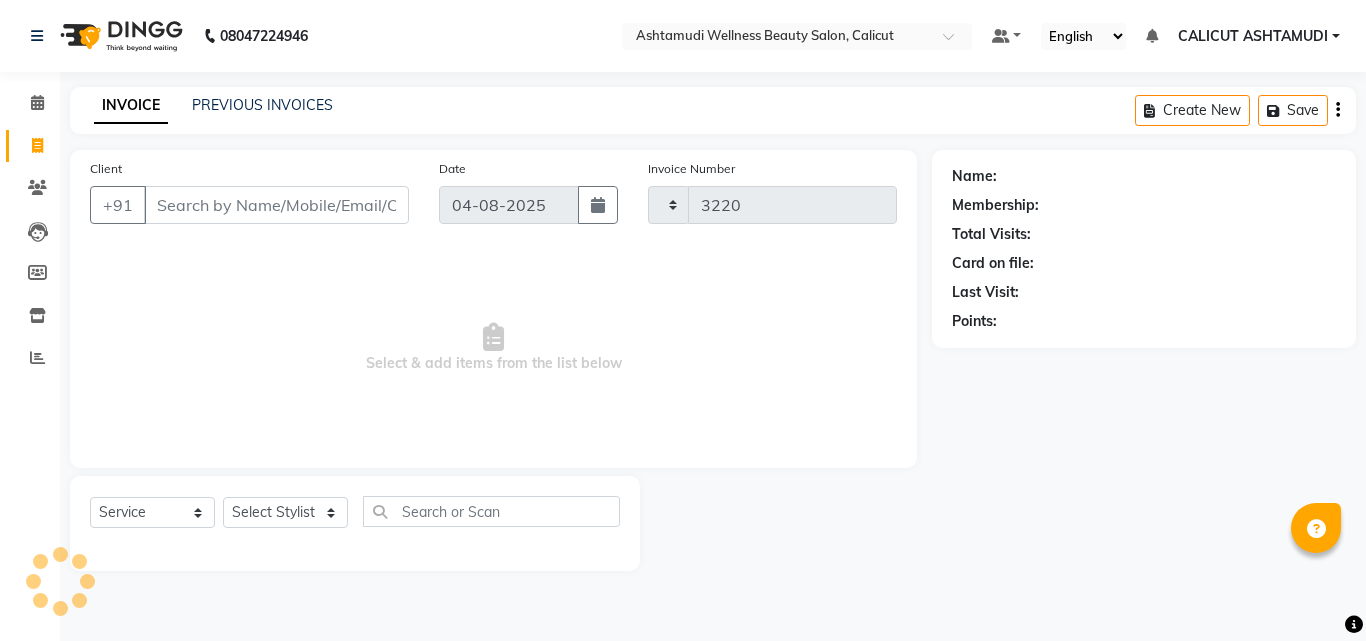 select on "4630" 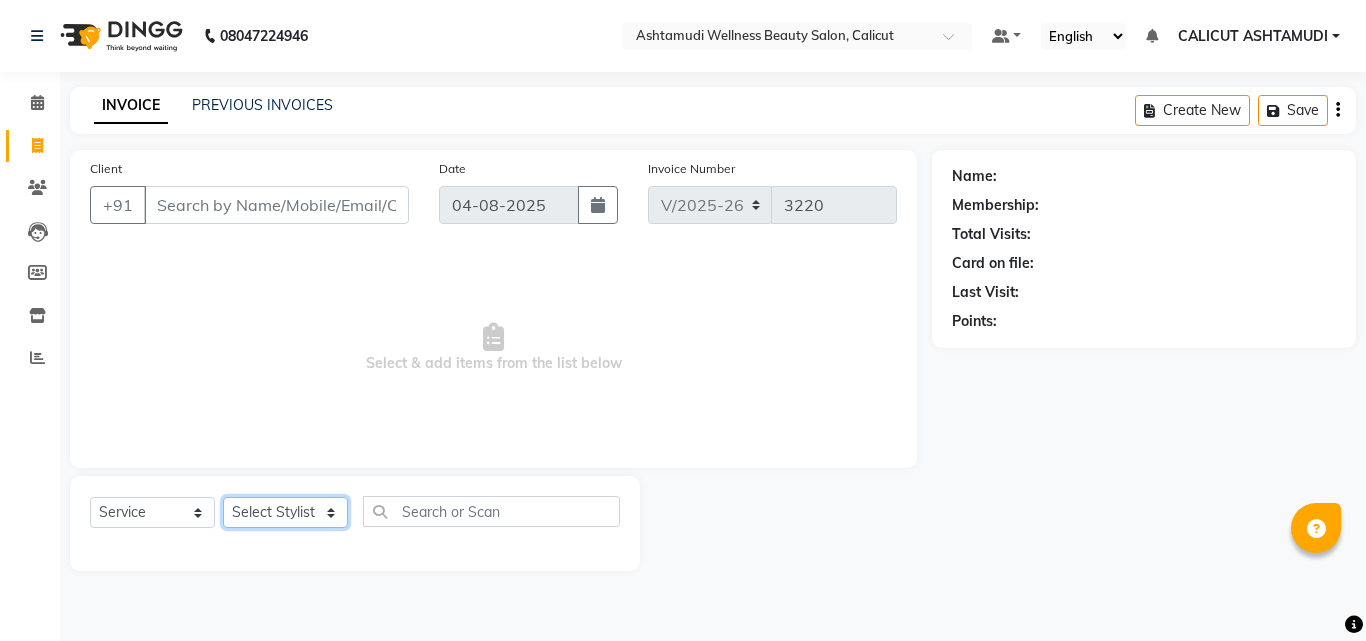 click on "Select Stylist Amala George AMBILI C ANJANA DAS ANKITHA Arya CALICUT ASHTAMUDI FRANKLY	 GRACY KRISHNA Nitesh Punam Gurung Sewan ali Sheela SUHANA  SHABU Titto" 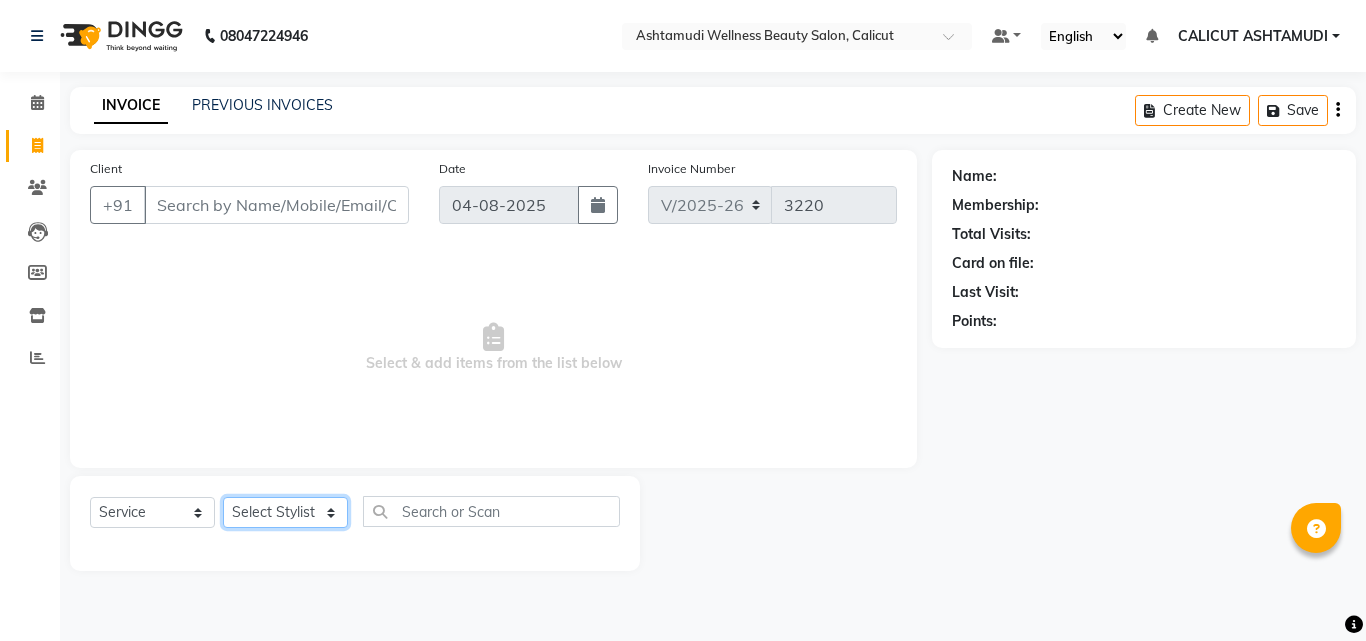 select on "54081" 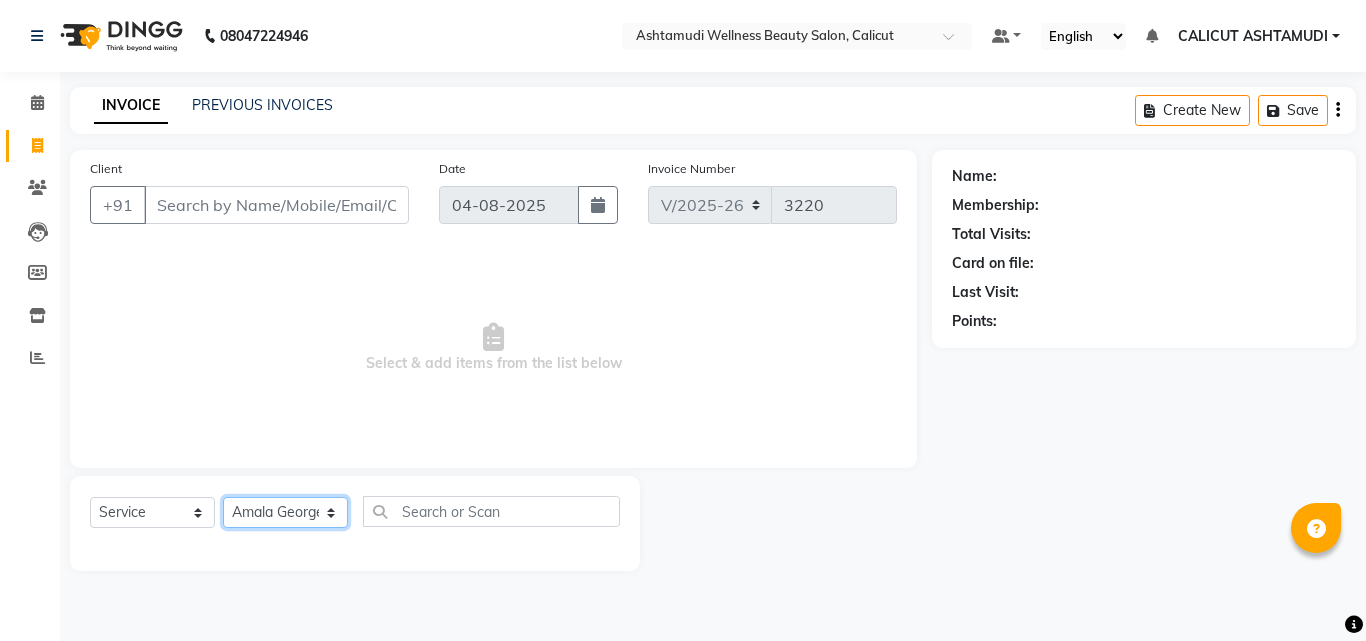 click on "Select Stylist Amala George AMBILI C ANJANA DAS ANKITHA Arya CALICUT ASHTAMUDI FRANKLY	 GRACY KRISHNA Nitesh Punam Gurung Sewan ali Sheela SUHANA  SHABU Titto" 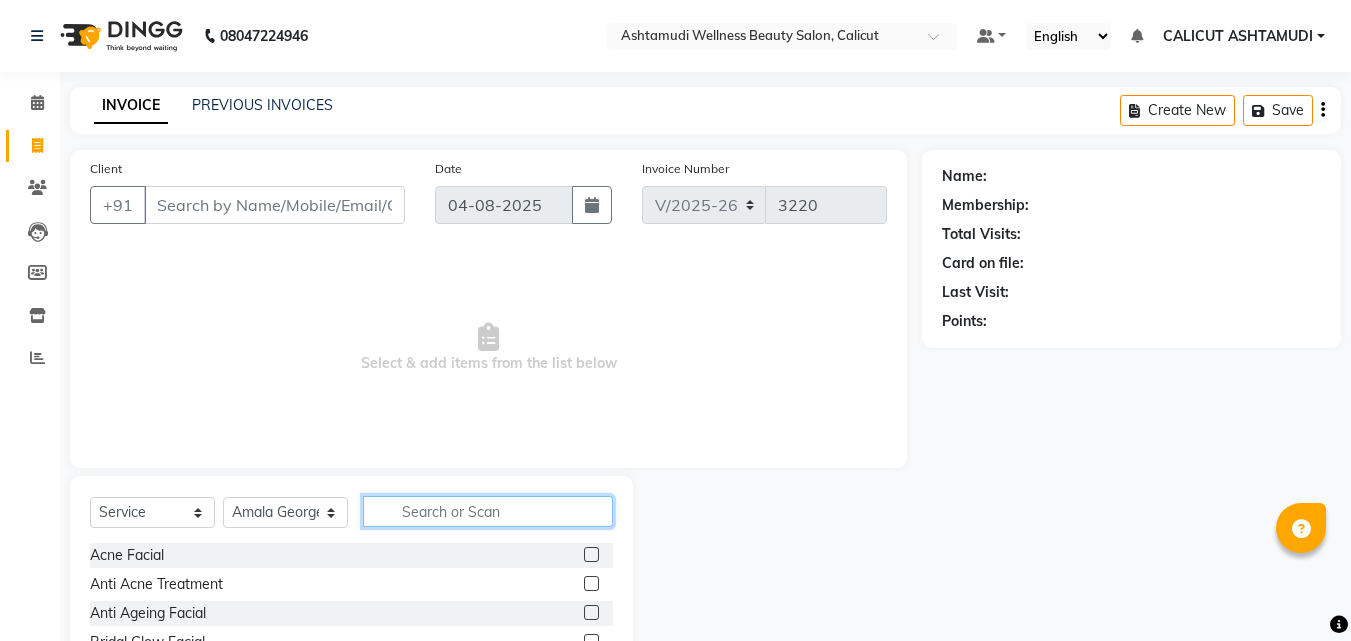 click 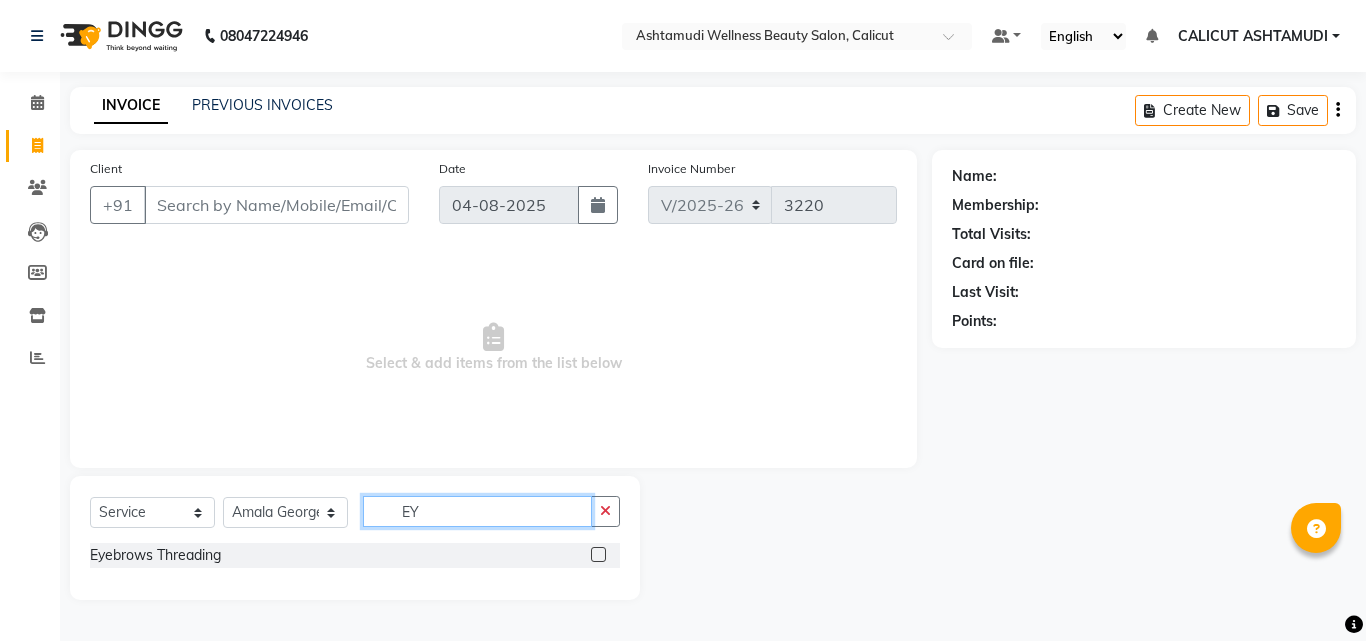 type on "EY" 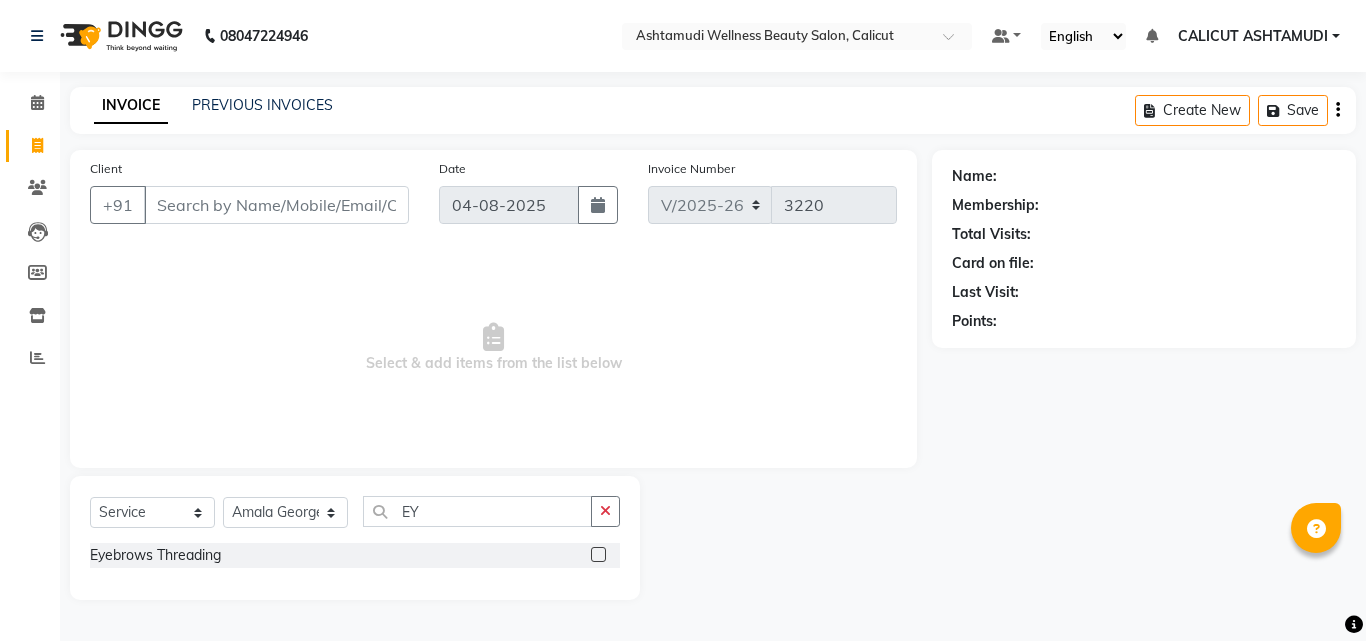 click 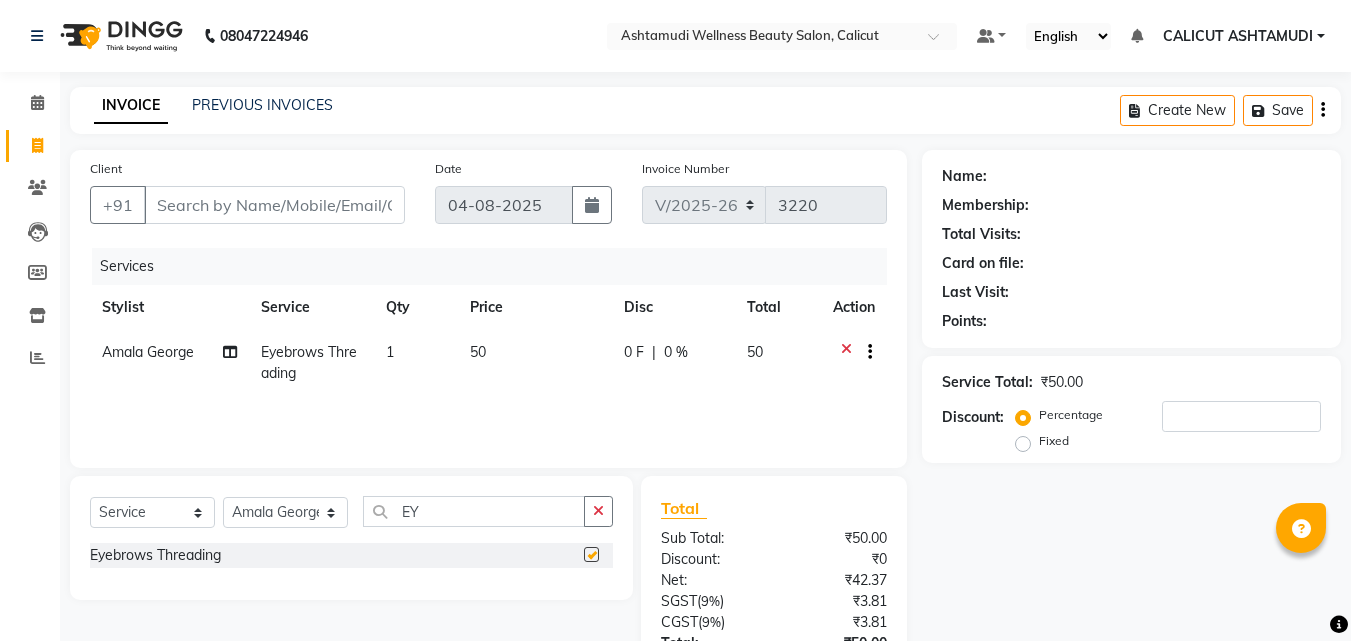 checkbox on "false" 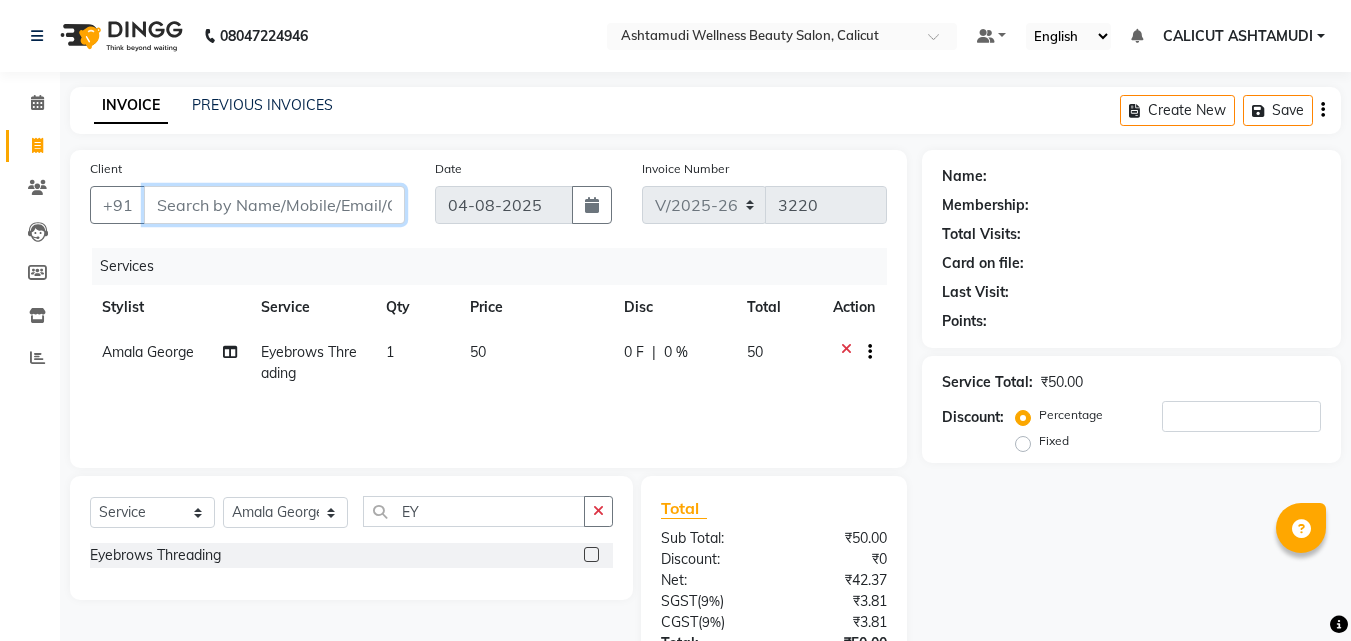 click on "Client" at bounding box center (274, 205) 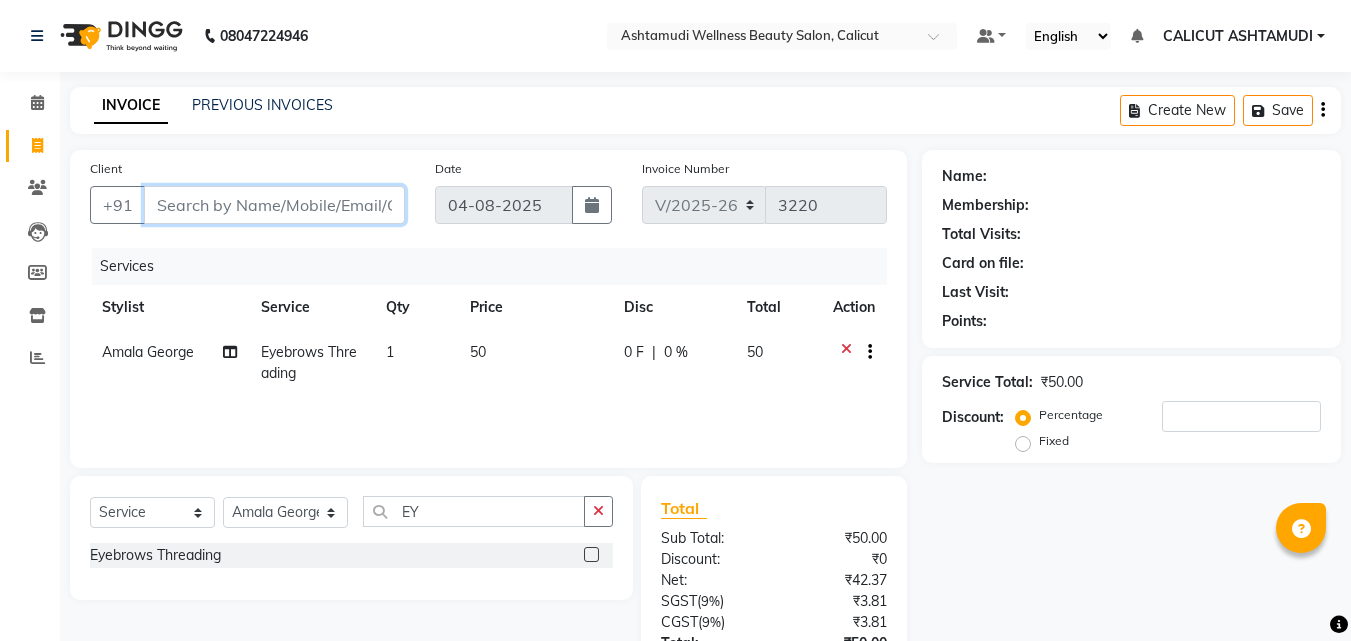 type on "9" 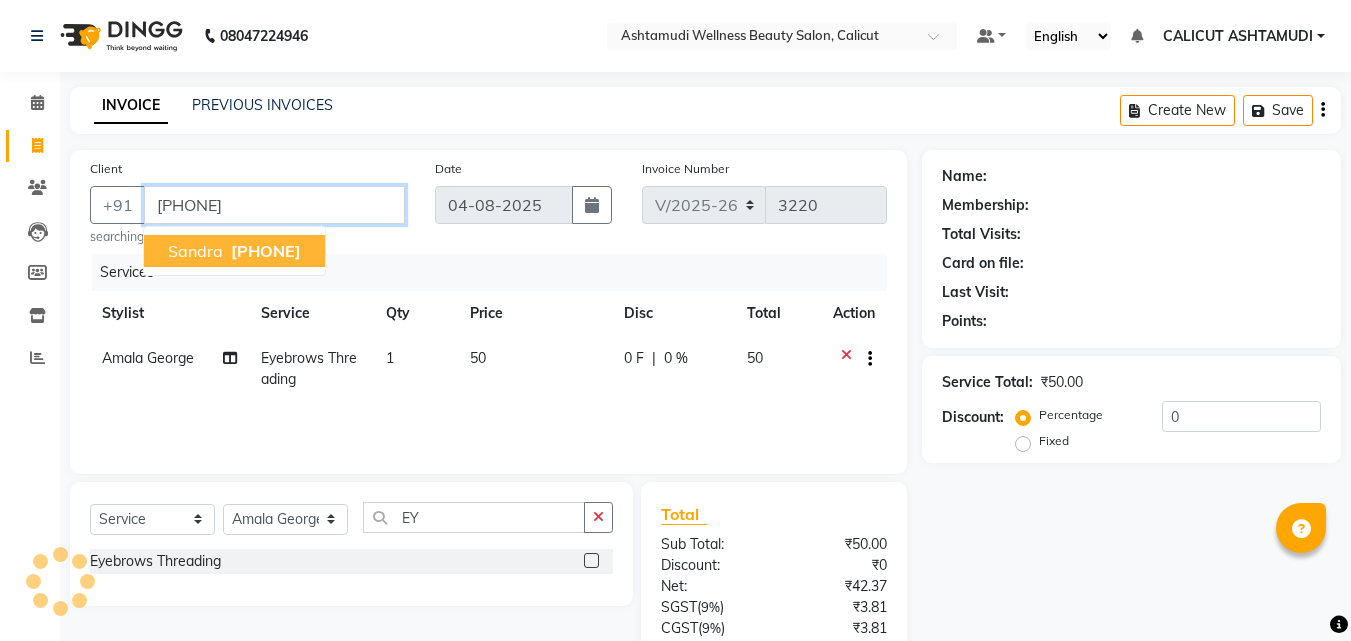 type on "[PHONE]" 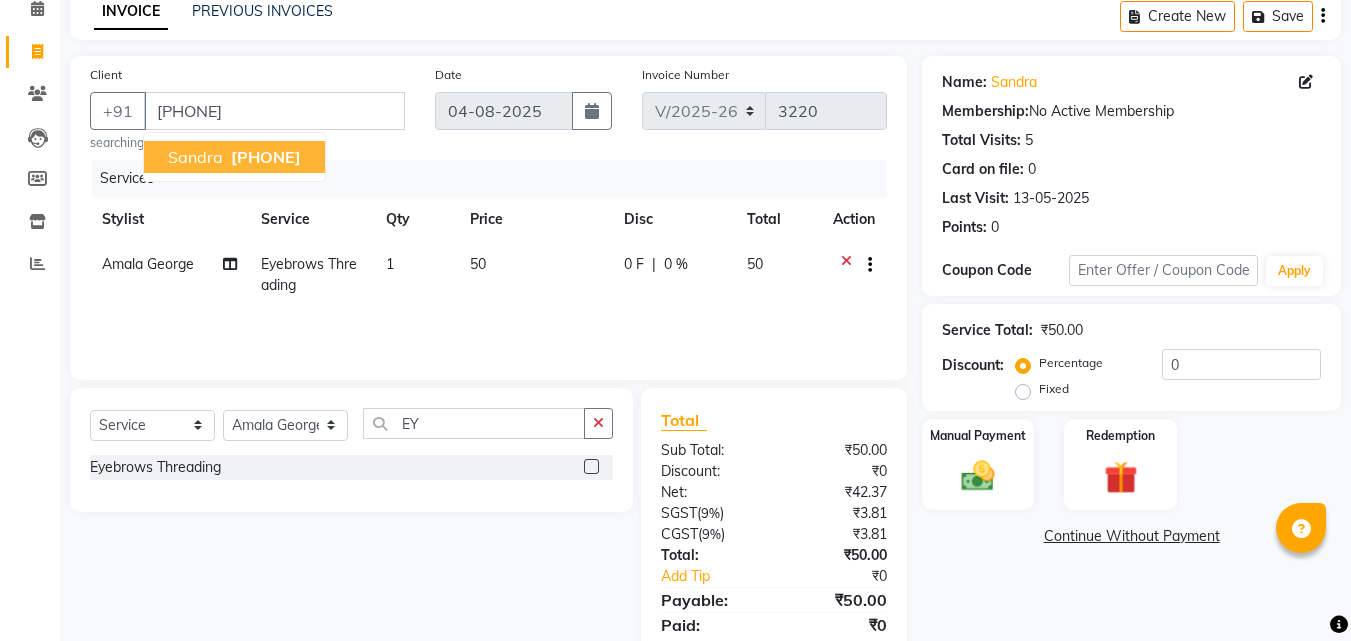scroll, scrollTop: 165, scrollLeft: 0, axis: vertical 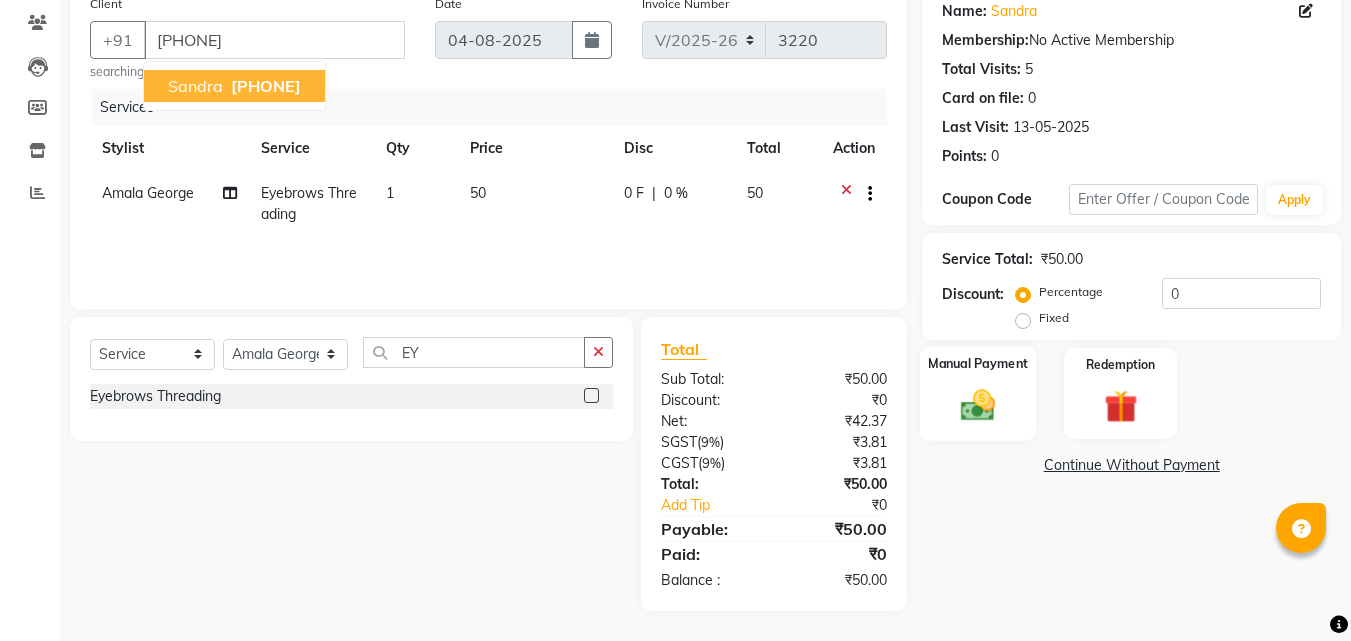 click on "Manual Payment" 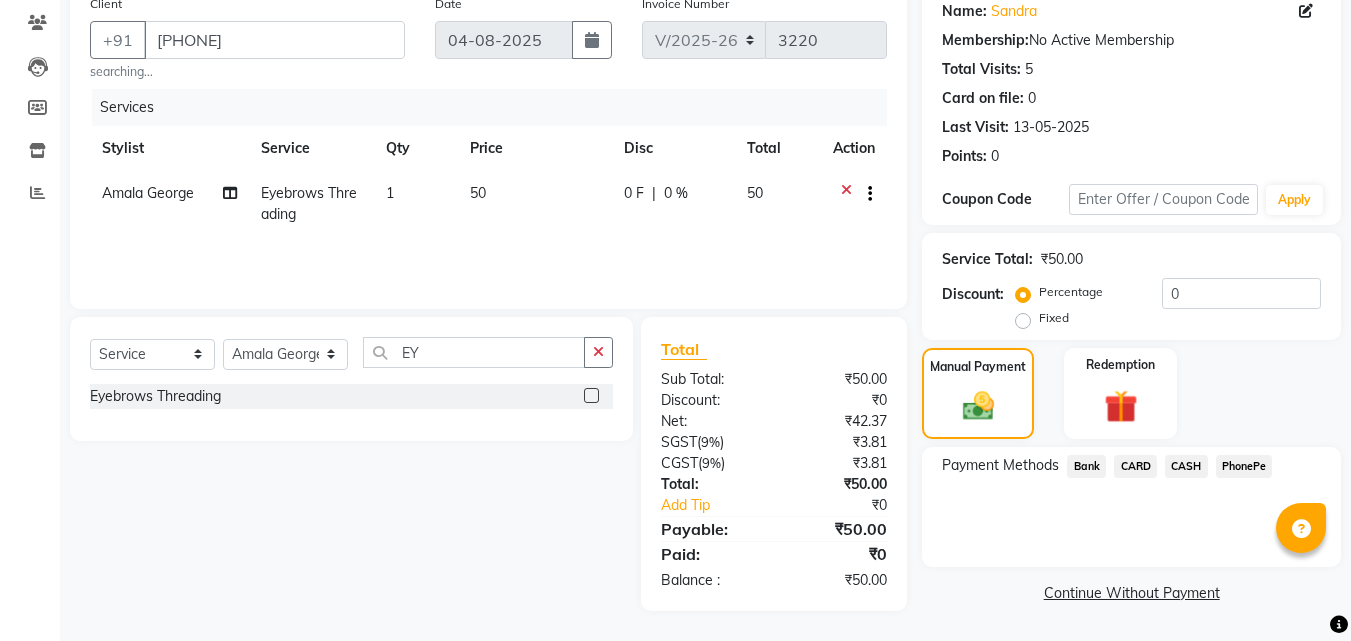 click on "CASH" 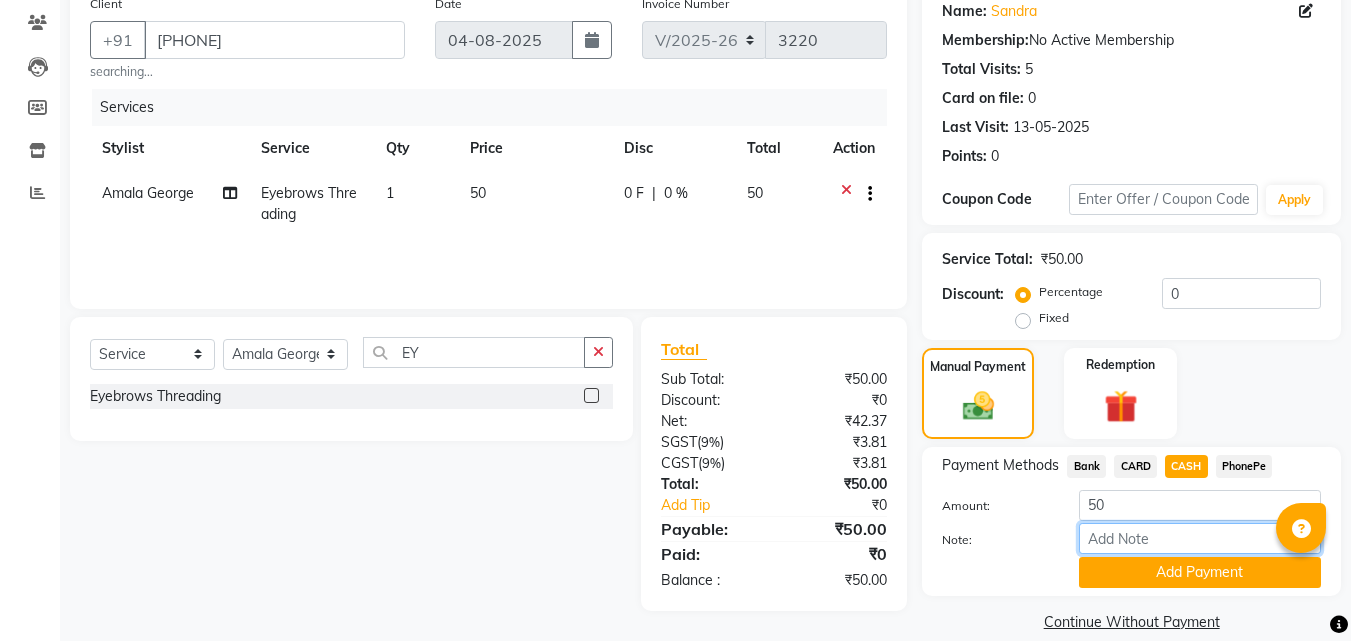 click on "Note:" at bounding box center (1200, 538) 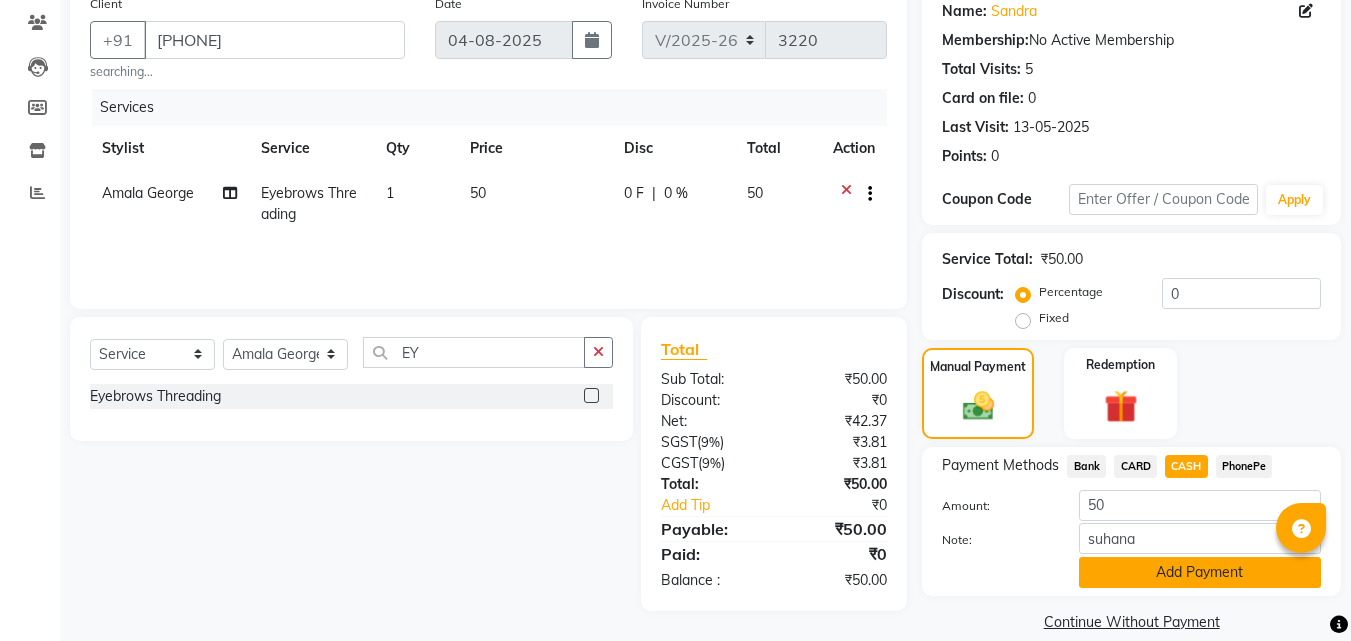 click on "Add Payment" 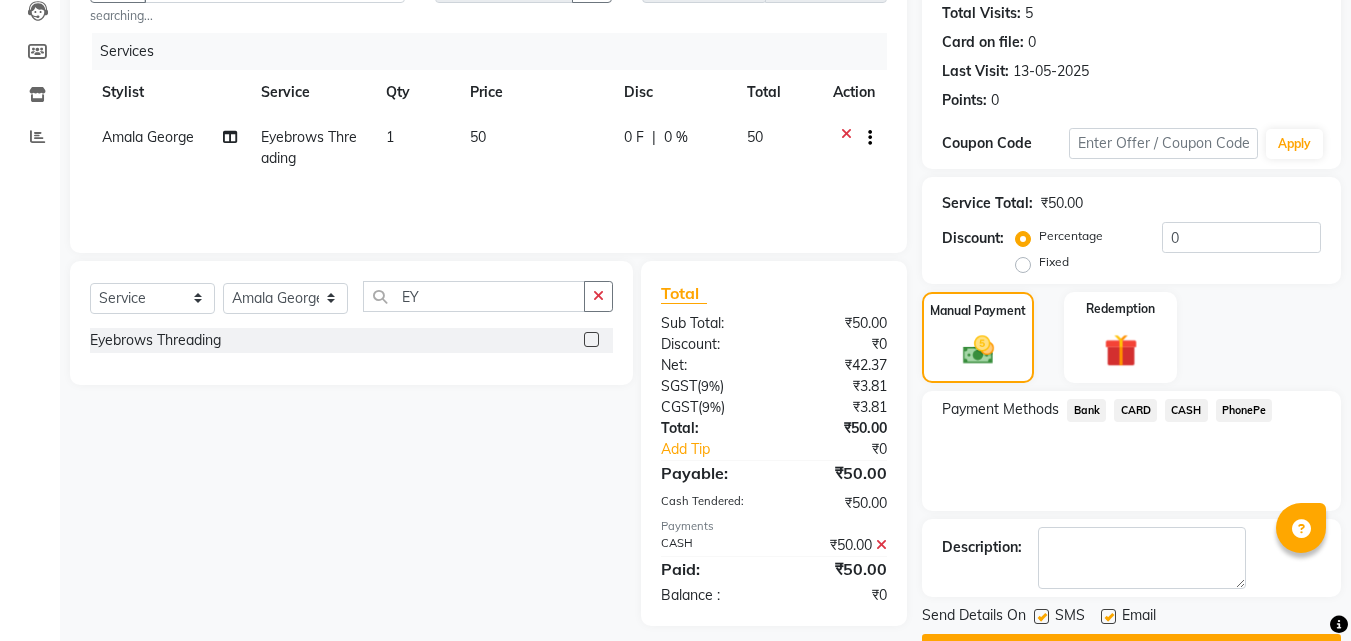 scroll, scrollTop: 275, scrollLeft: 0, axis: vertical 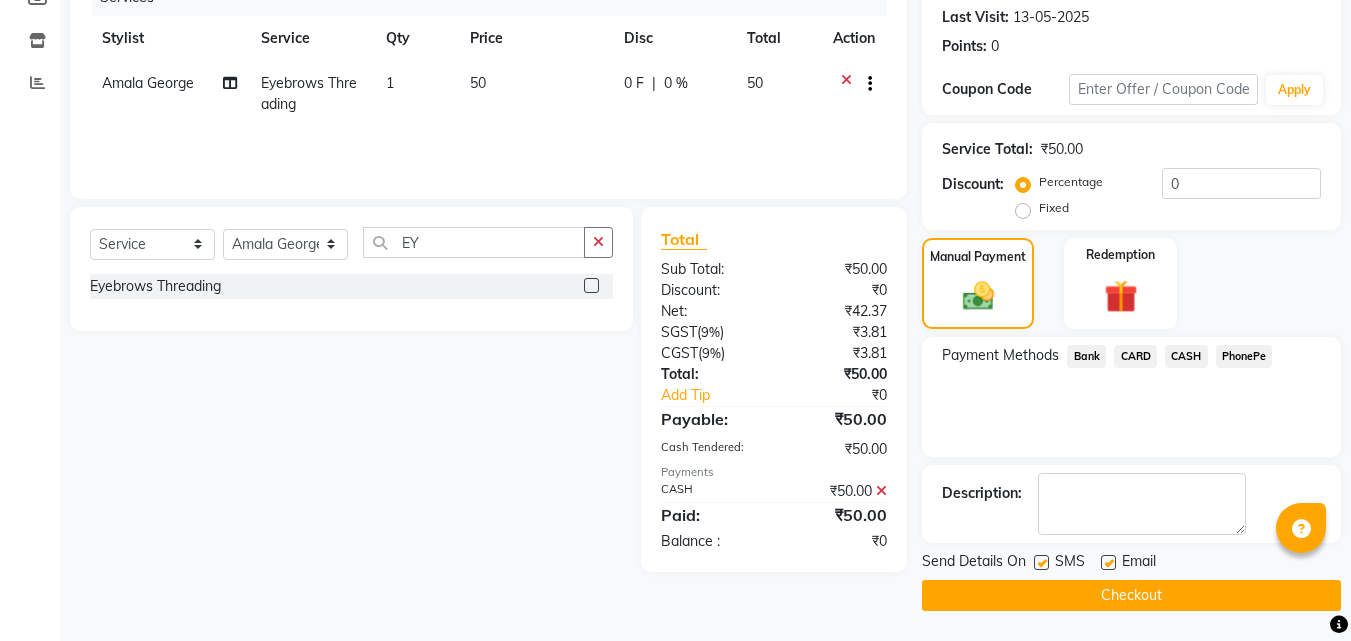 click on "Checkout" 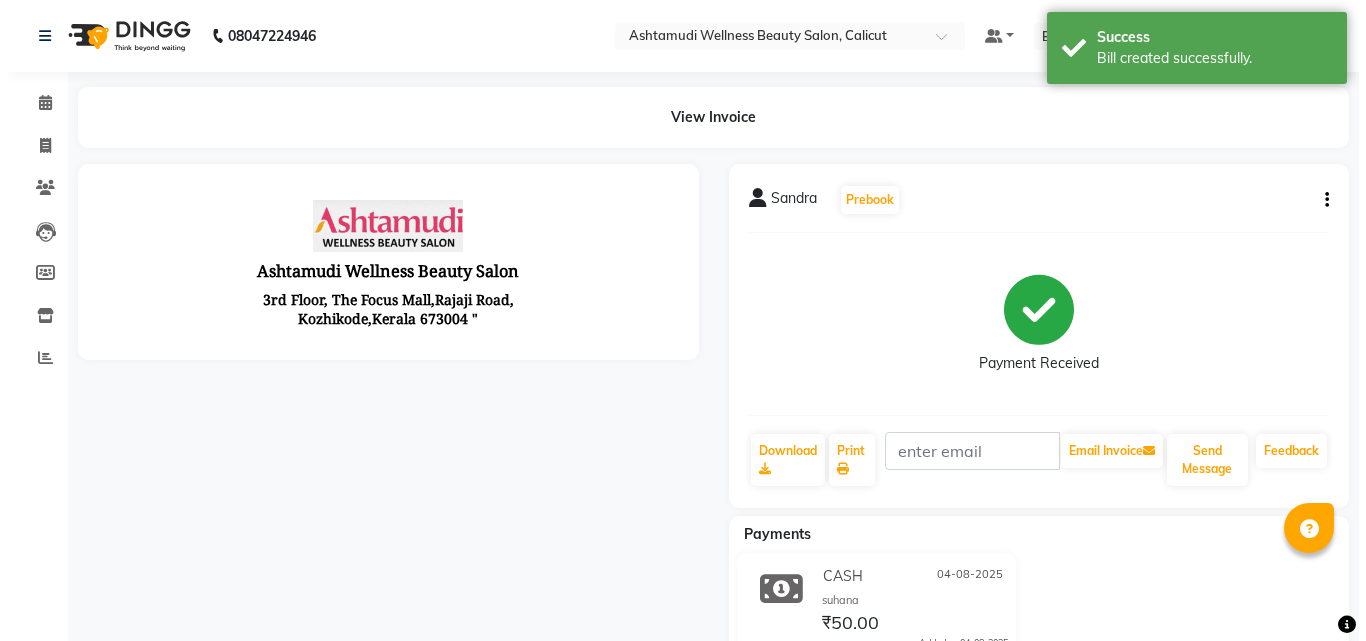 scroll, scrollTop: 0, scrollLeft: 0, axis: both 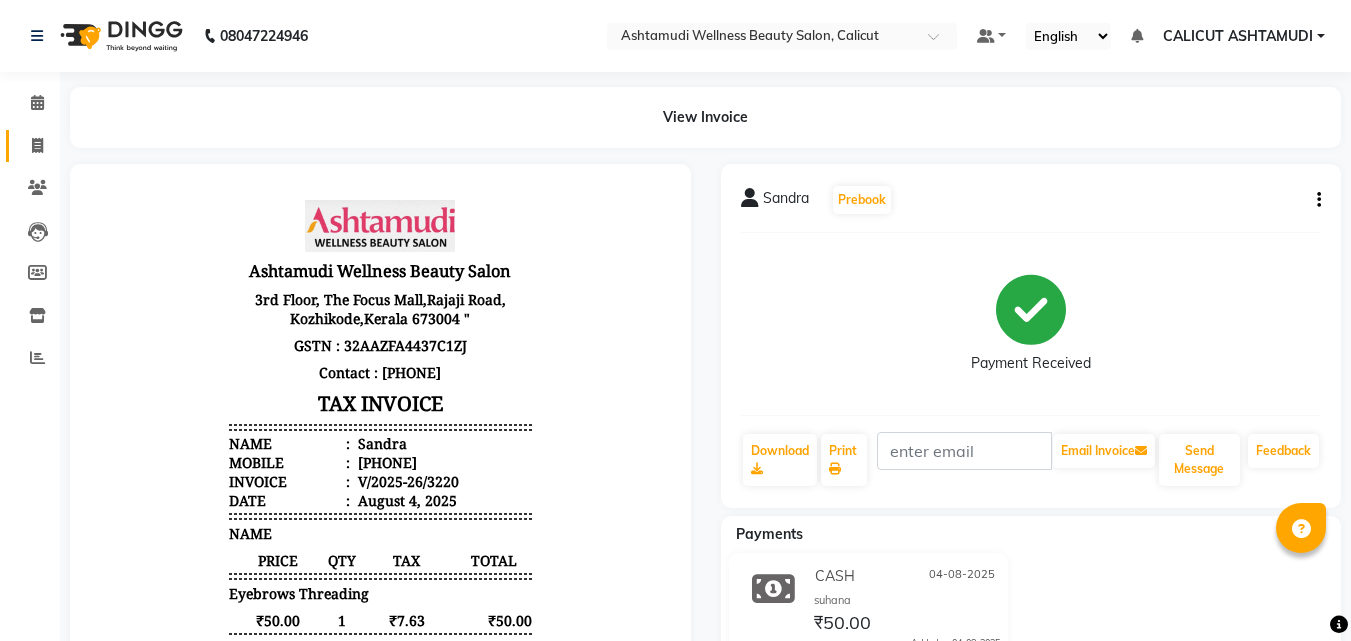 click on "Invoice" 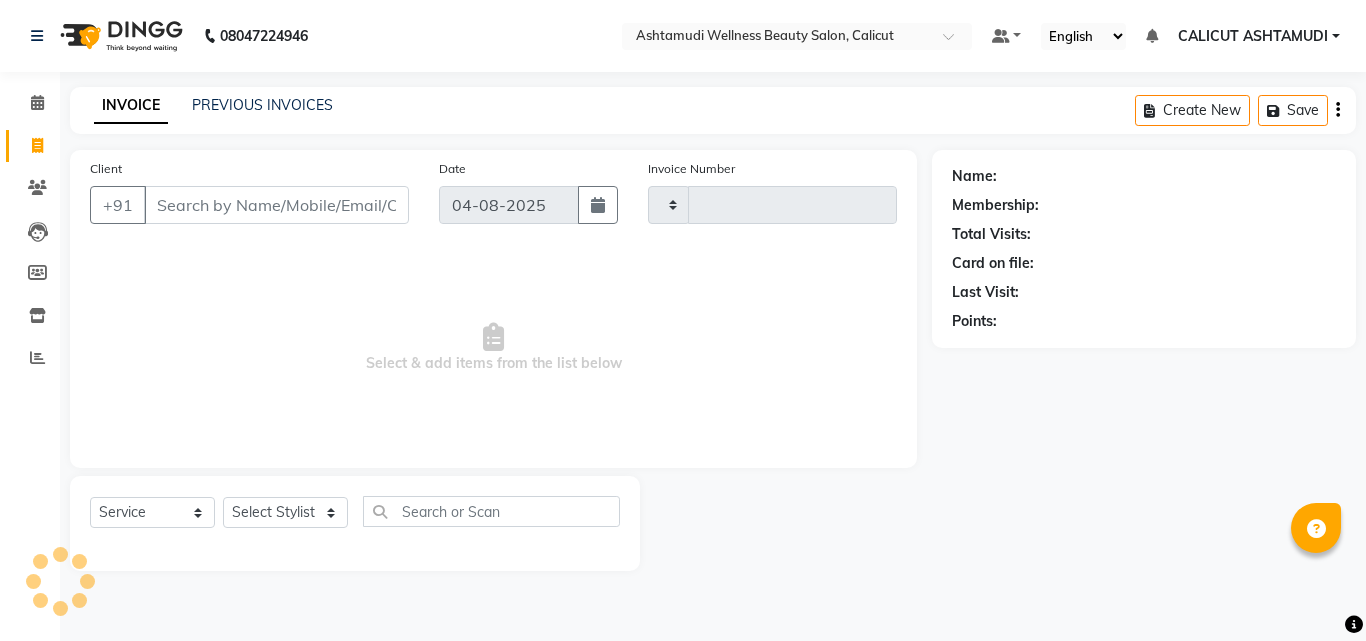 click on "Invoice" 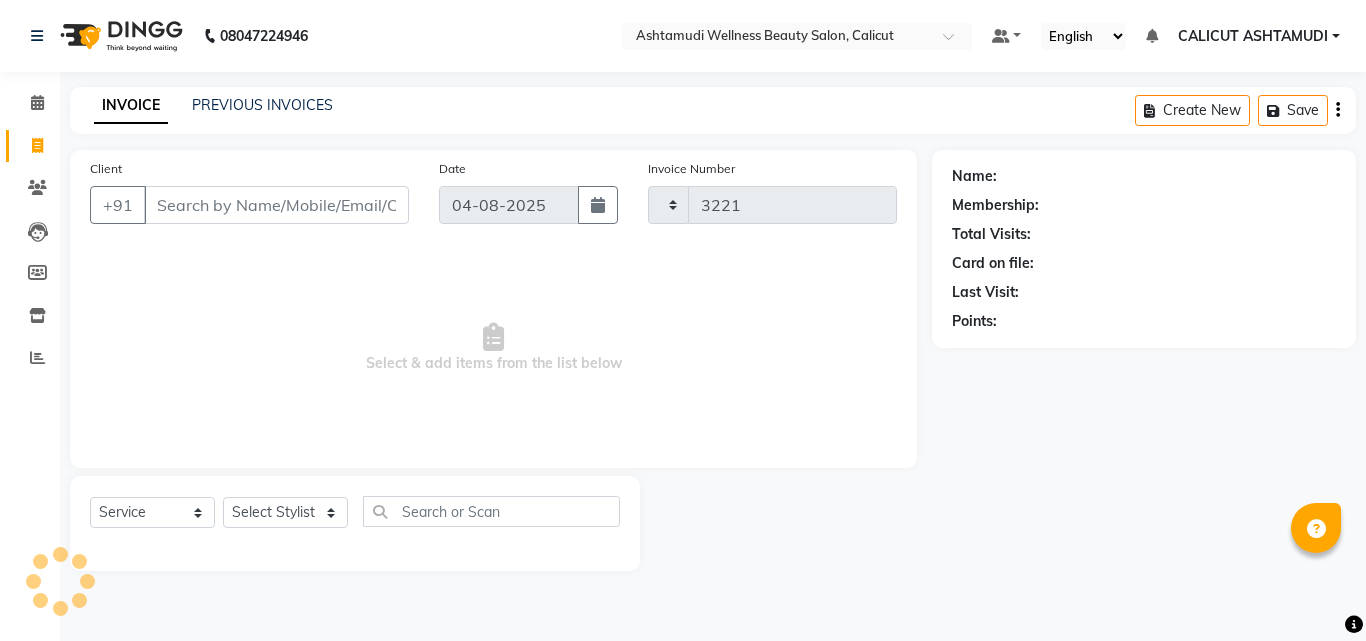 select on "4630" 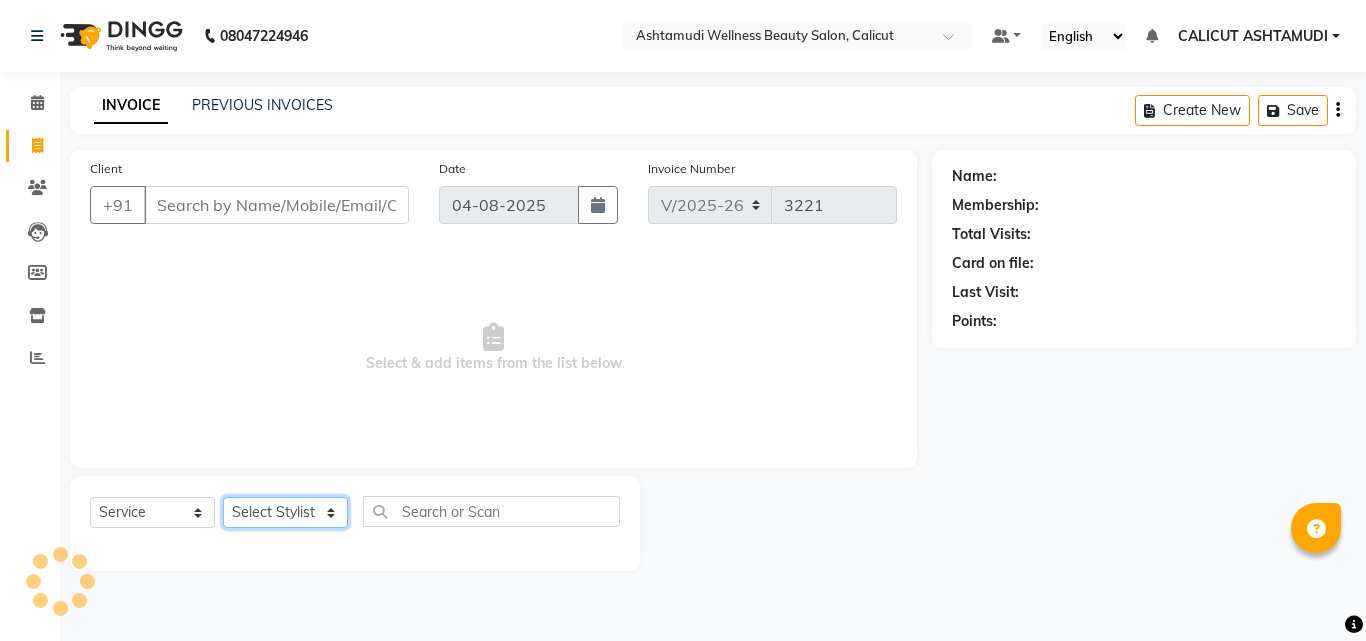 click on "Select Stylist" 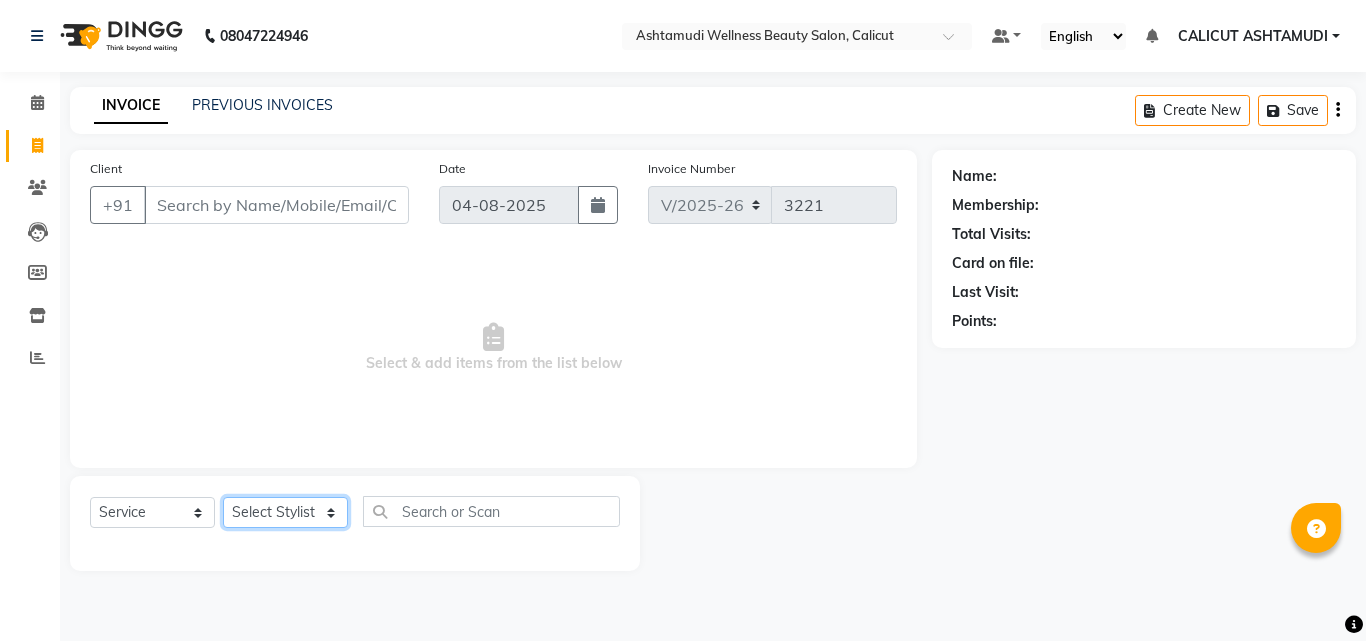 select on "49528" 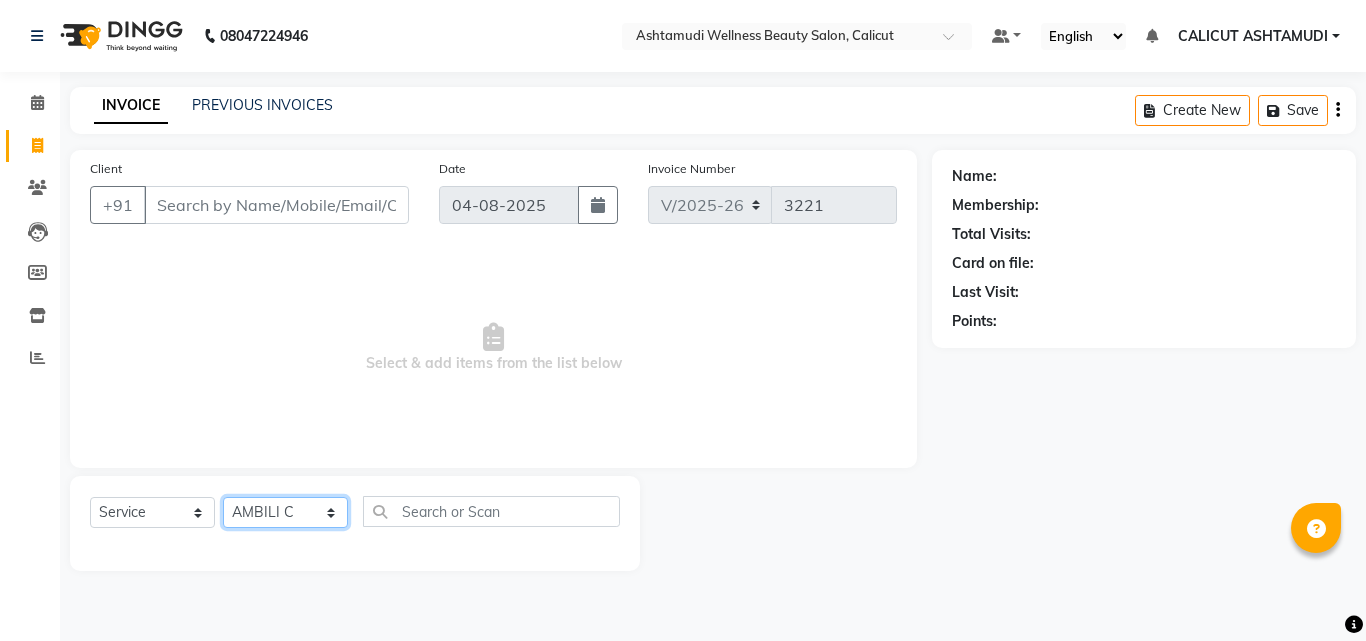 click on "Select Stylist Amala George AMBILI C ANJANA DAS ANKITHA Arya CALICUT ASHTAMUDI FRANKLY	 GRACY KRISHNA Nitesh Punam Gurung Sewan ali Sheela SUHANA  SHABU Titto" 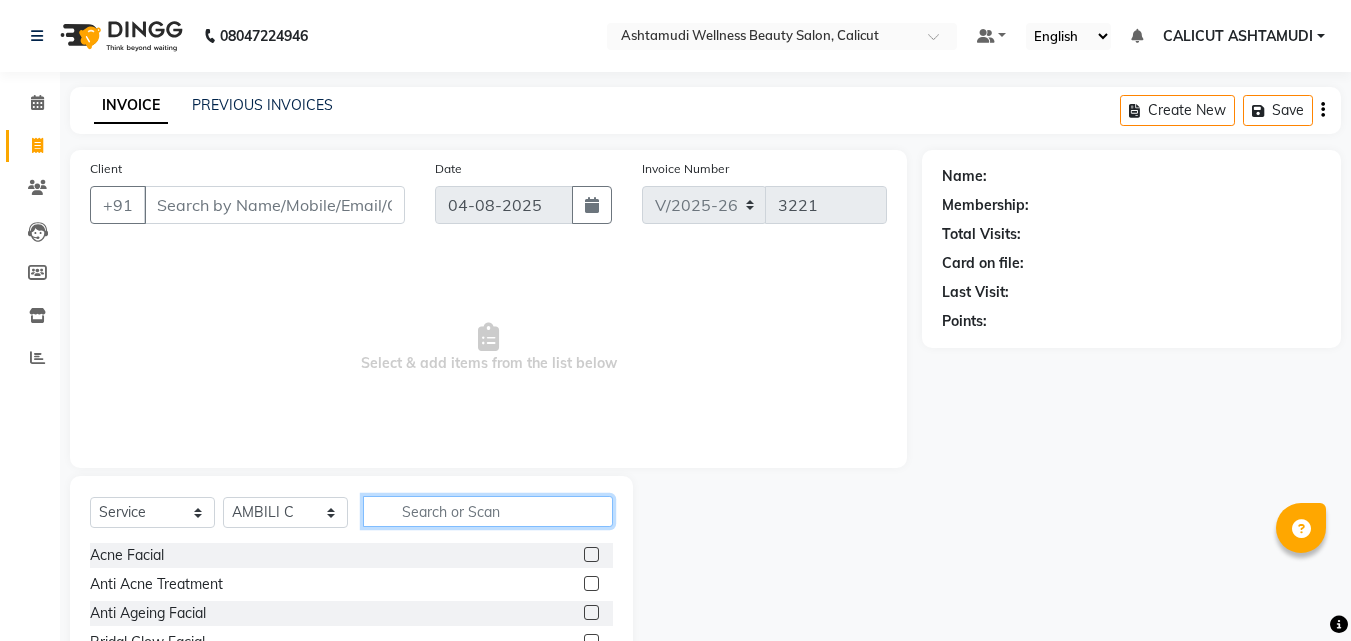 click 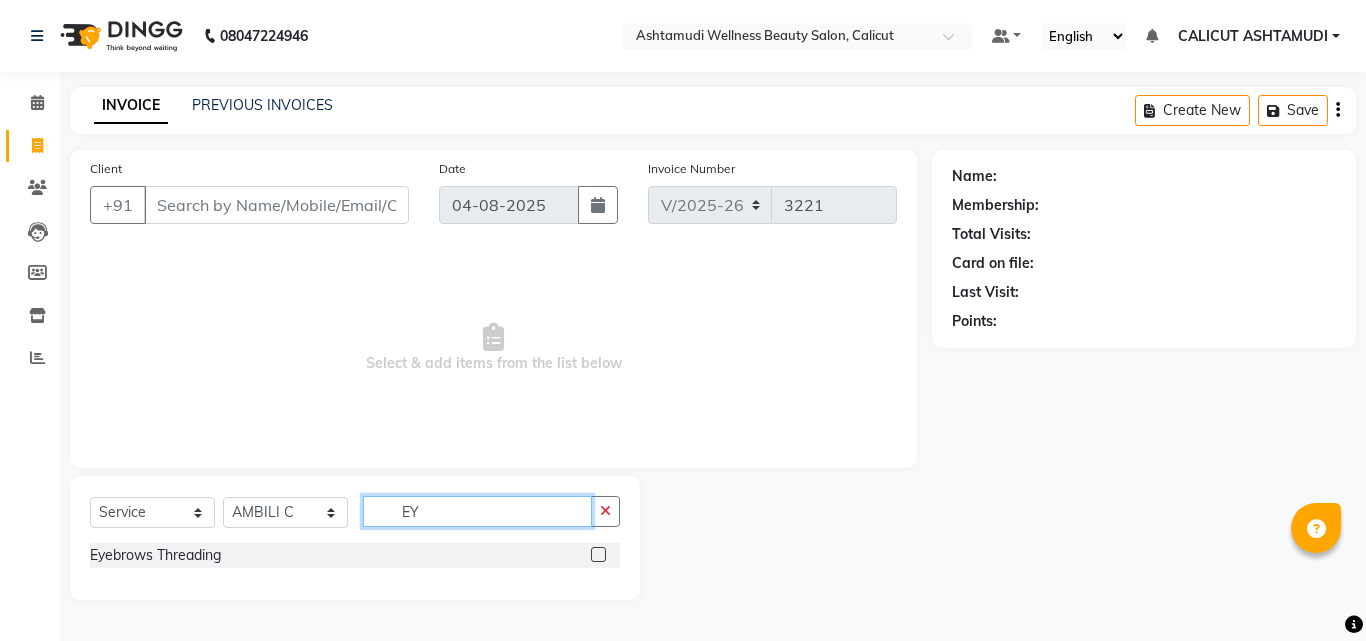 type on "EY" 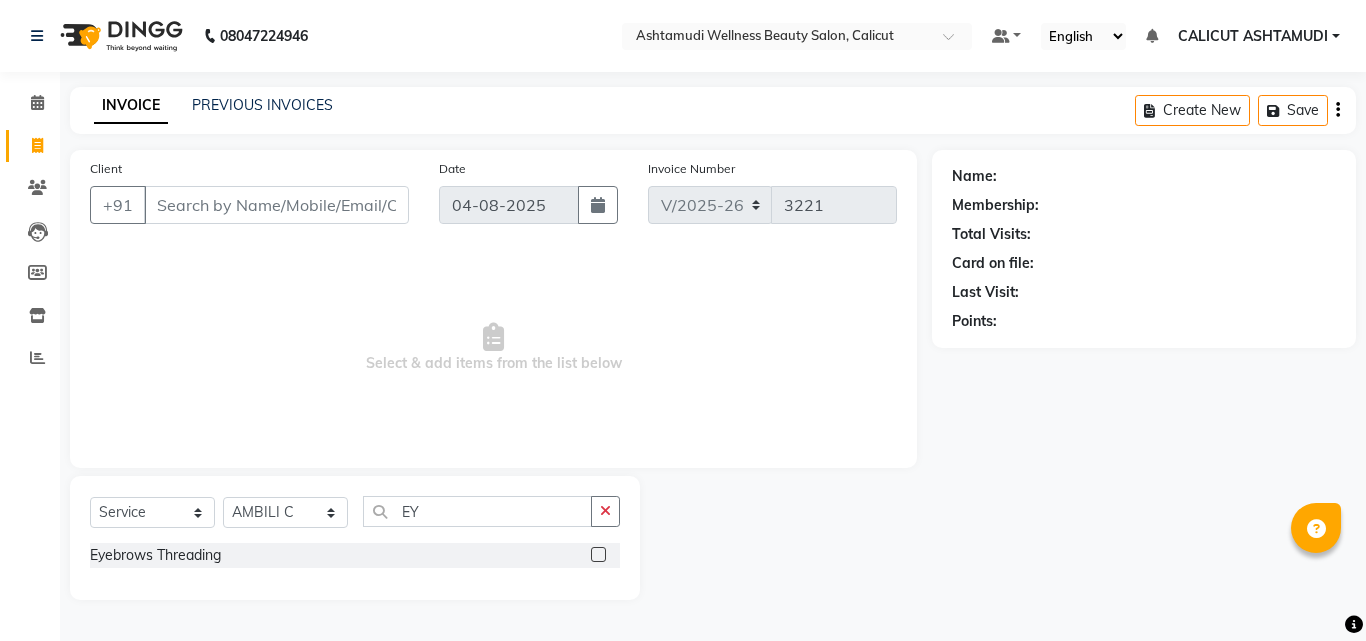 click 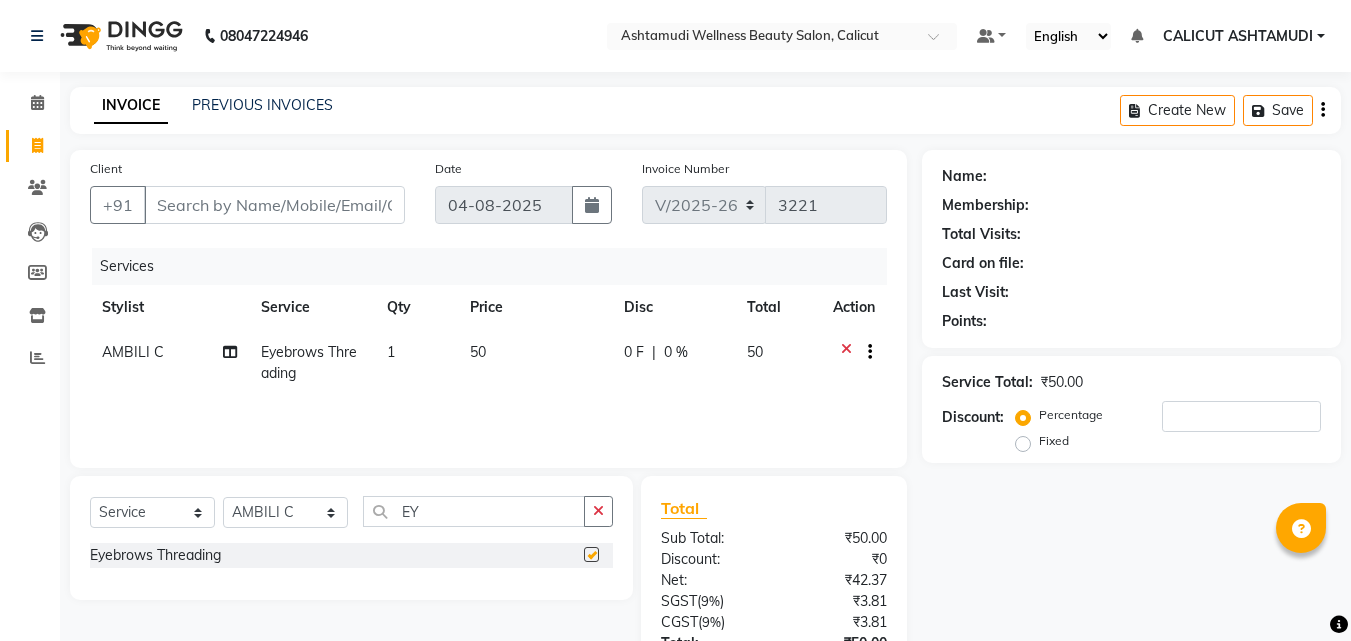 checkbox on "false" 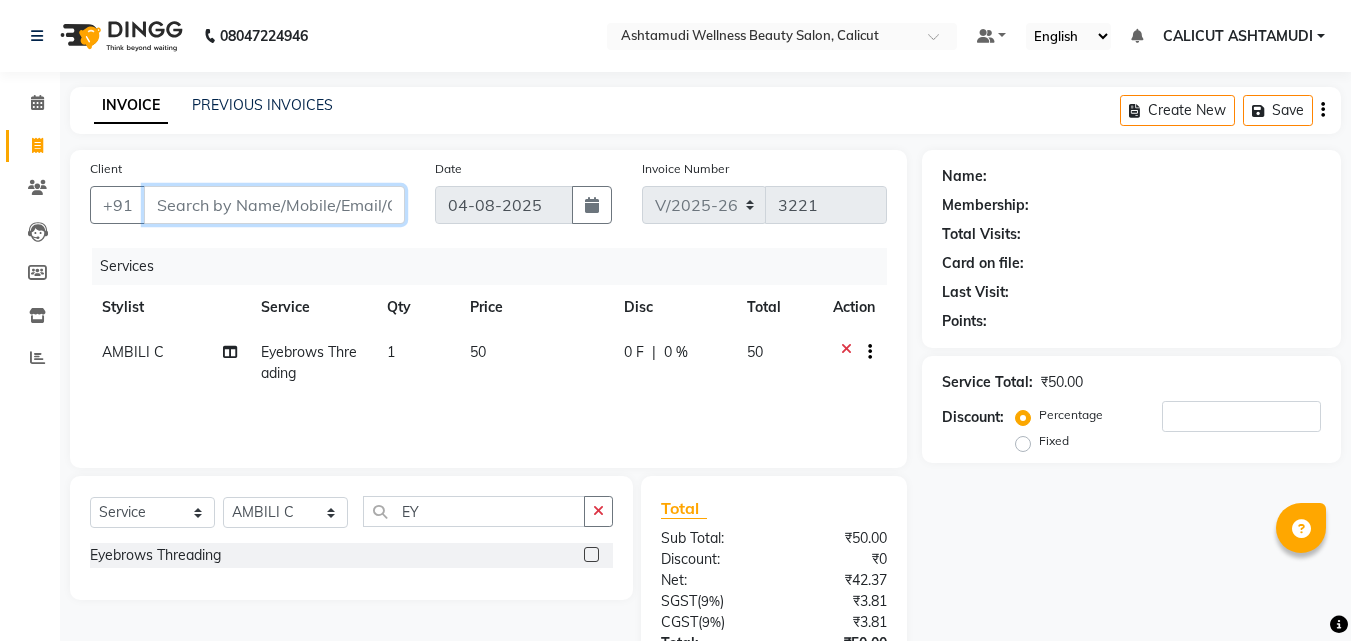 click on "Client" at bounding box center (274, 205) 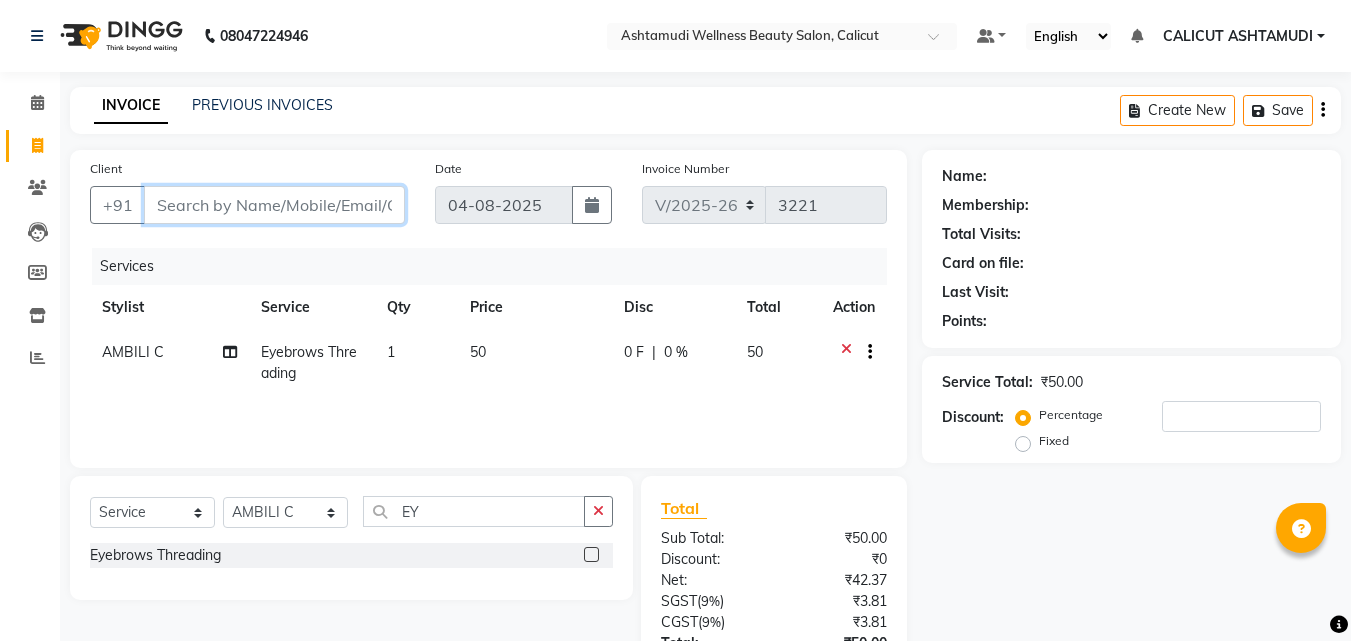 type on "9" 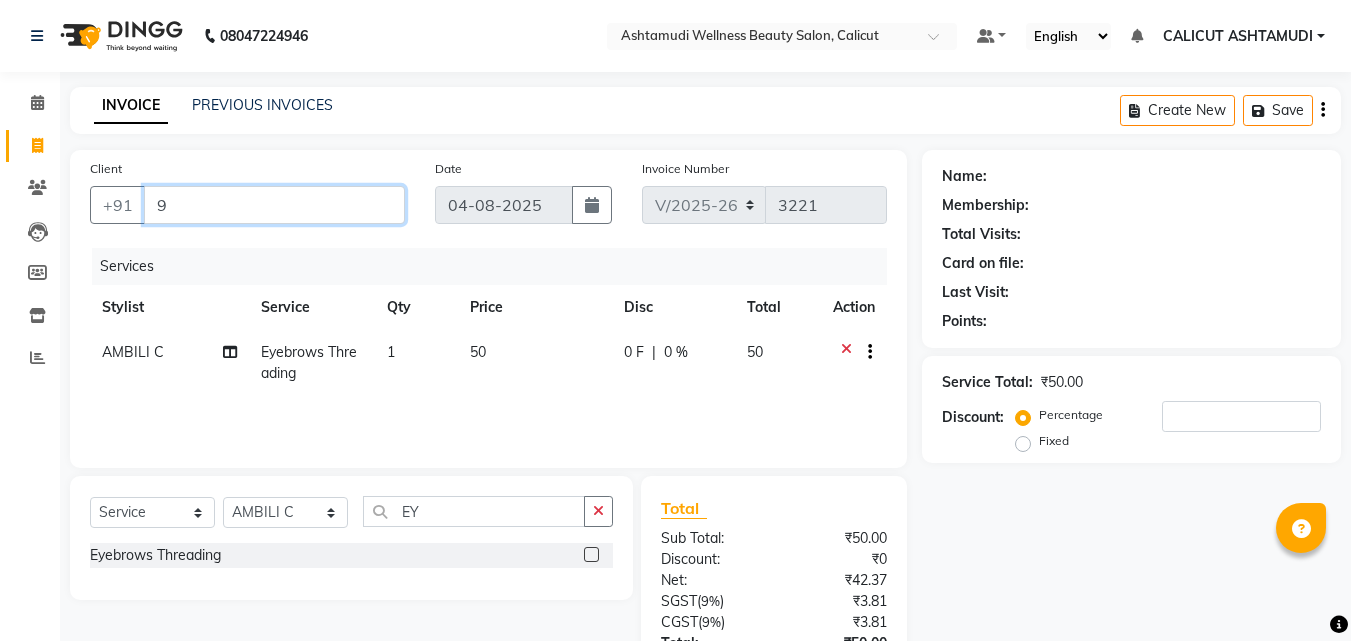 type on "0" 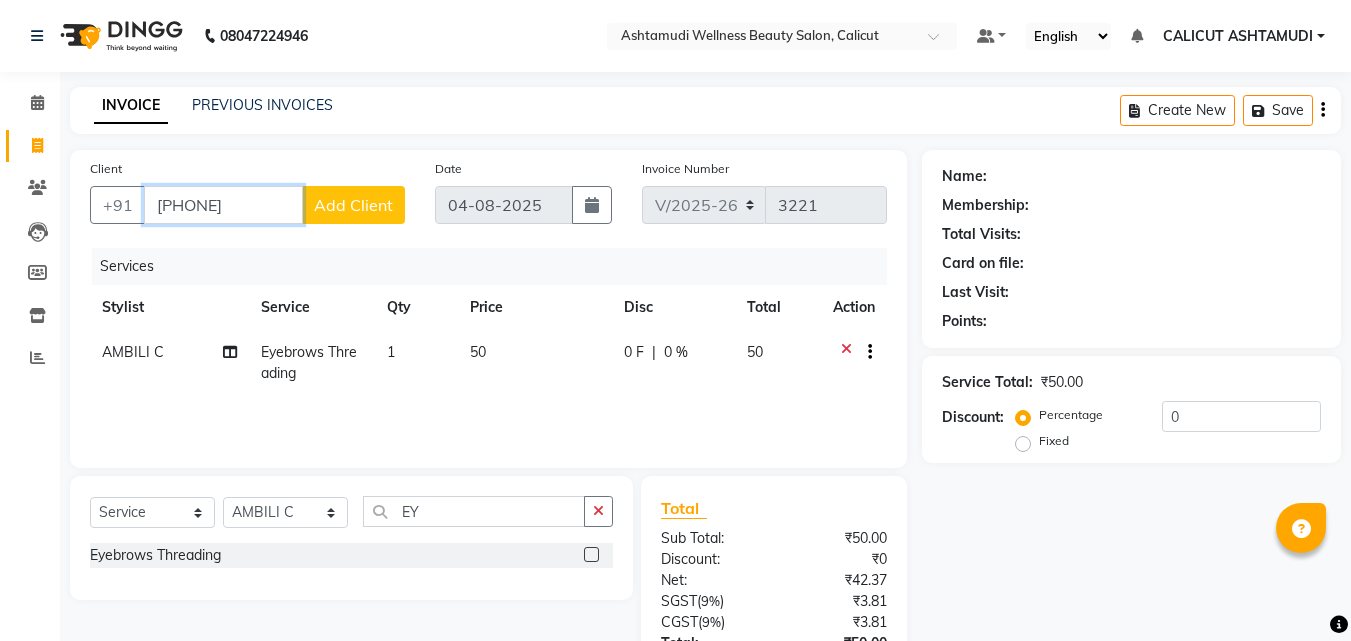 type on "[PHONE]" 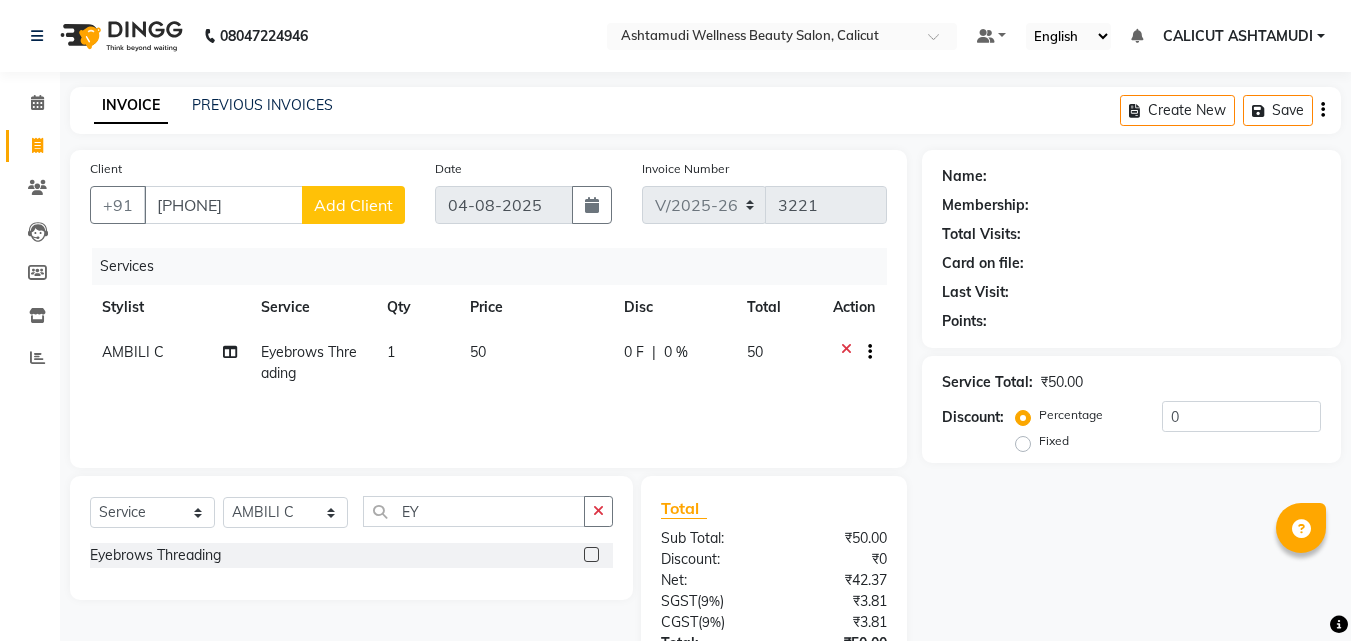 click on "Add Client" 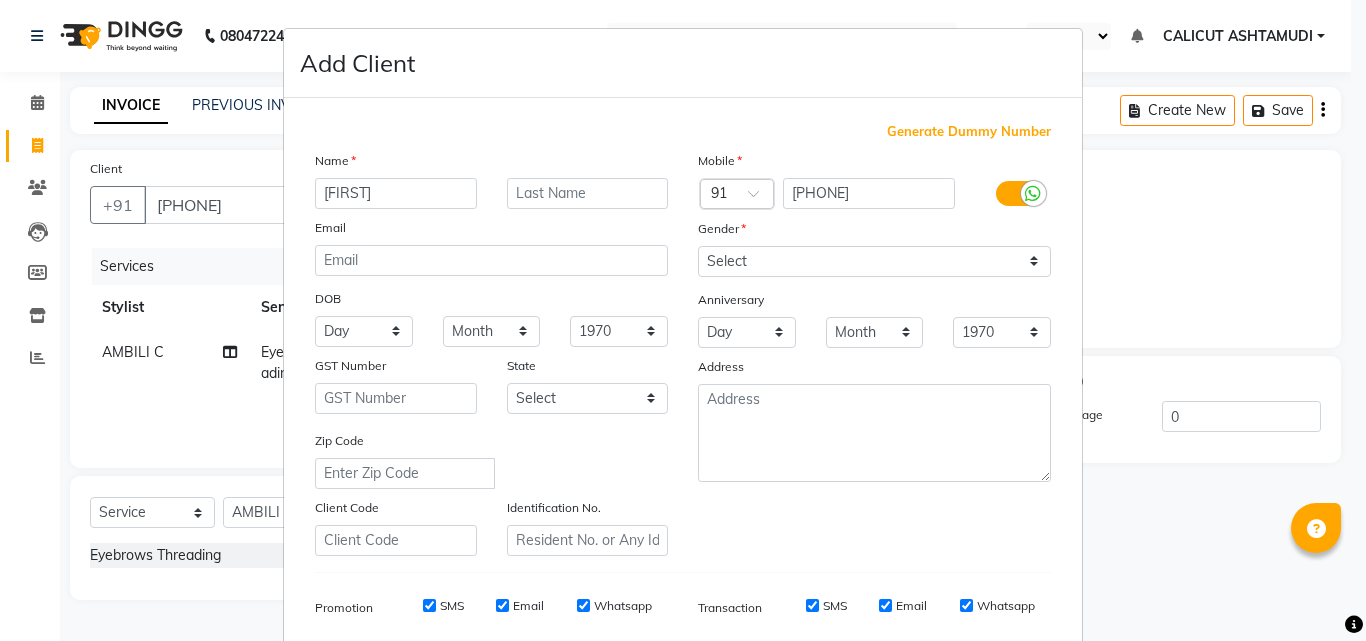 click on "[FIRST]" at bounding box center (396, 193) 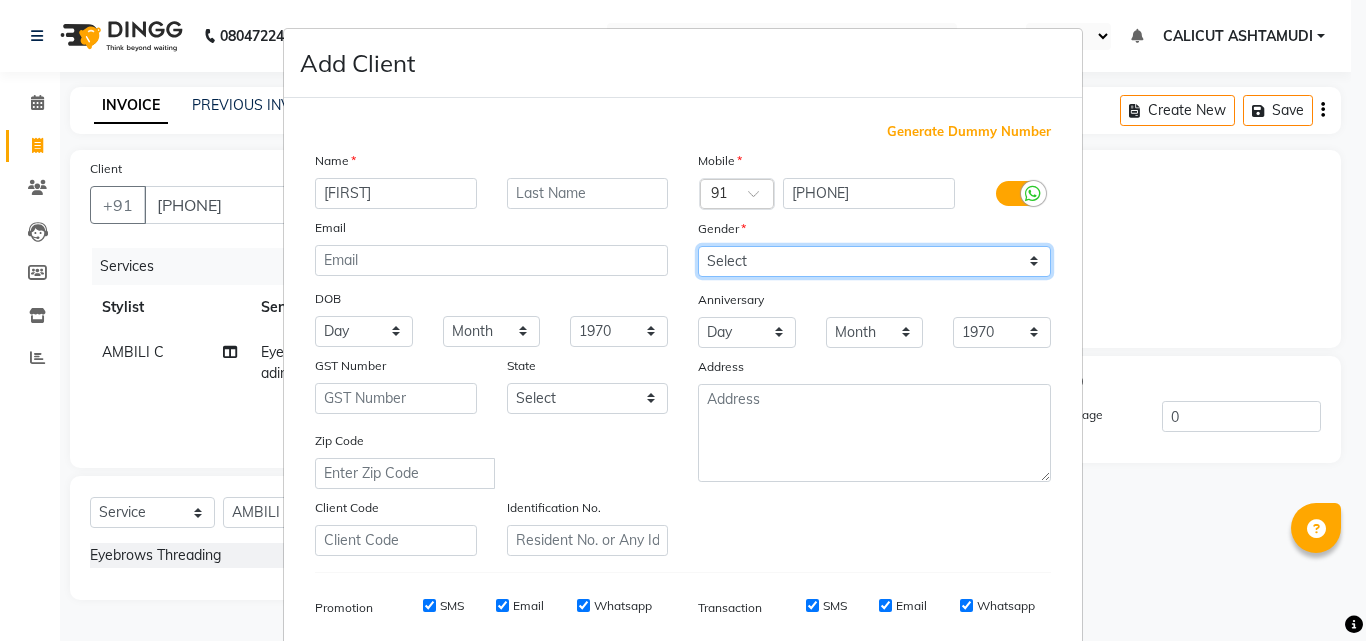 click on "Select Male Female Other Prefer Not To Say" at bounding box center (874, 261) 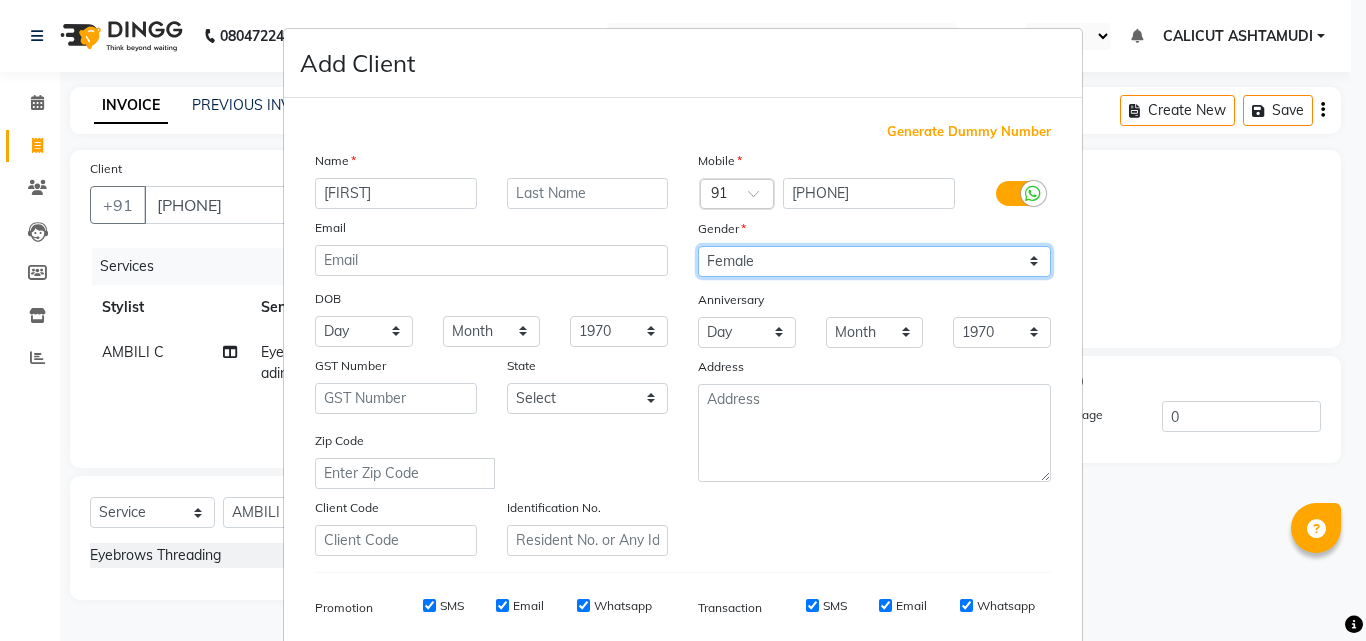 click on "Select Male Female Other Prefer Not To Say" at bounding box center (874, 261) 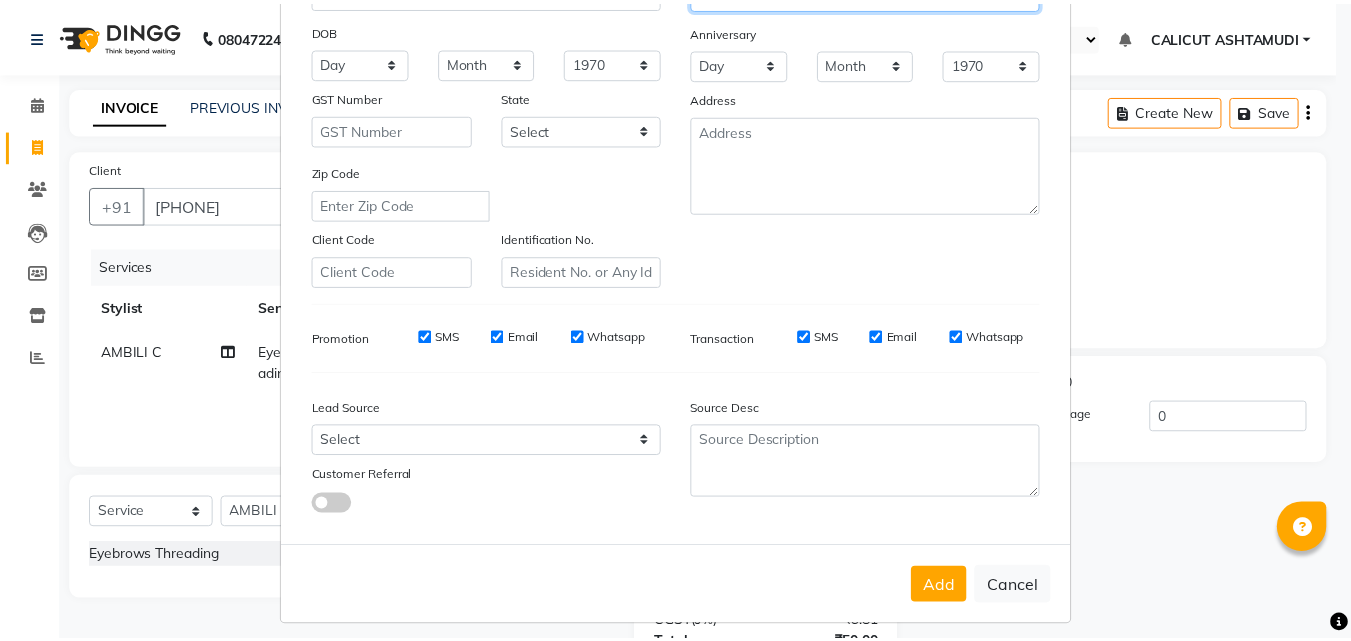 scroll, scrollTop: 282, scrollLeft: 0, axis: vertical 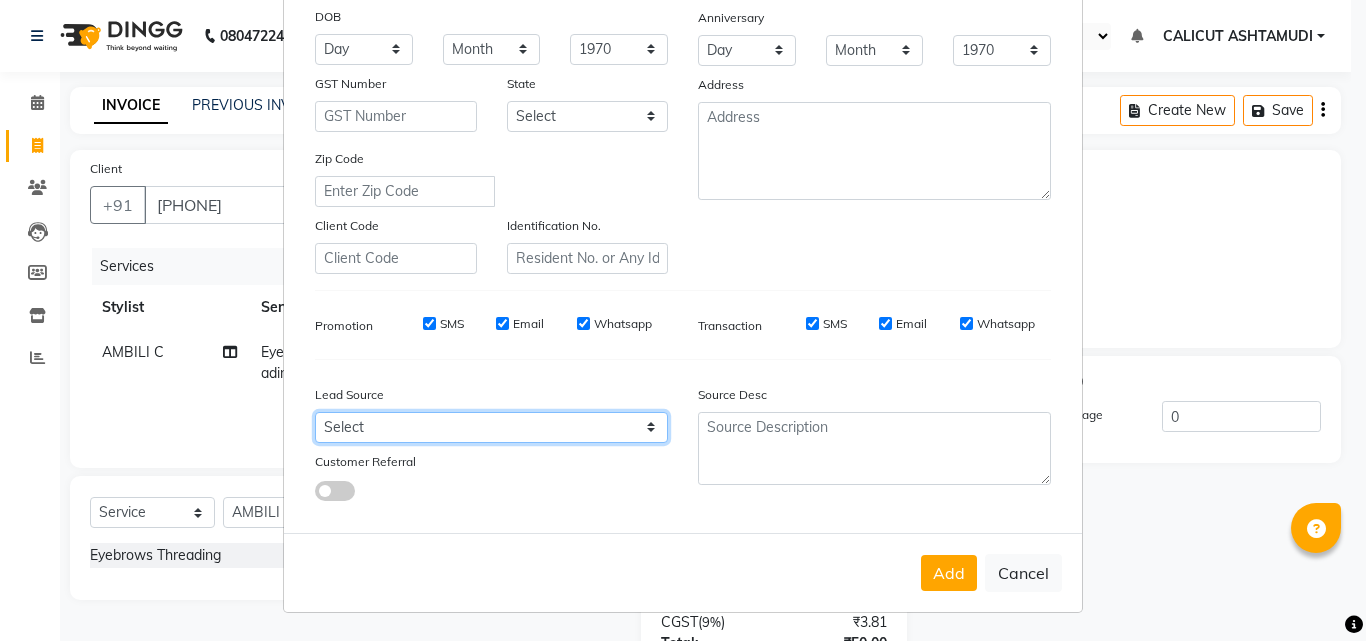 click on "Select Walk-in Referral Internet Friend Word of Mouth Advertisement Facebook JustDial Google Other Instagram  YouTube  WhatsApp" at bounding box center [491, 427] 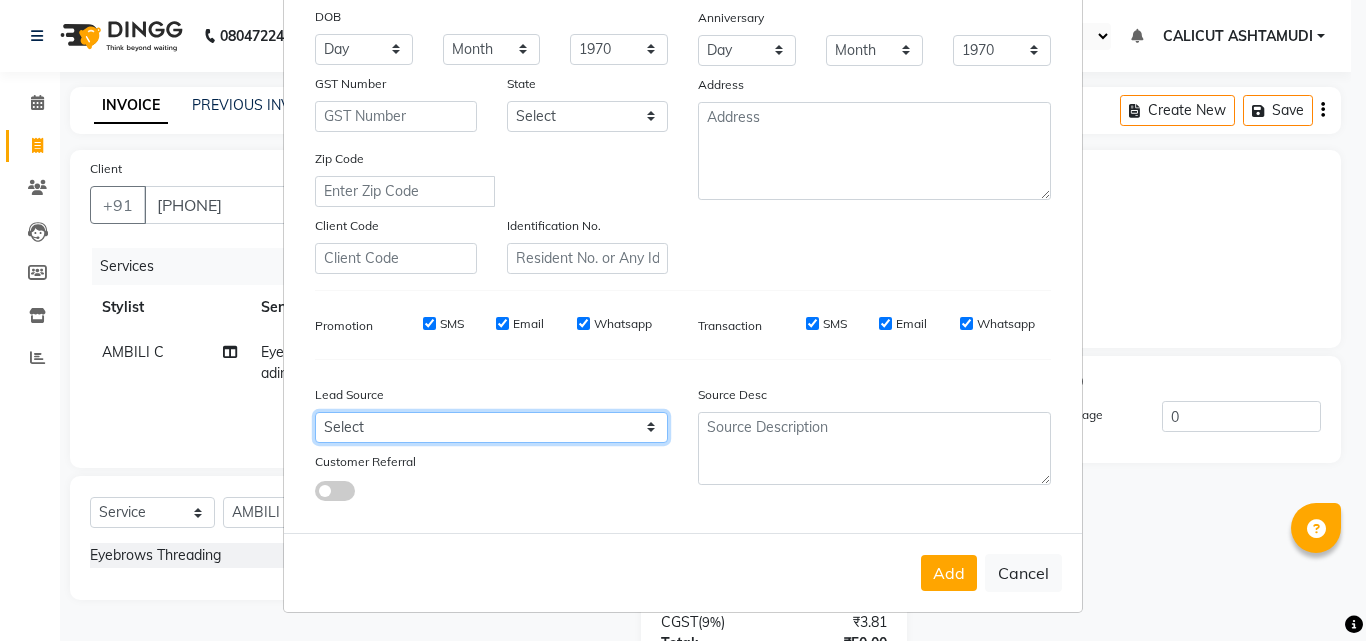 select on "31336" 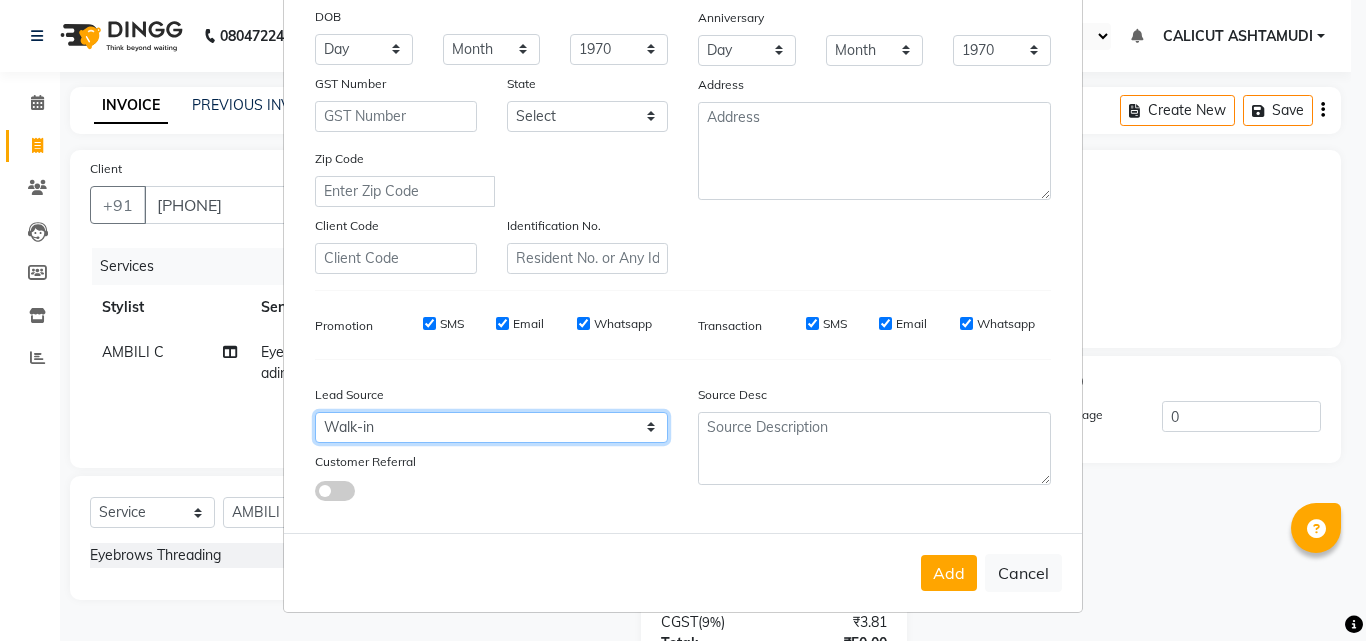 click on "Select Walk-in Referral Internet Friend Word of Mouth Advertisement Facebook JustDial Google Other Instagram  YouTube  WhatsApp" at bounding box center [491, 427] 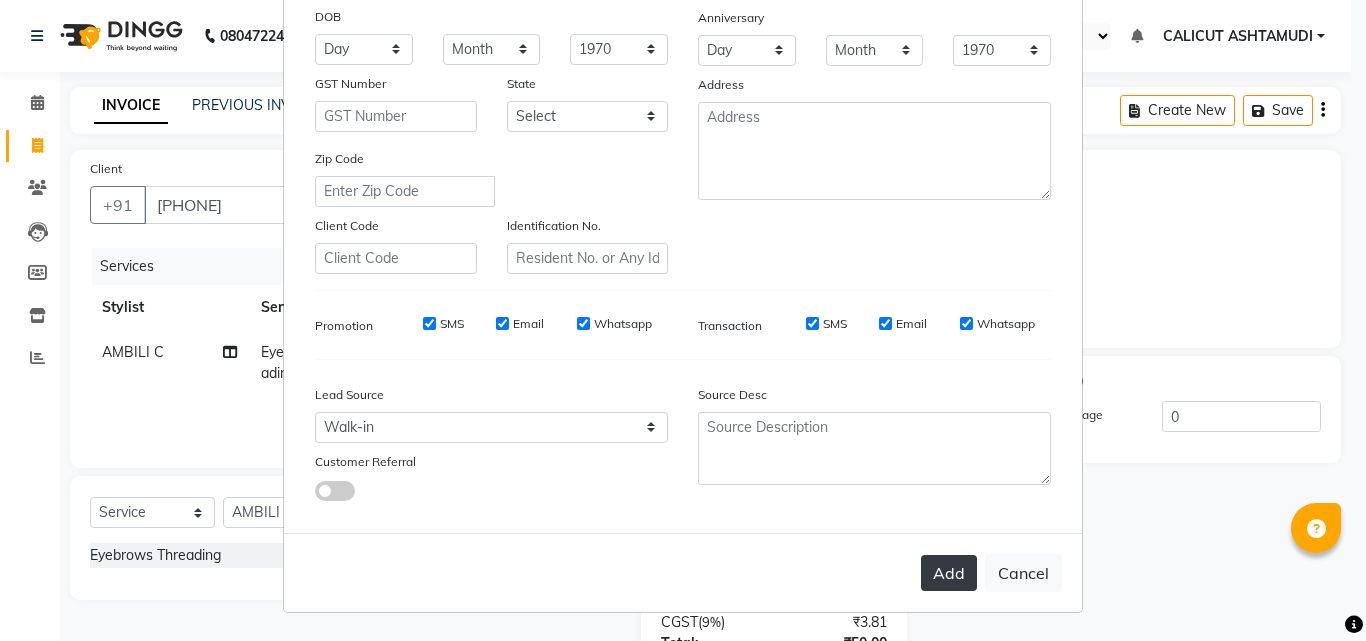 click on "Add" at bounding box center [949, 573] 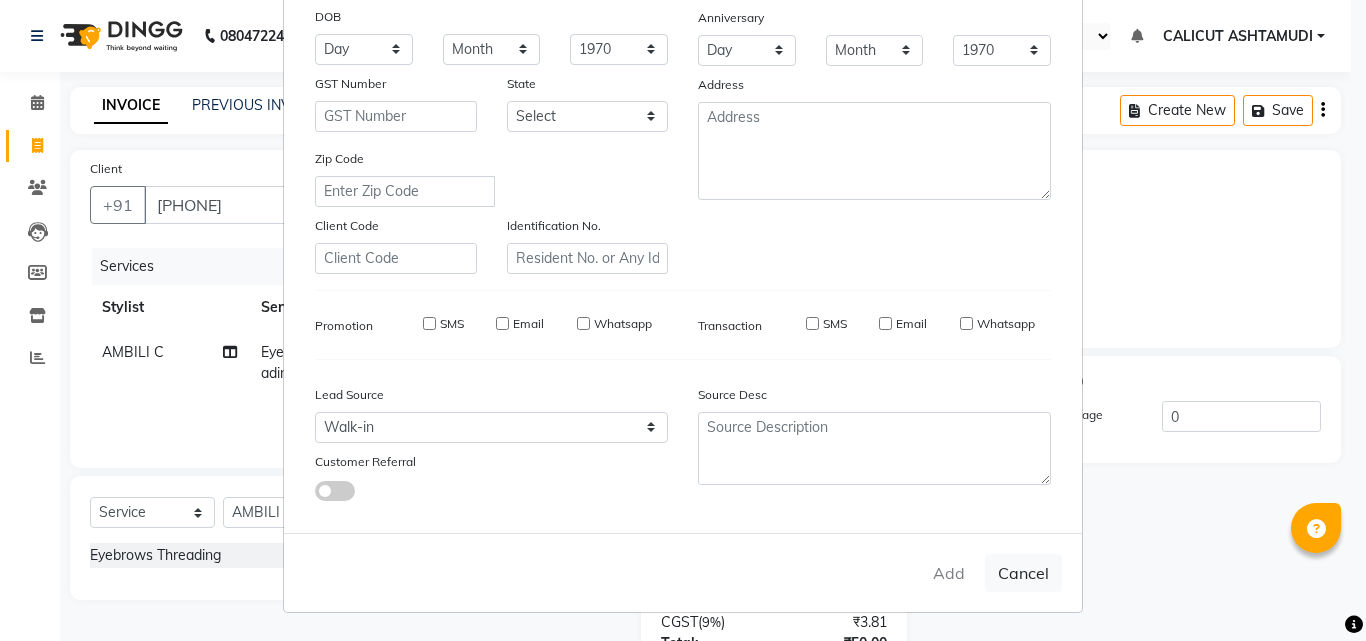 type 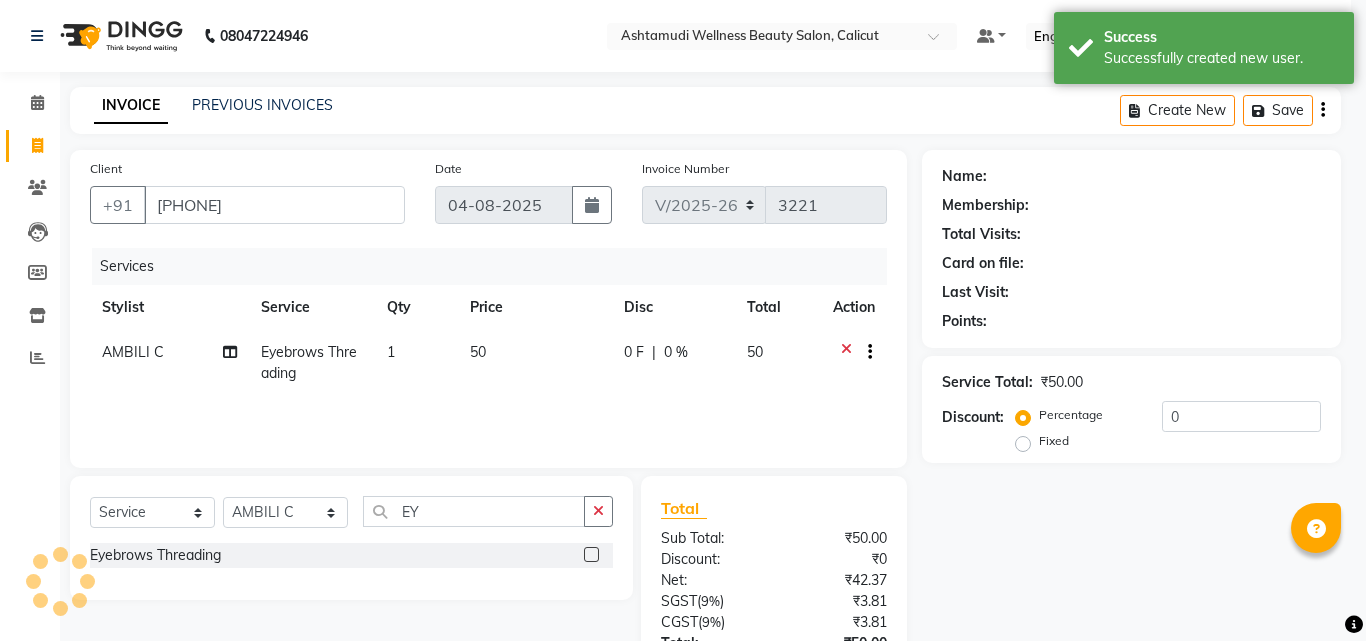 select on "1: Object" 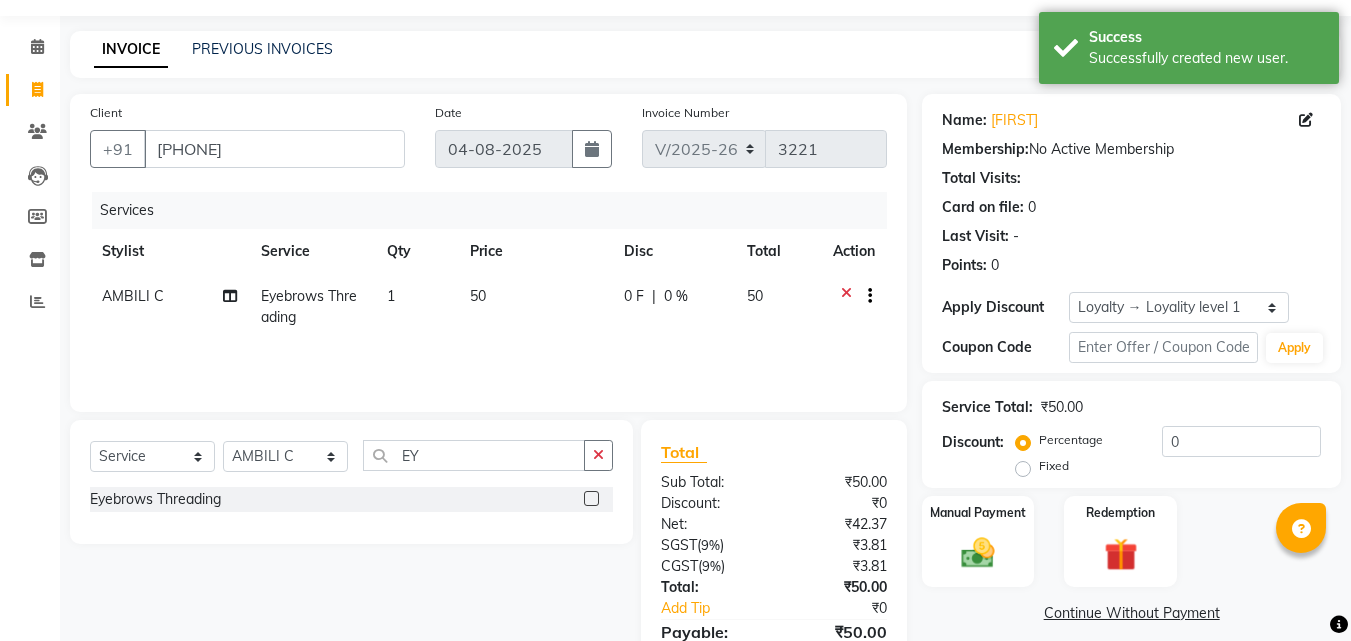 scroll, scrollTop: 159, scrollLeft: 0, axis: vertical 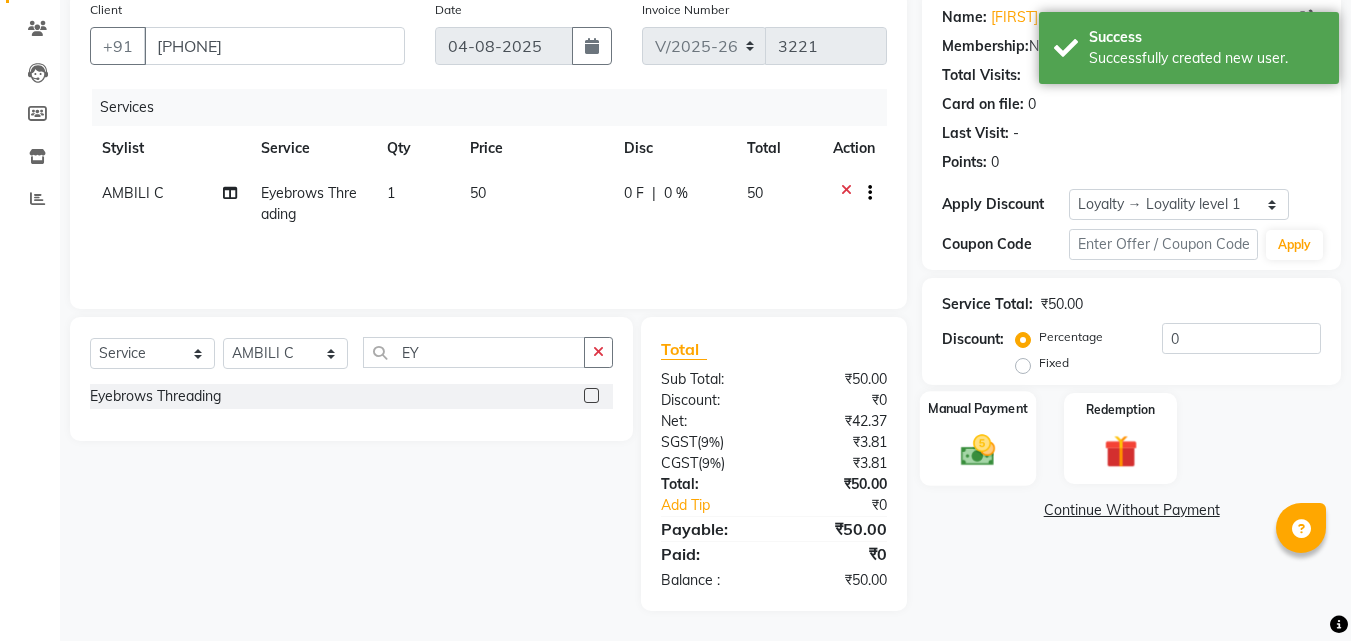click 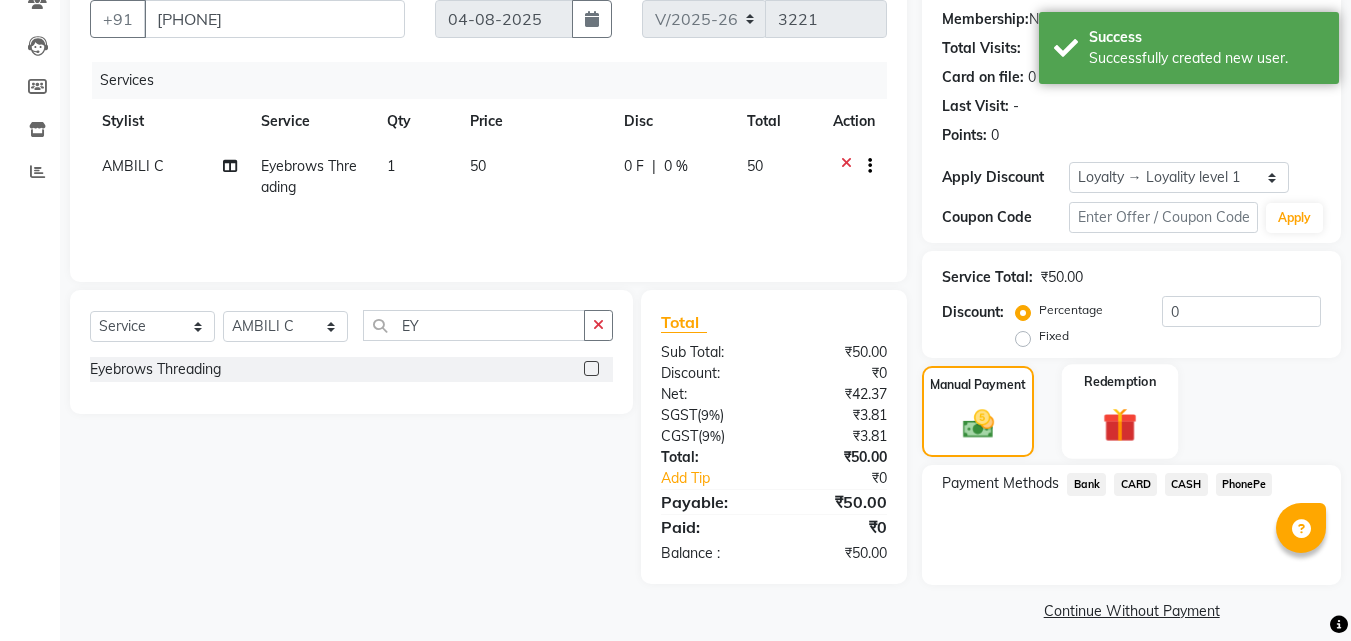 scroll, scrollTop: 201, scrollLeft: 0, axis: vertical 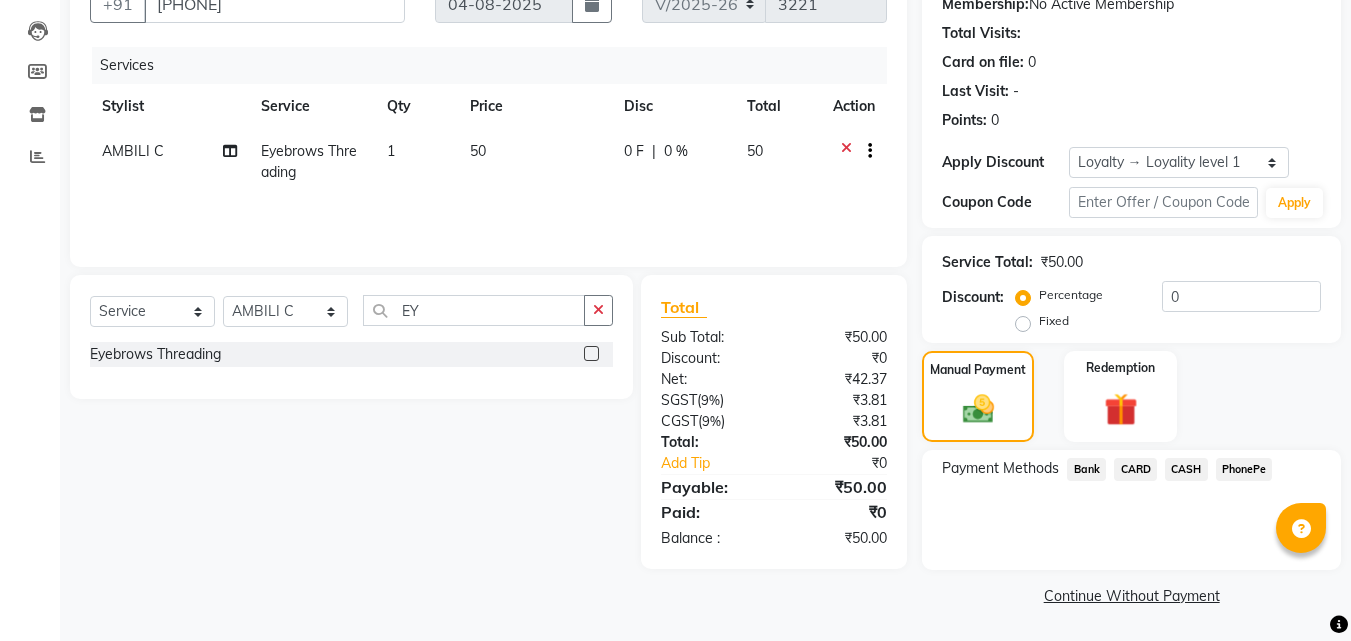 click on "CASH" 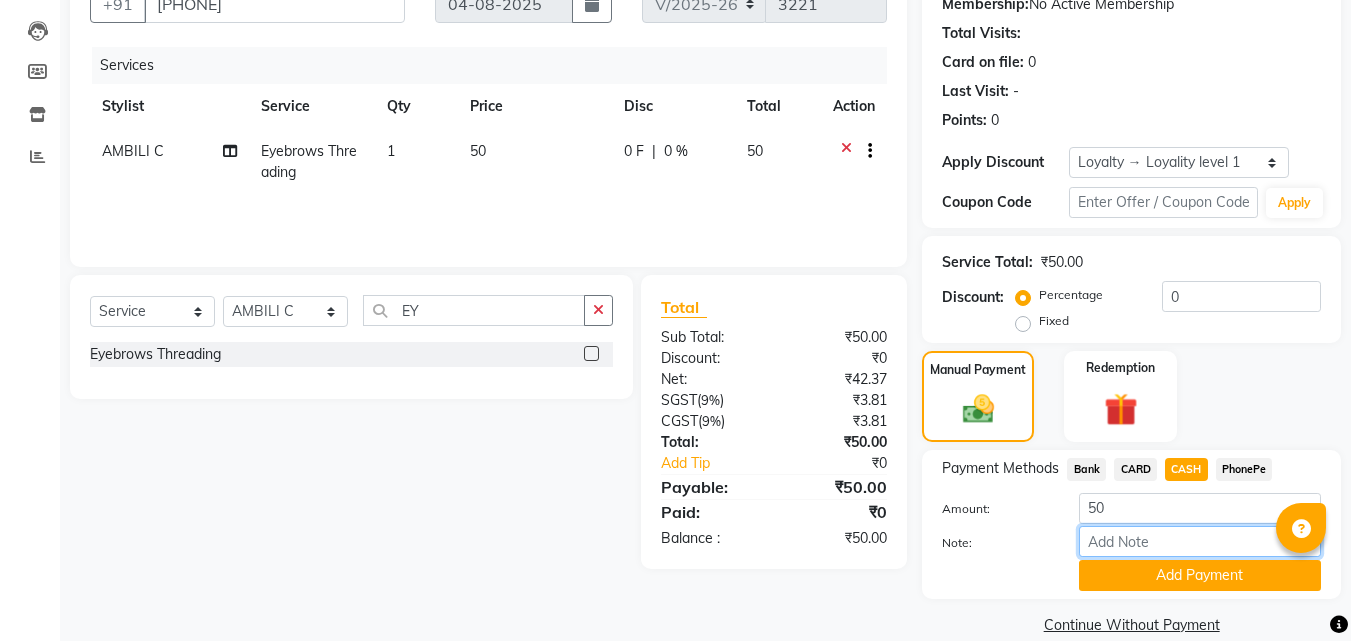 click on "Note:" at bounding box center (1200, 541) 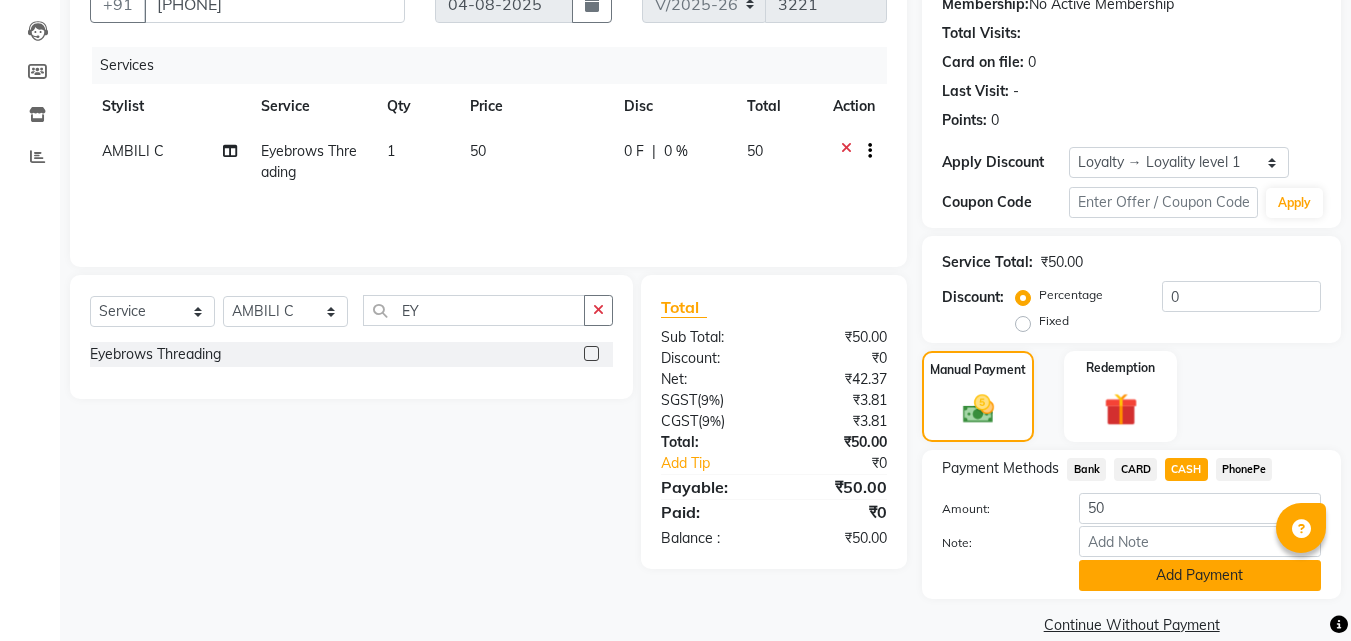click on "Add Payment" 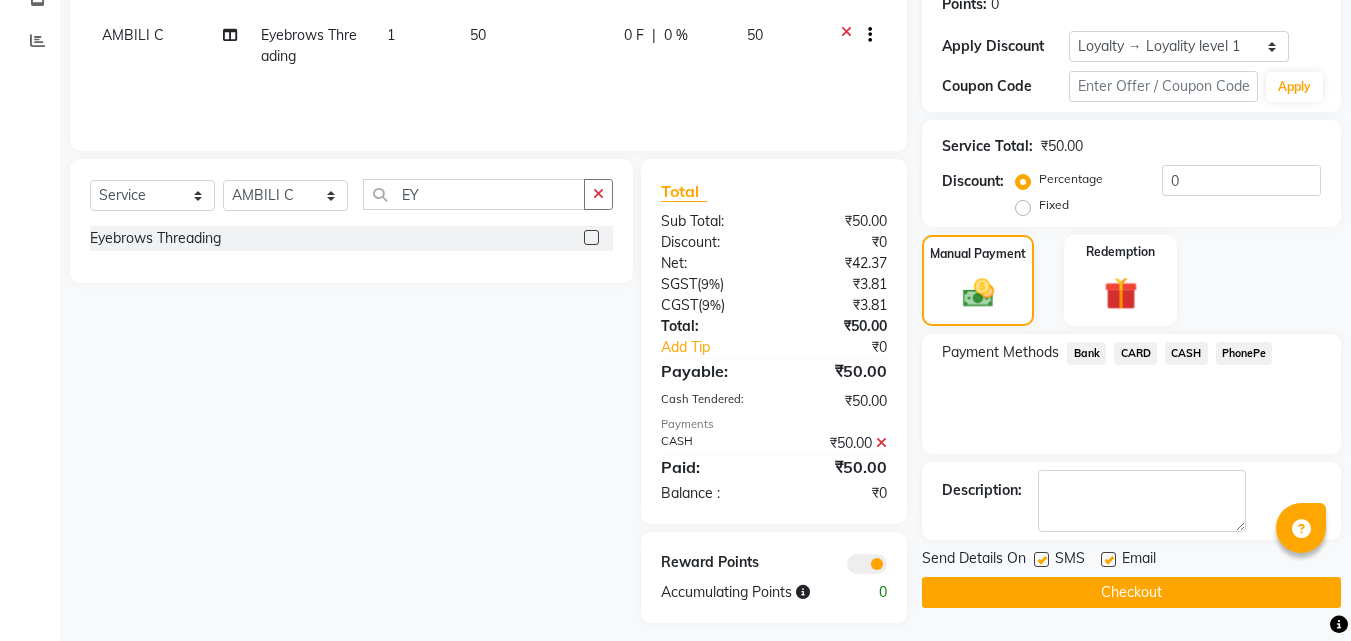 scroll, scrollTop: 329, scrollLeft: 0, axis: vertical 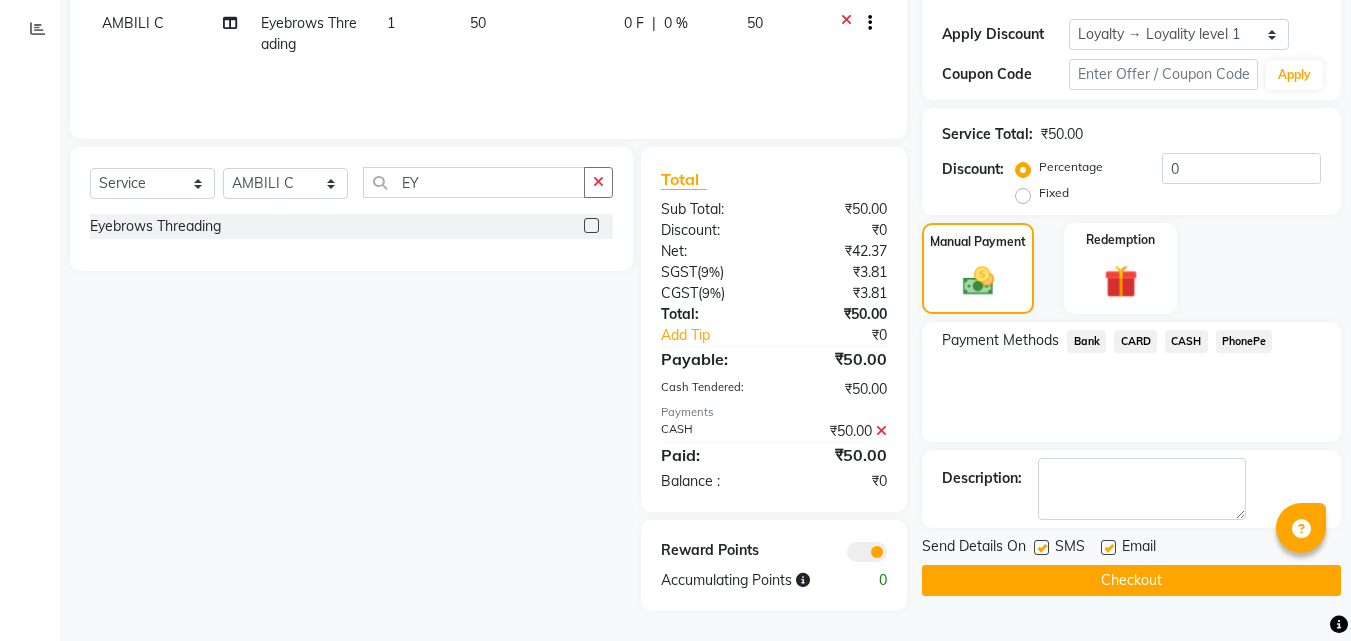 click on "Checkout" 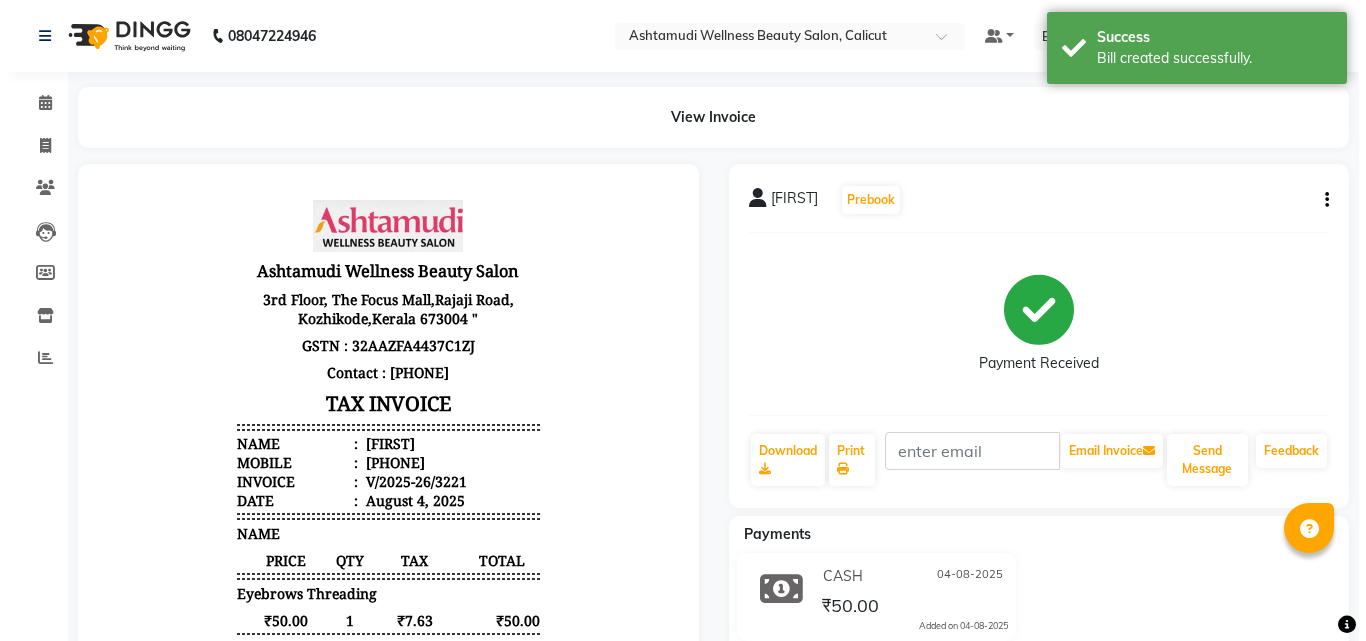 scroll, scrollTop: 0, scrollLeft: 0, axis: both 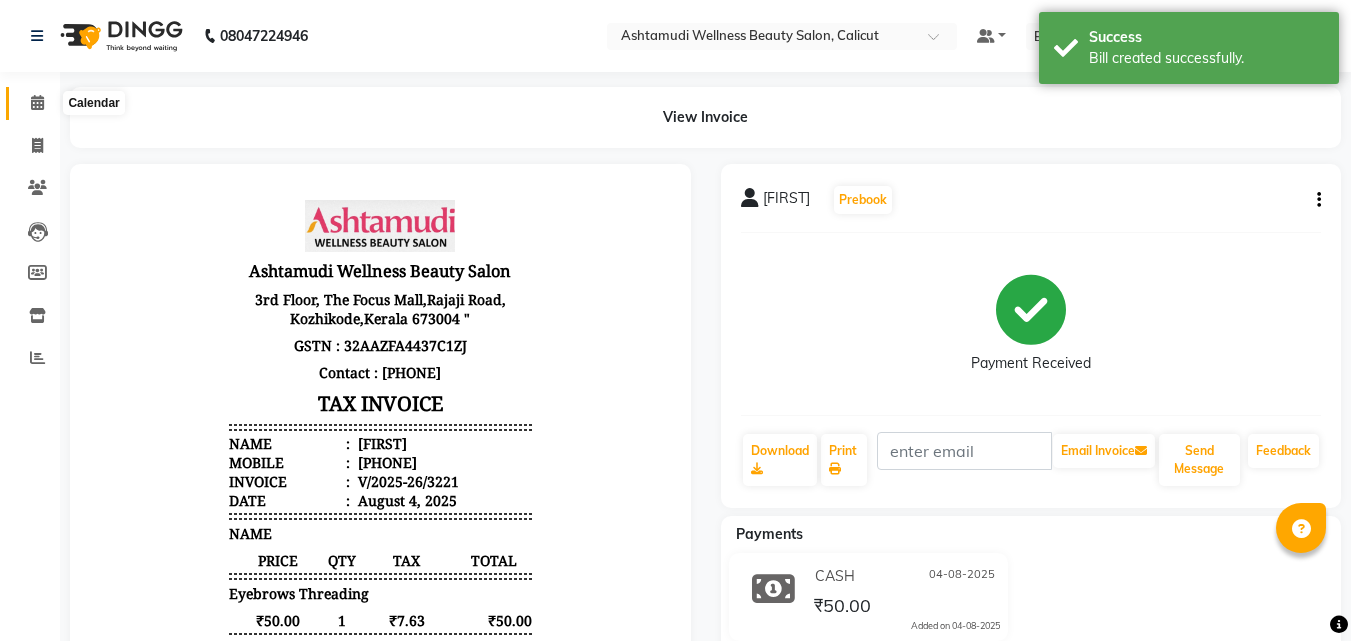click 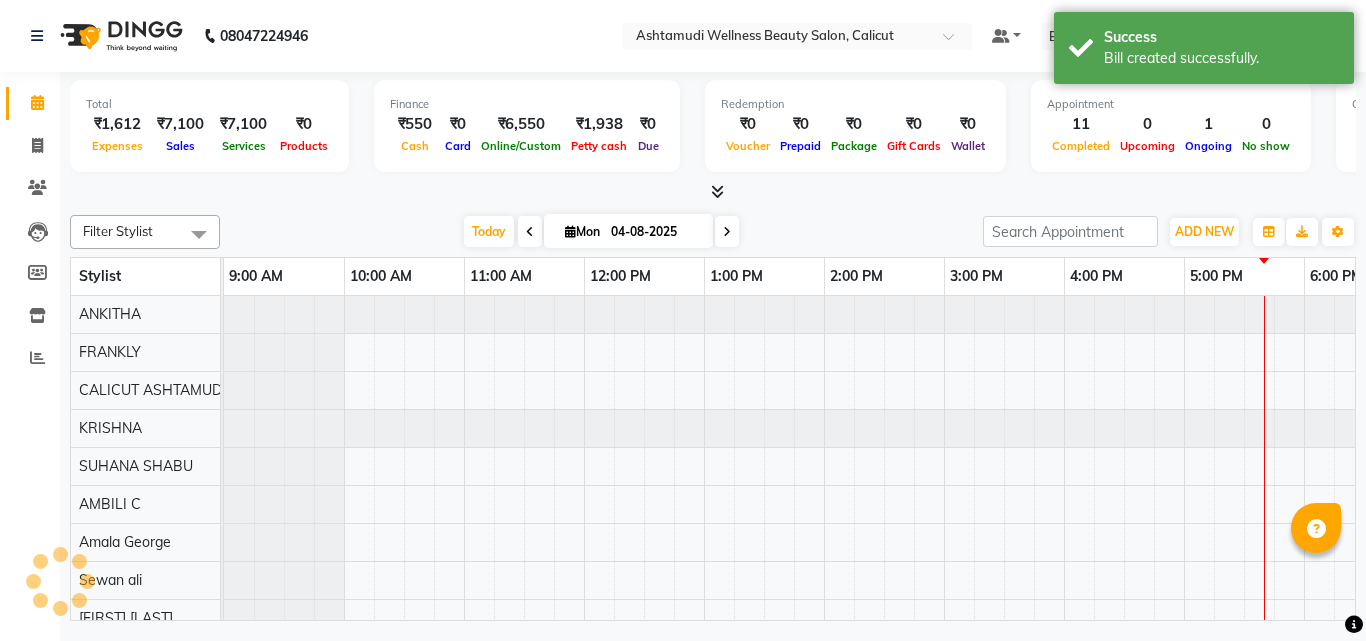scroll, scrollTop: 0, scrollLeft: 0, axis: both 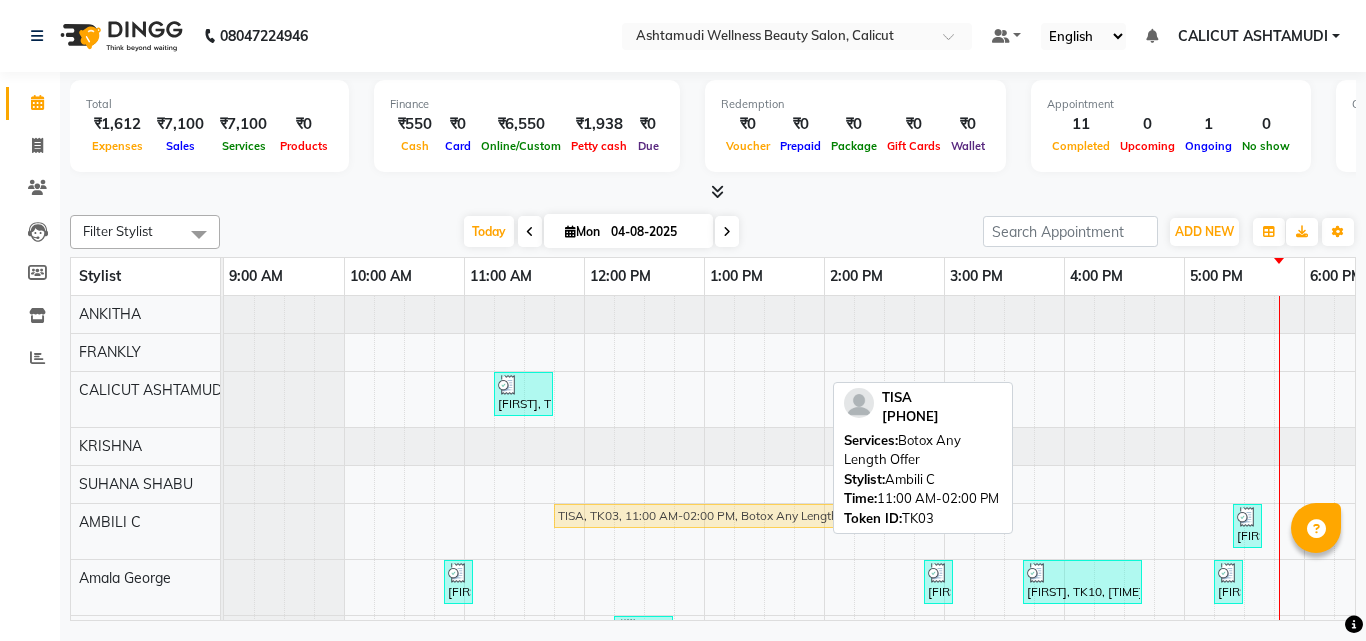 drag, startPoint x: 707, startPoint y: 518, endPoint x: 793, endPoint y: 513, distance: 86.145226 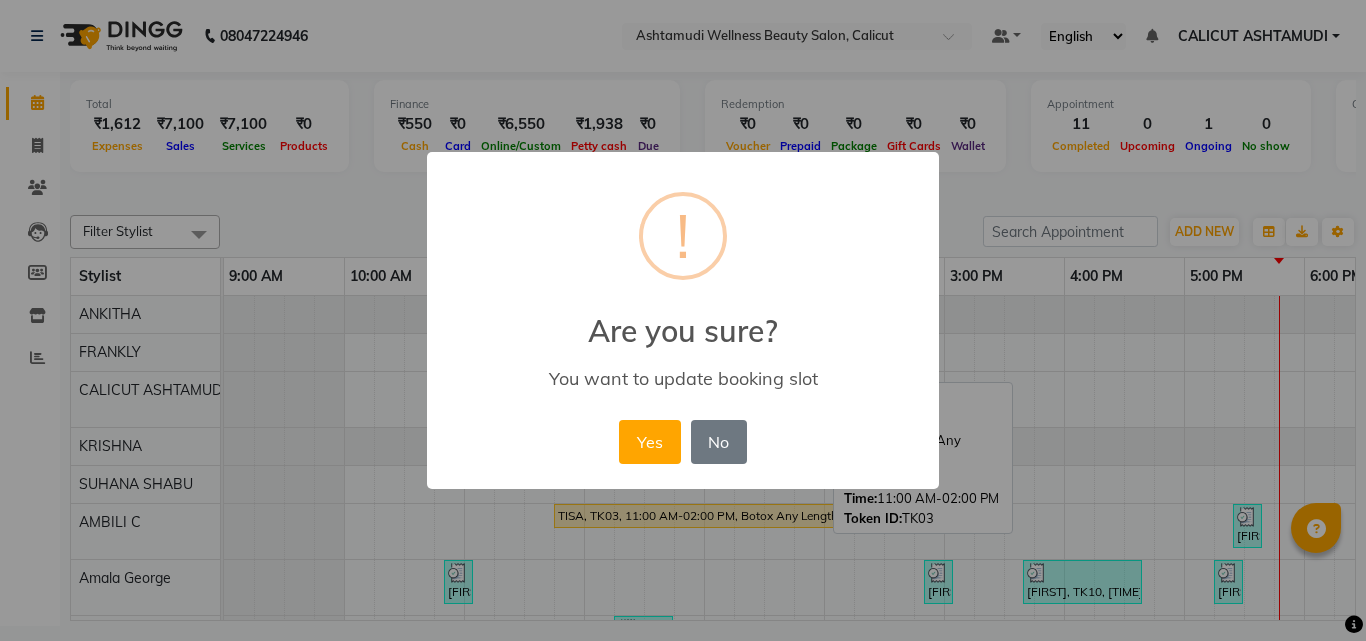 click on "Yes" at bounding box center [649, 442] 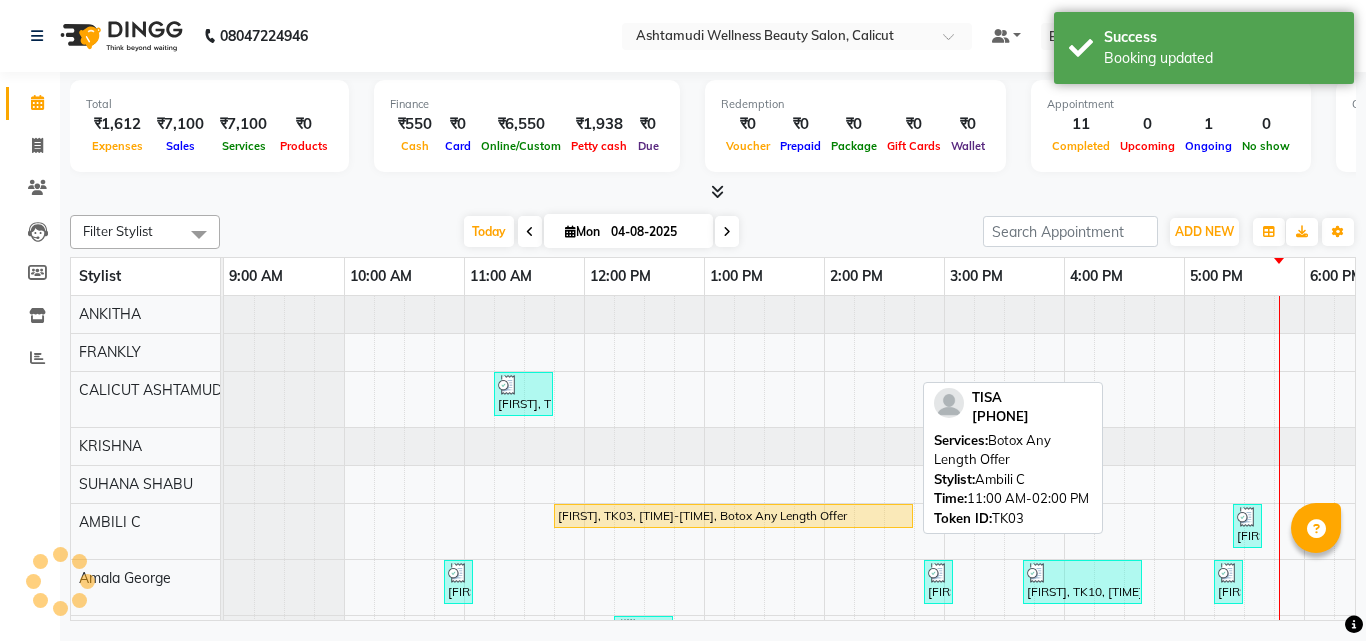 click on "[FIRST], TK03, [TIME]-[TIME], Botox Any Length Offer" at bounding box center (733, 516) 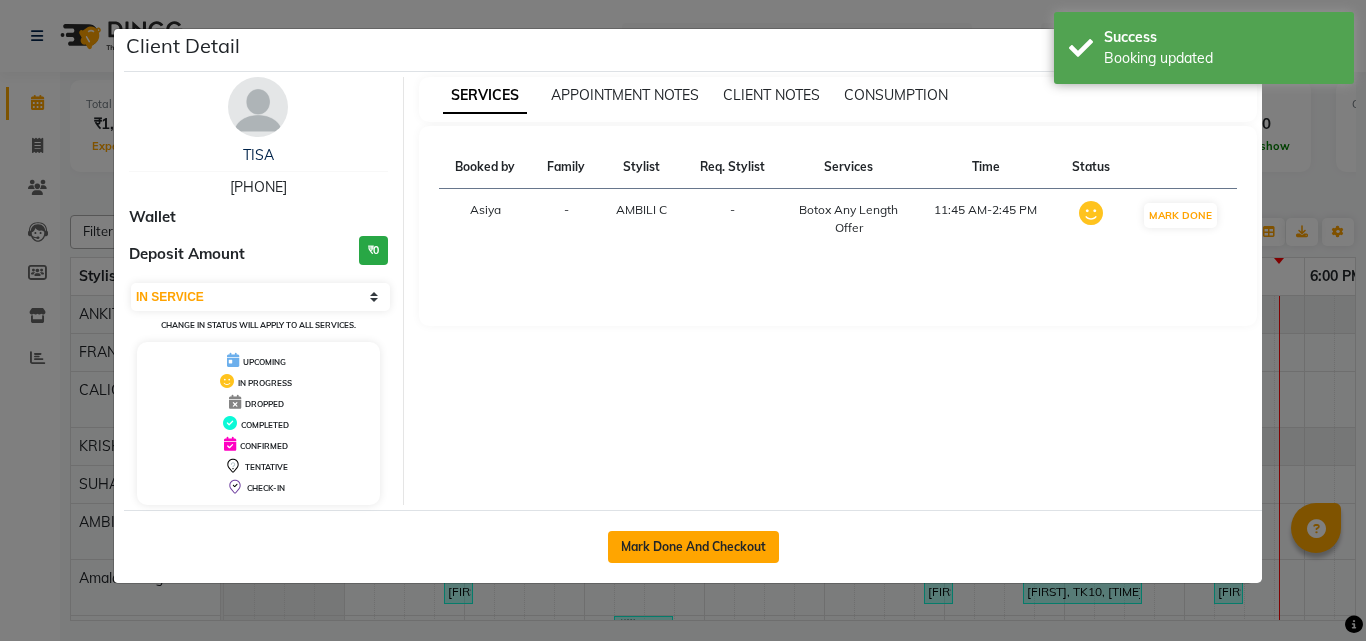 click on "Mark Done And Checkout" 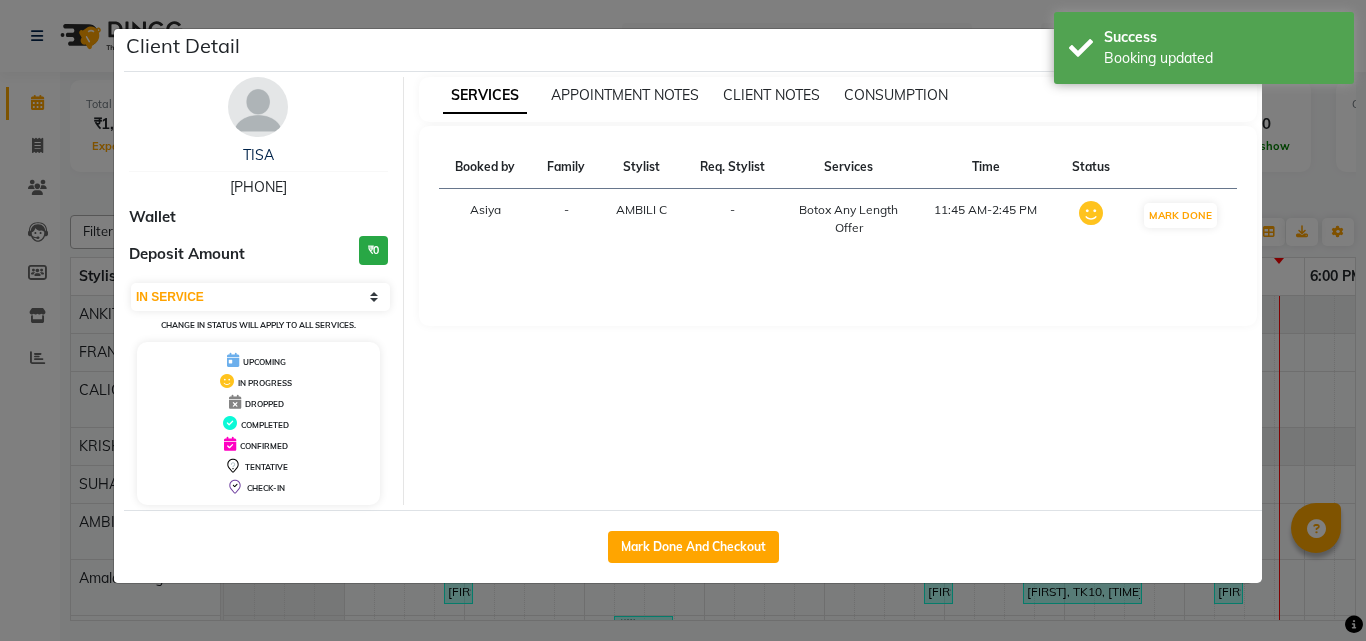 select on "service" 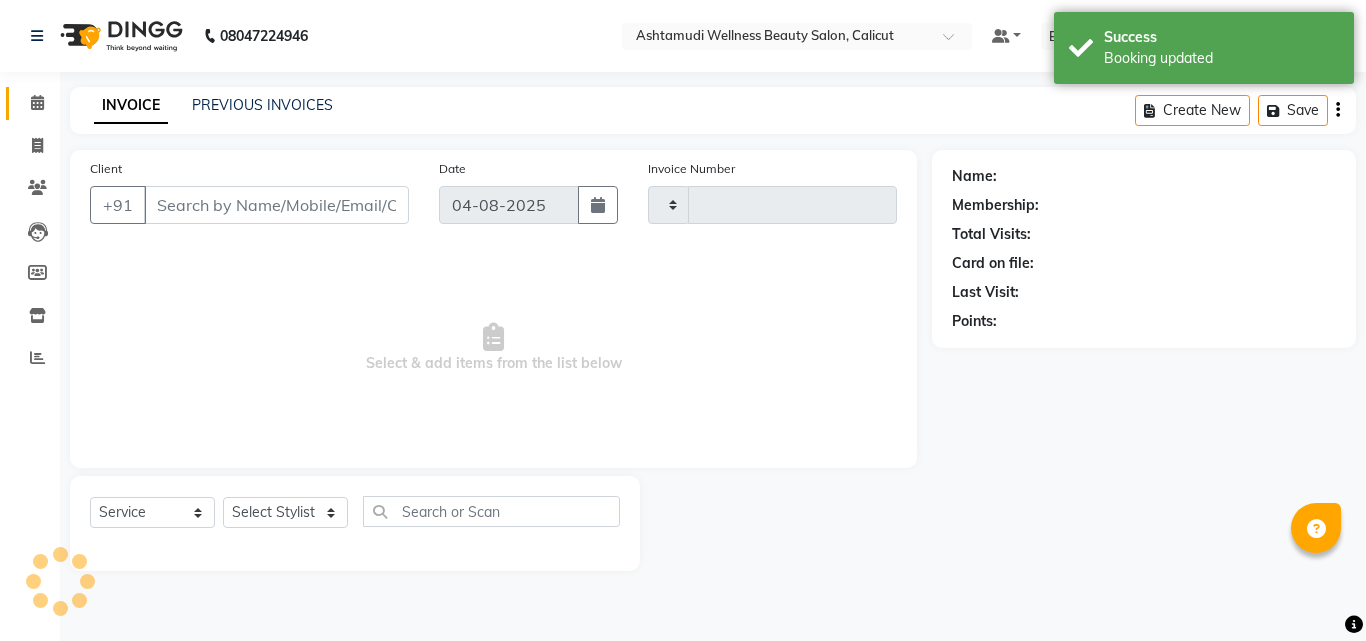 type on "3222" 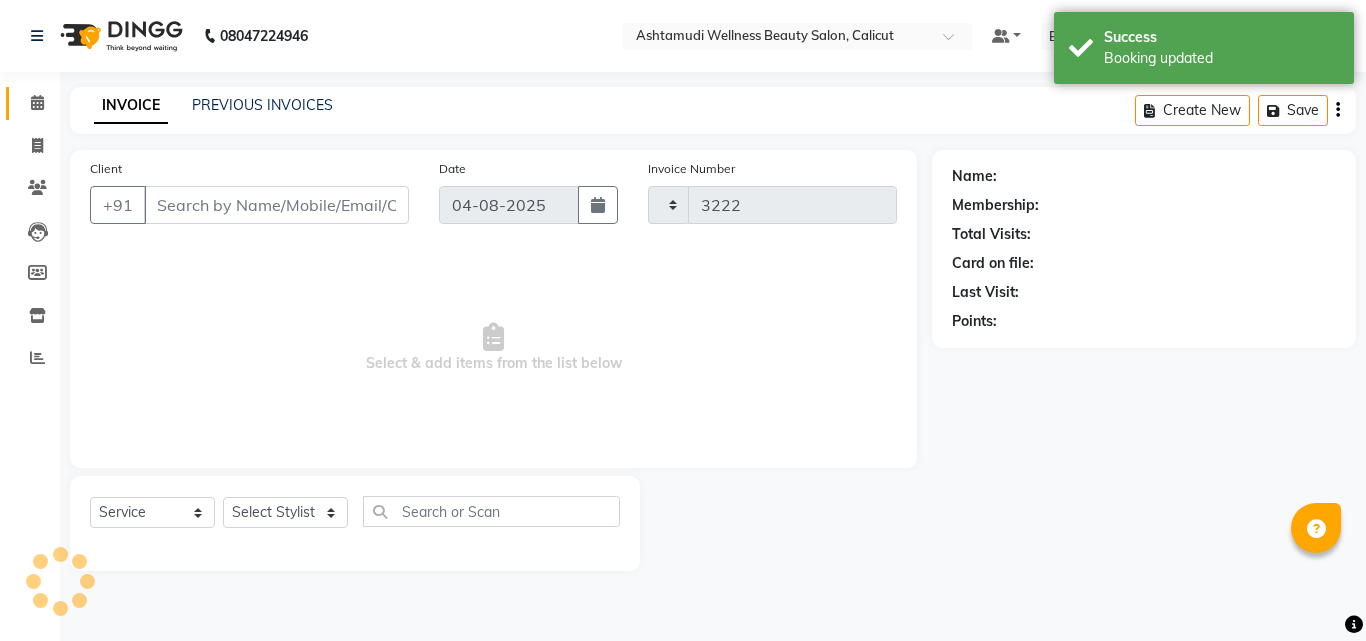 select on "4630" 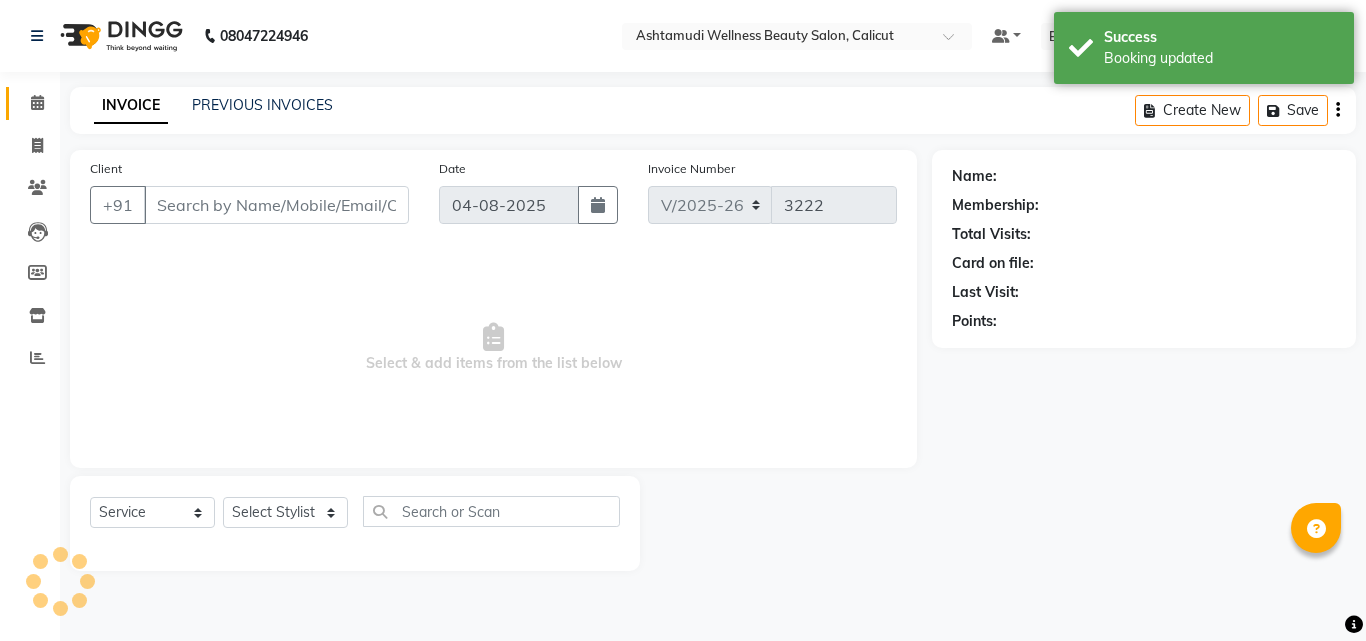 type on "[PHONE]" 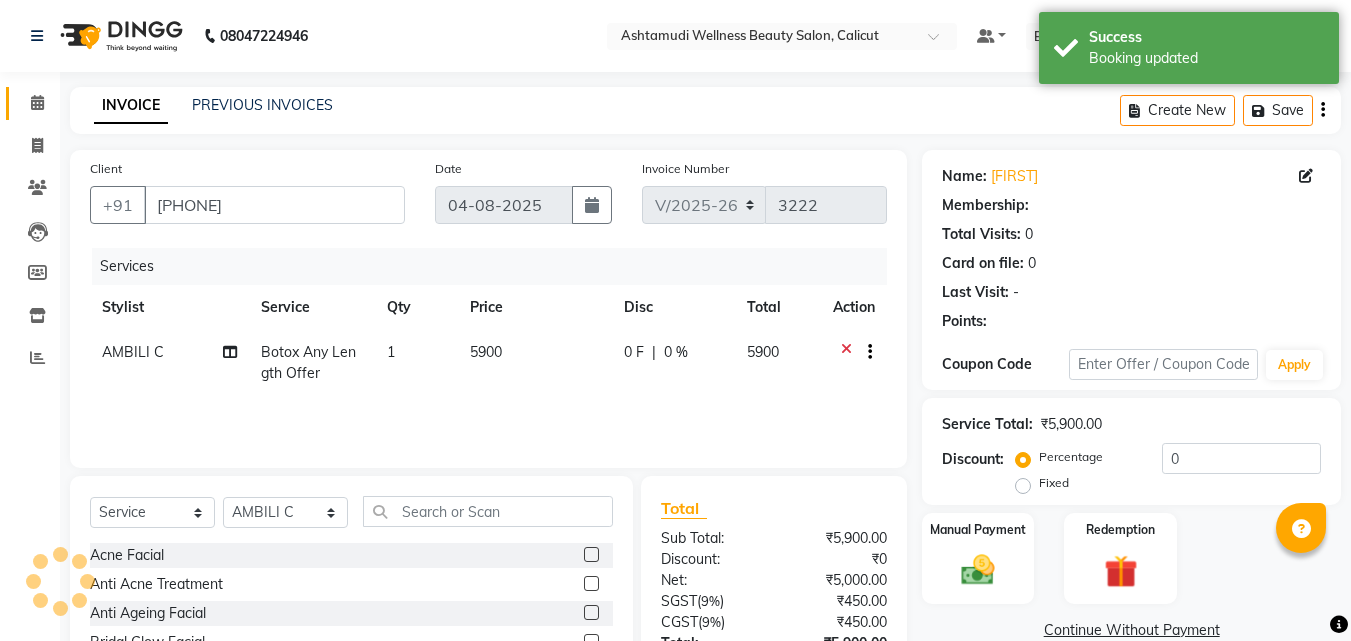 select on "1: Object" 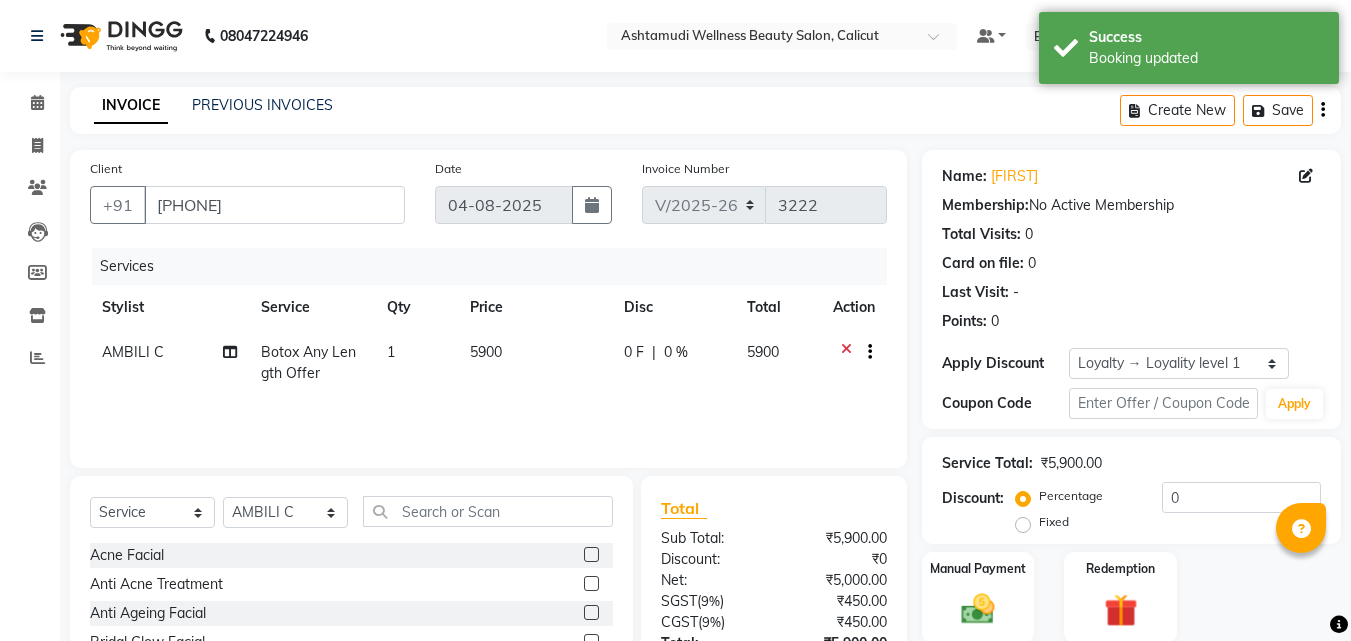 click on "Botox Any Length Offer" 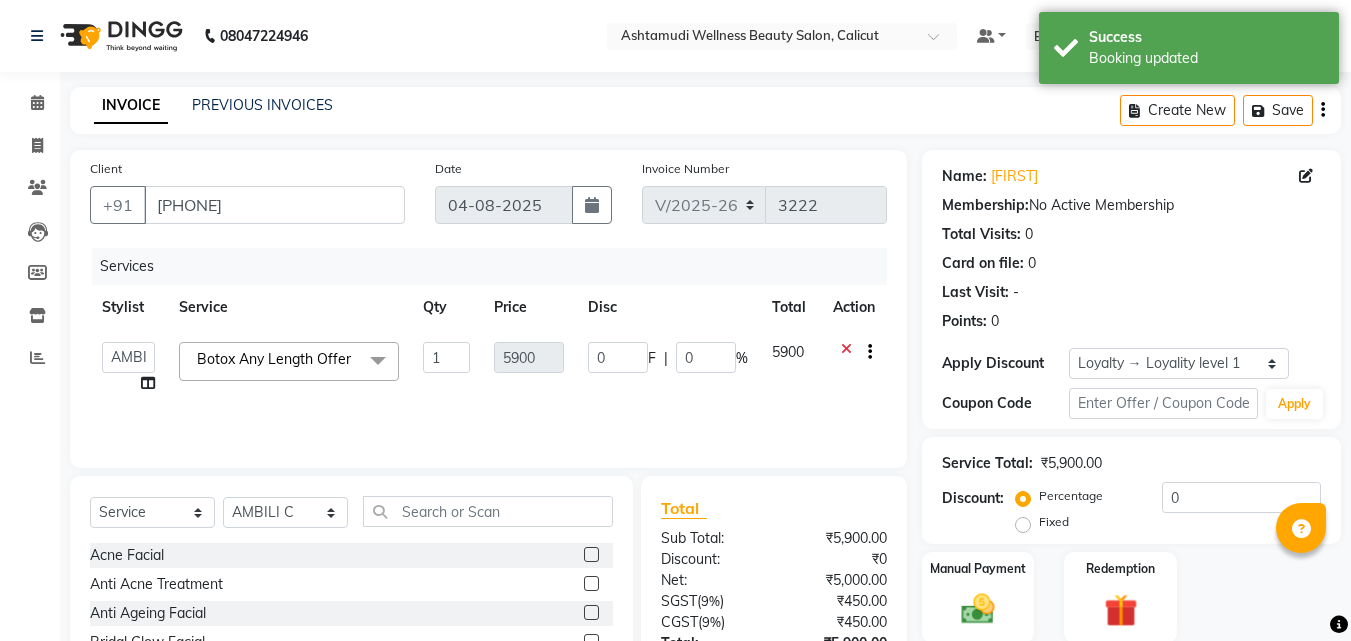 click on "Botox Any Length Offer" 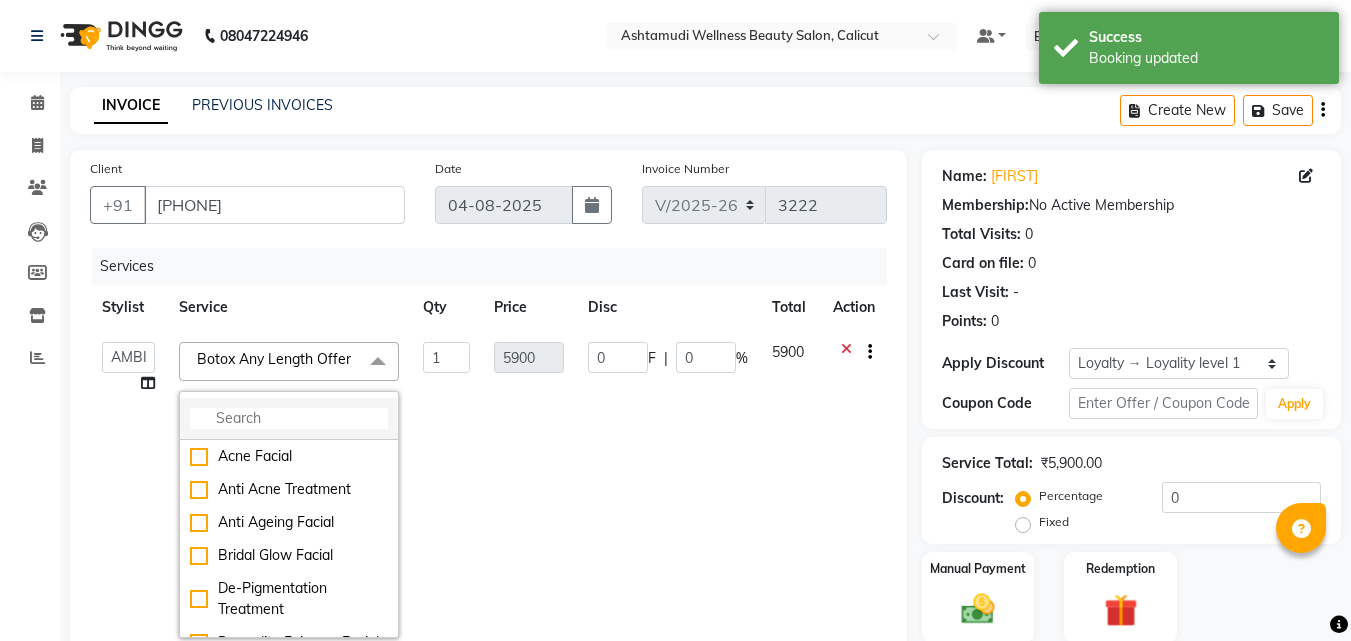 click 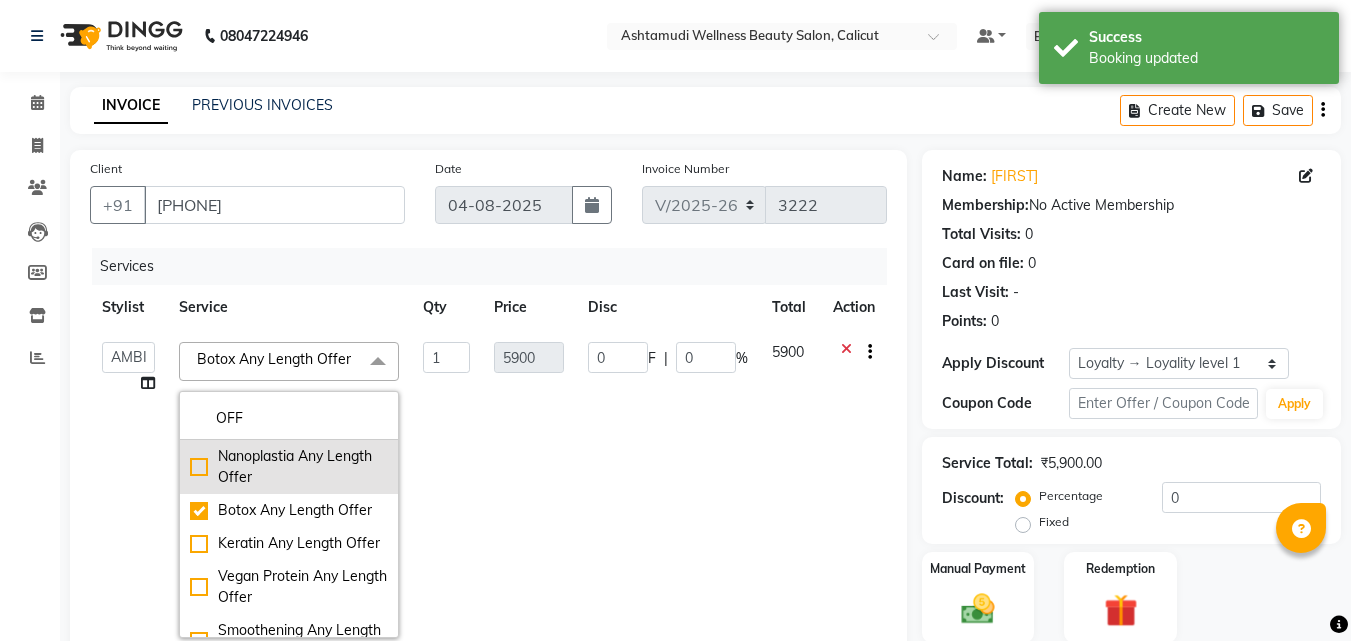 type on "OFF" 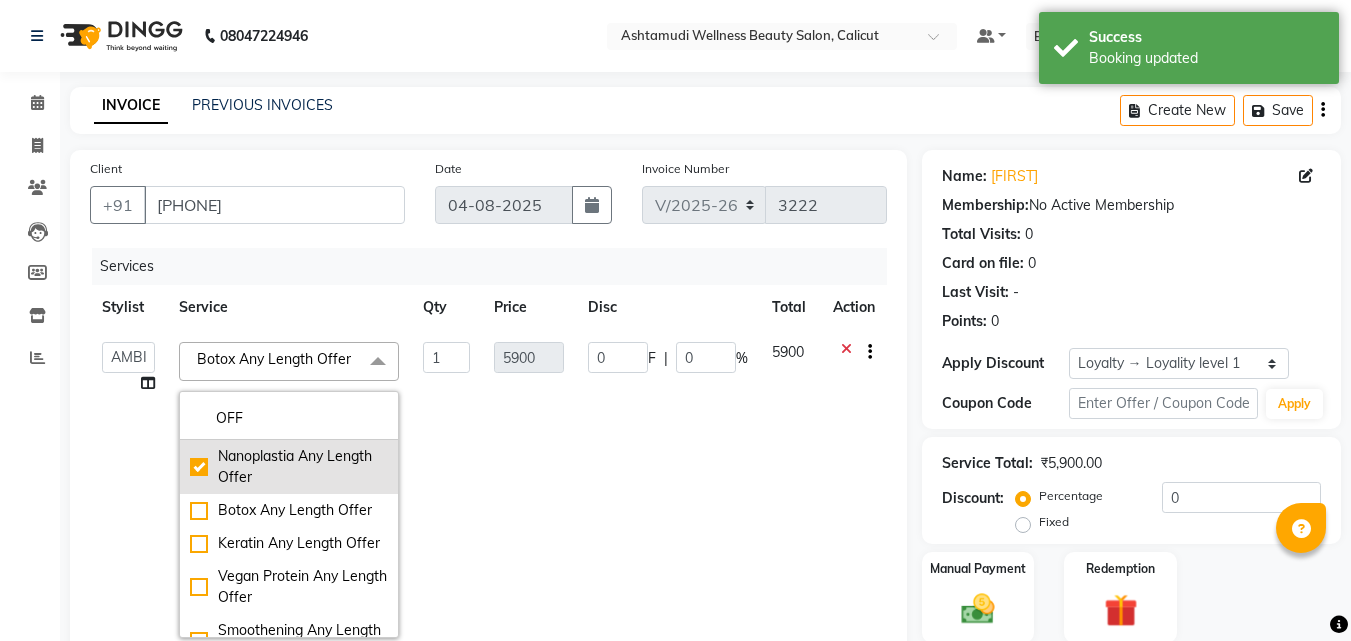 checkbox on "true" 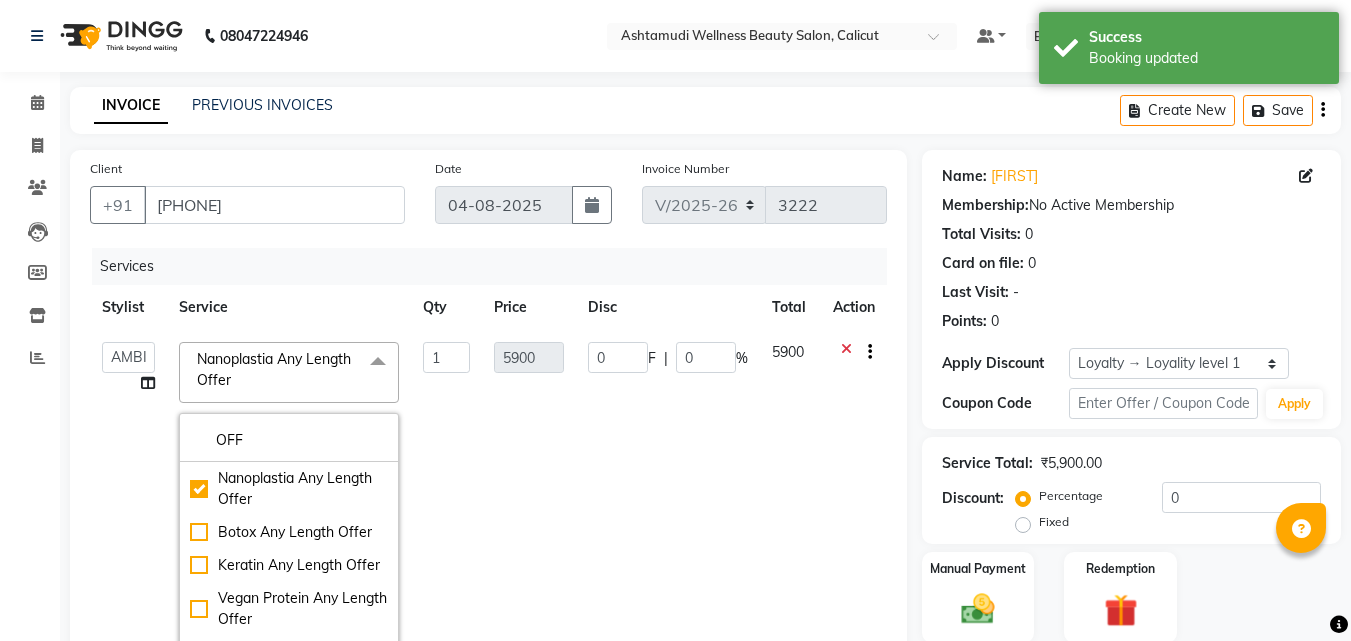 click on "0 F | 0 %" 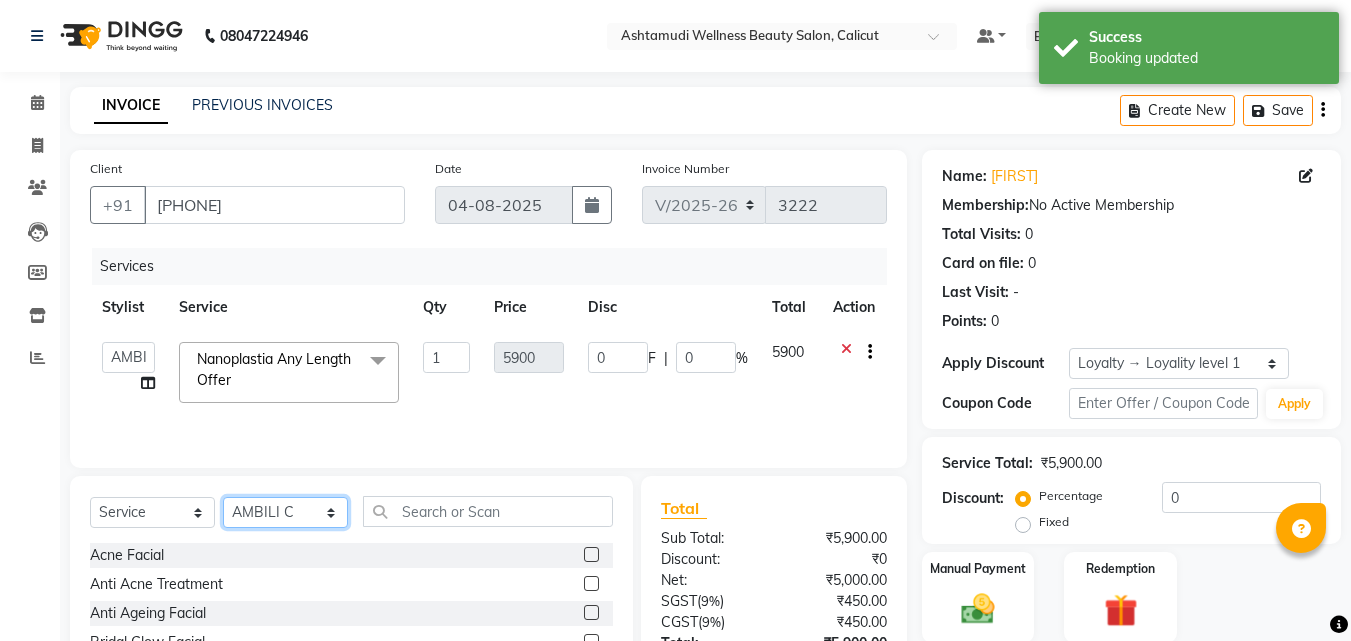 click on "Select Stylist Amala George AMBILI C ANJANA DAS ANKITHA Arya CALICUT ASHTAMUDI FRANKLY	 GRACY KRISHNA Nitesh Punam Gurung Sewan ali Sheela SUHANA  SHABU Titto" 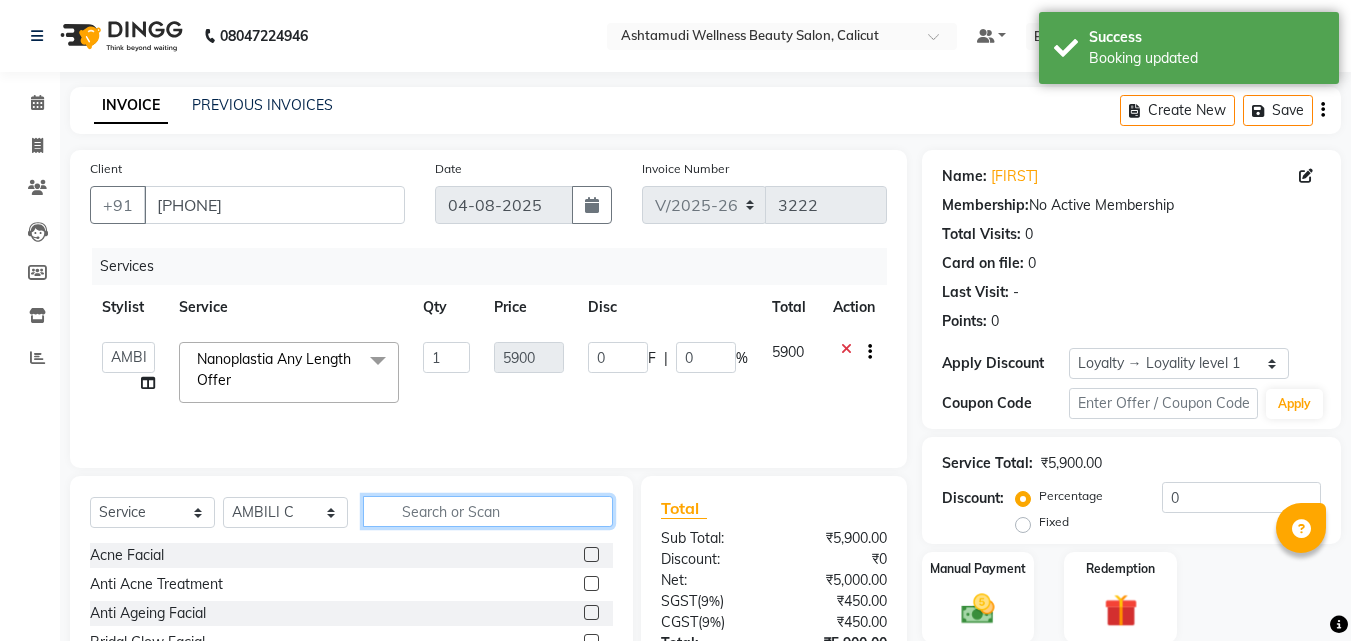 click 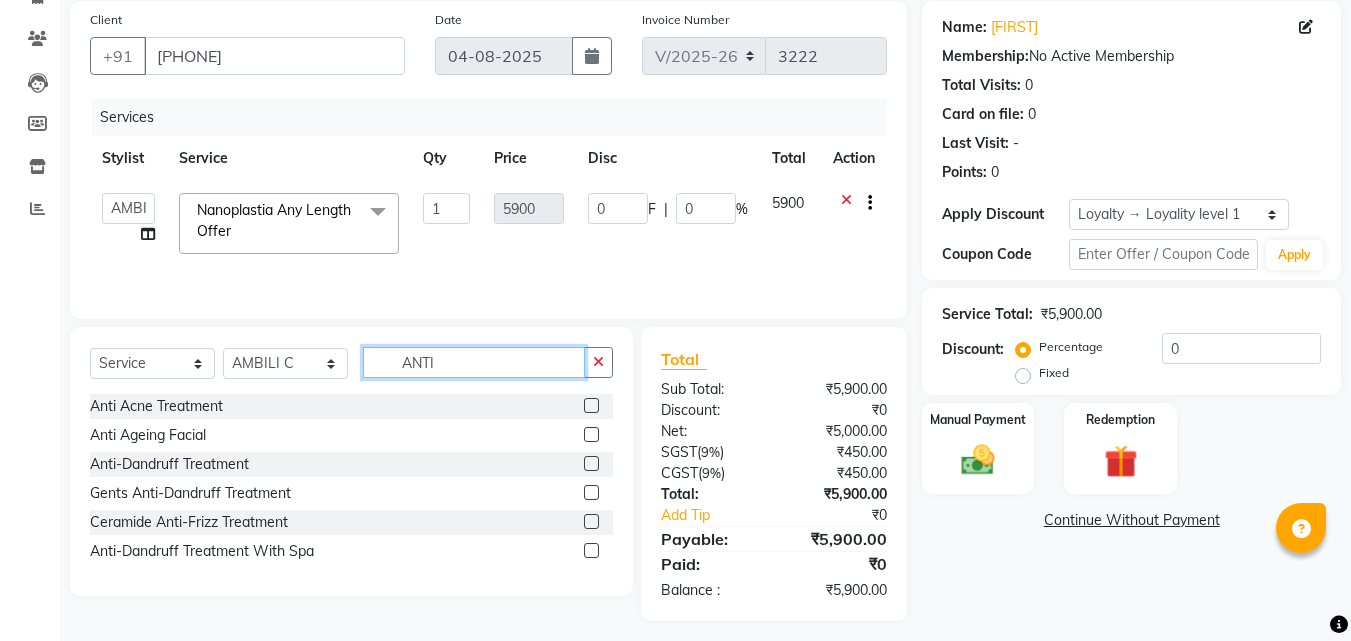 scroll, scrollTop: 159, scrollLeft: 0, axis: vertical 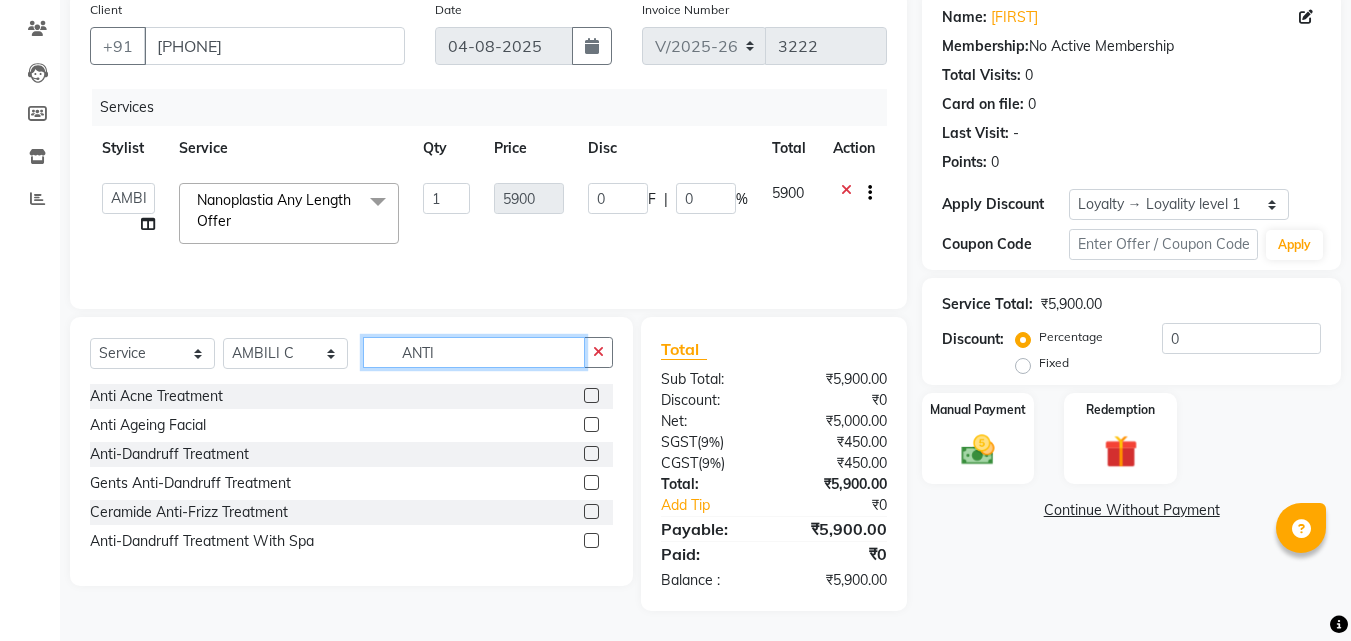 type on "ANTI" 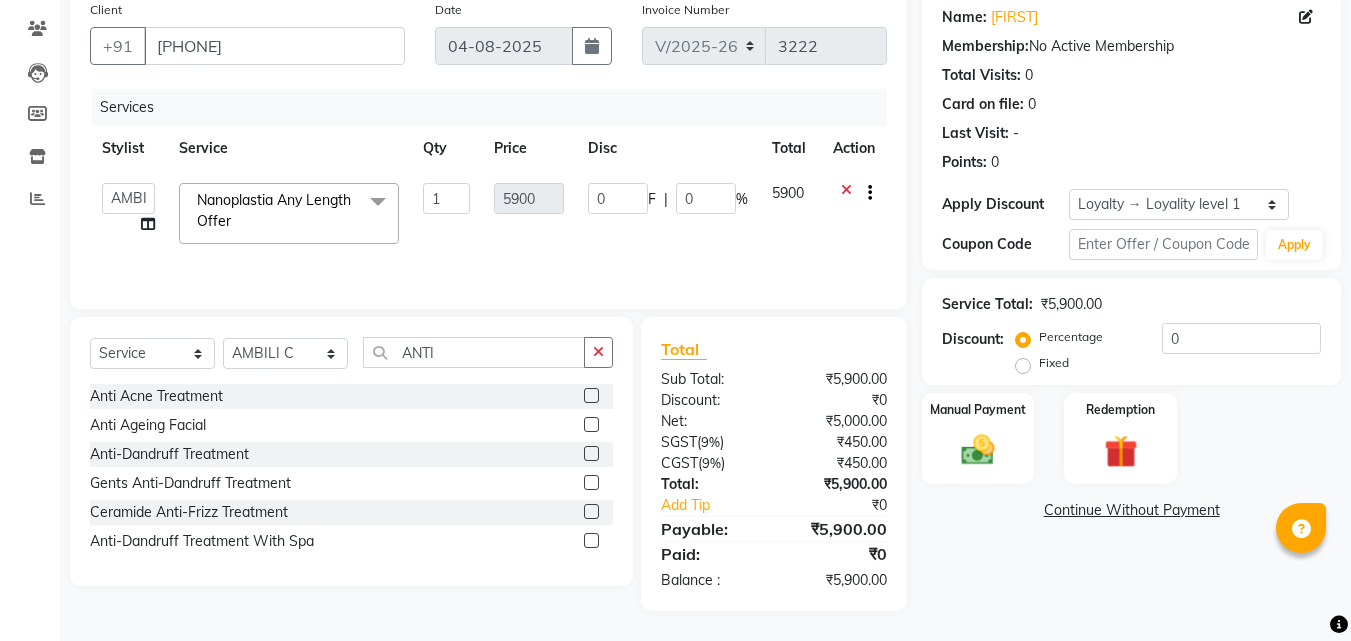 click 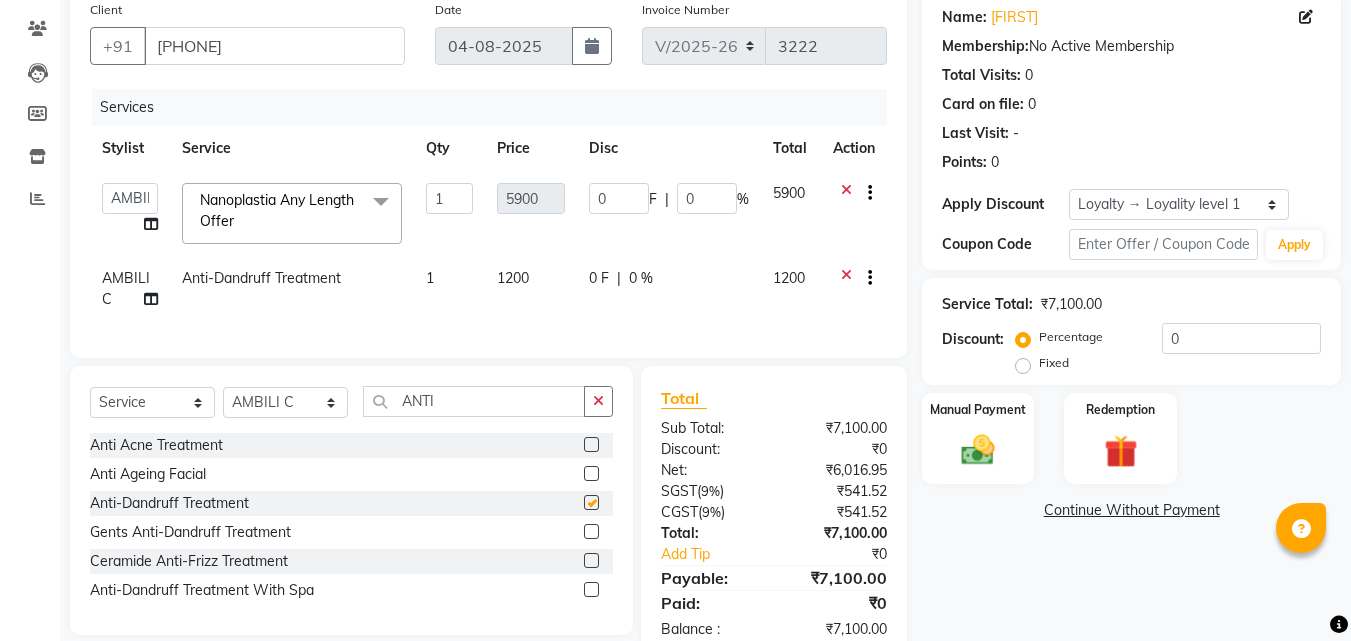 checkbox on "false" 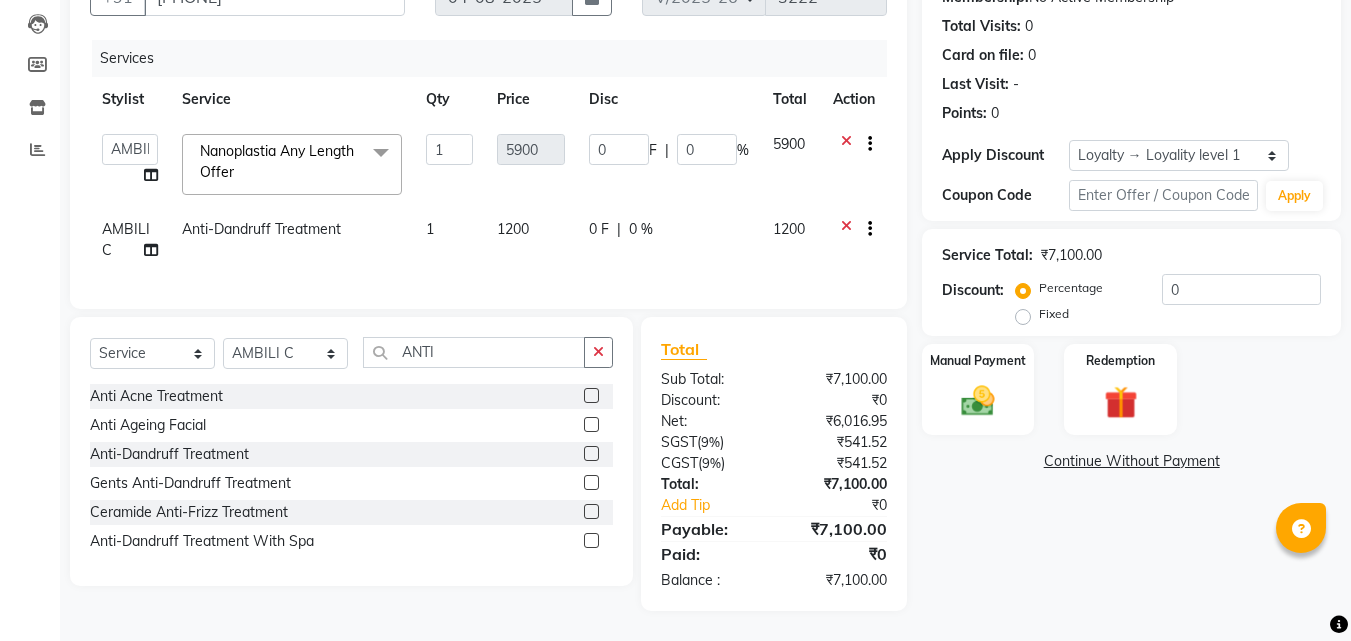 scroll, scrollTop: 223, scrollLeft: 0, axis: vertical 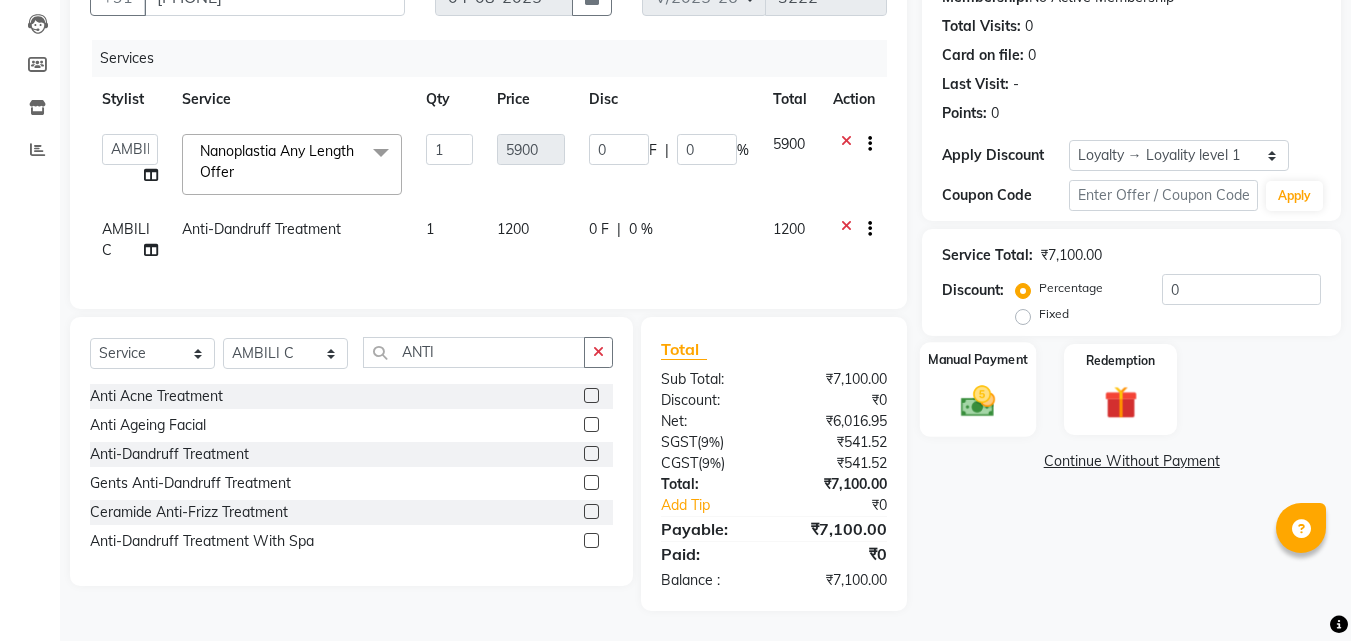 click on "Manual Payment" 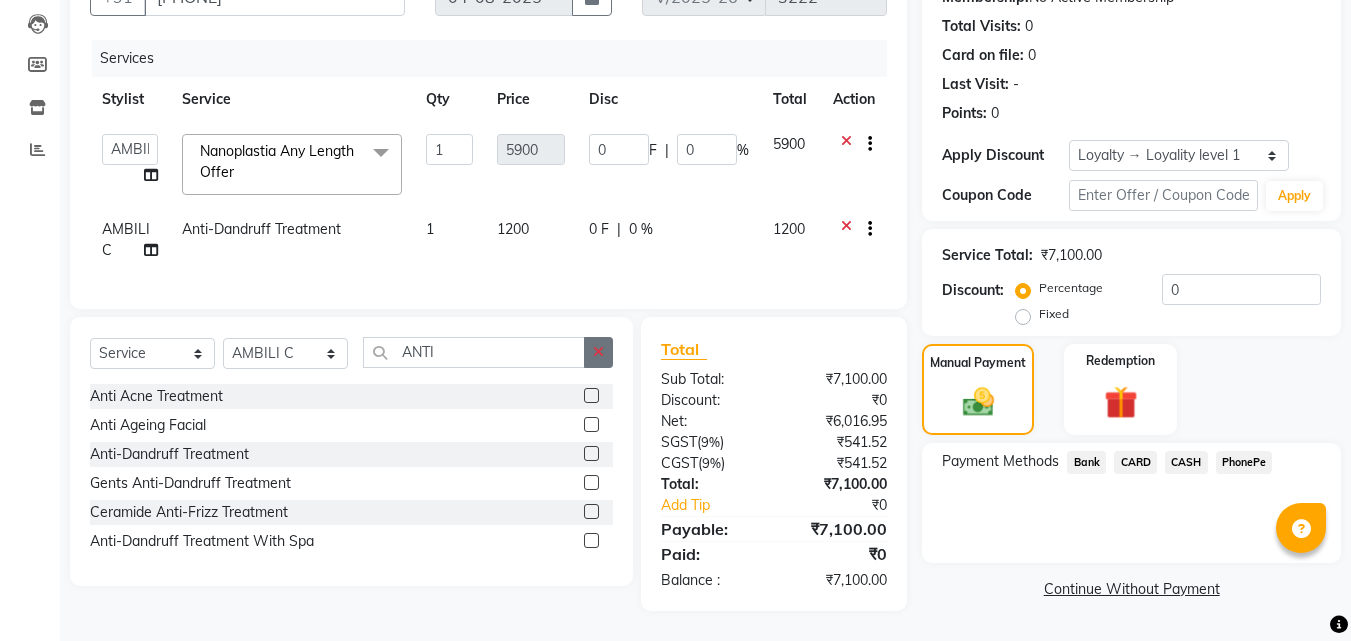 click 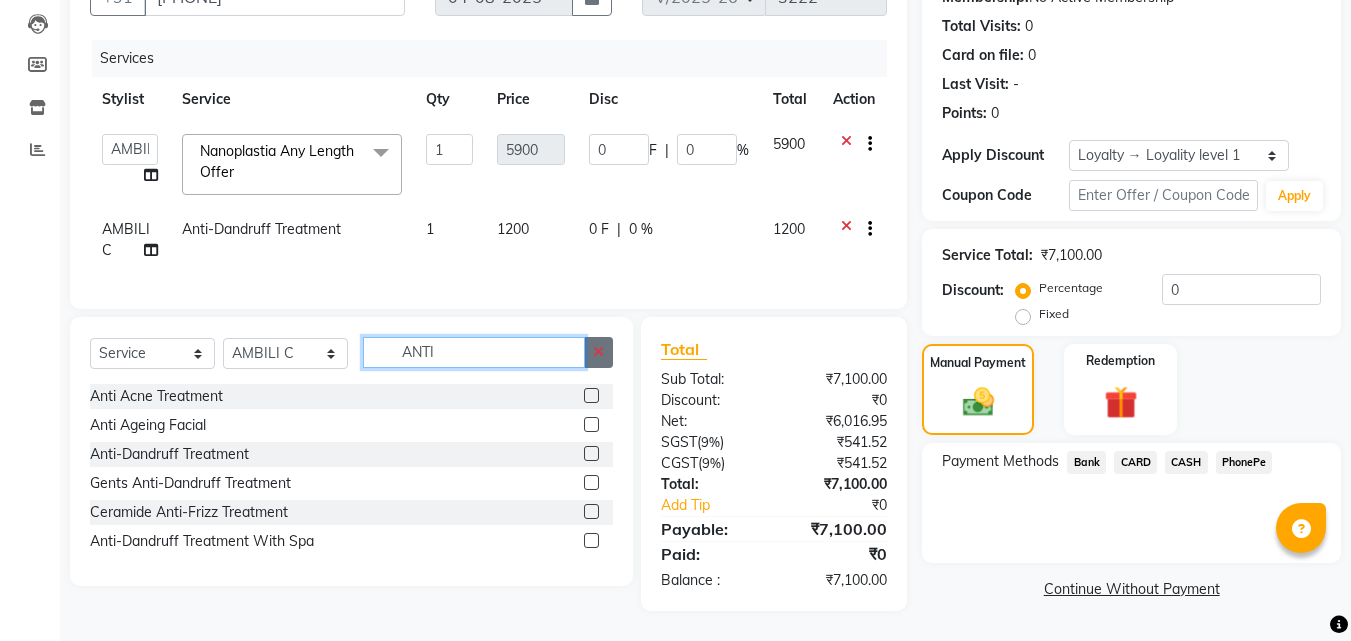 type 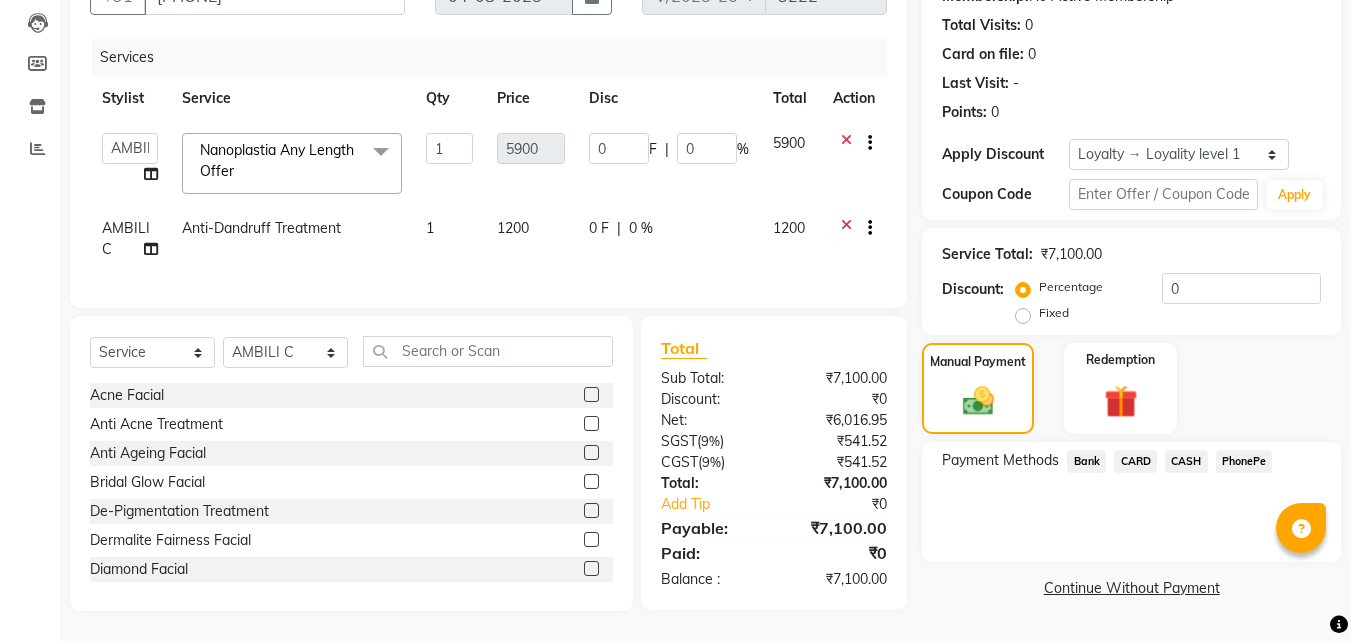 click on "CASH" 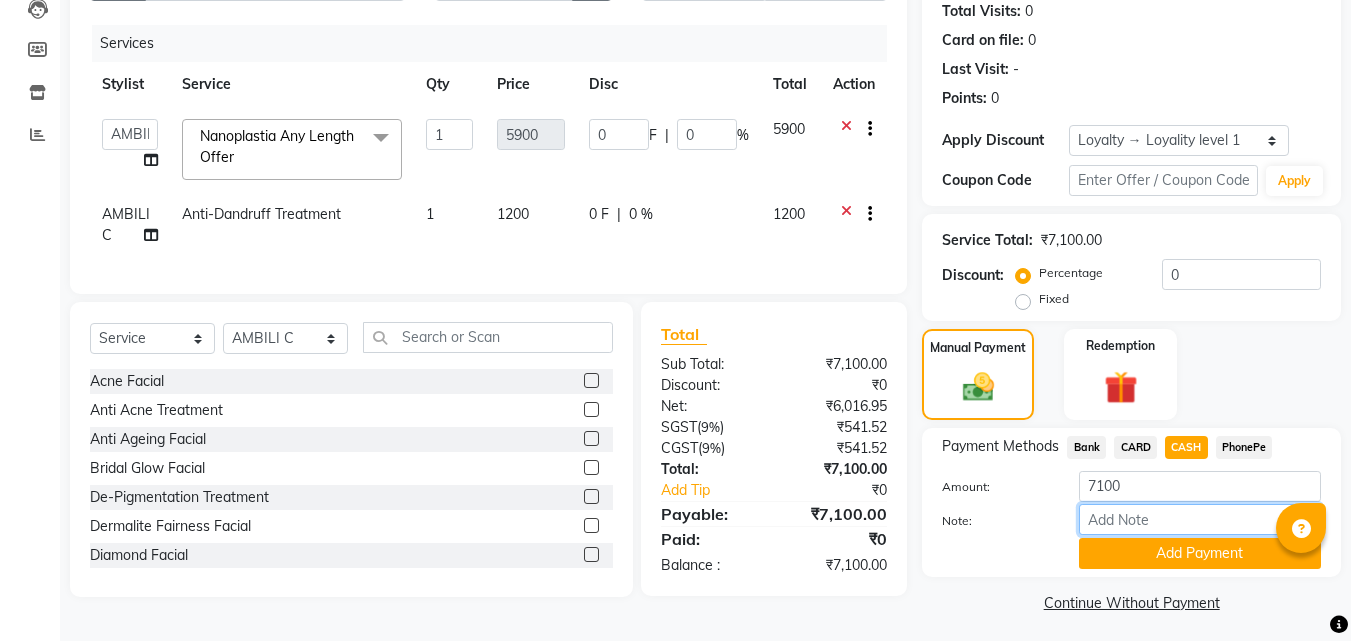 drag, startPoint x: 1140, startPoint y: 518, endPoint x: 1149, endPoint y: 529, distance: 14.21267 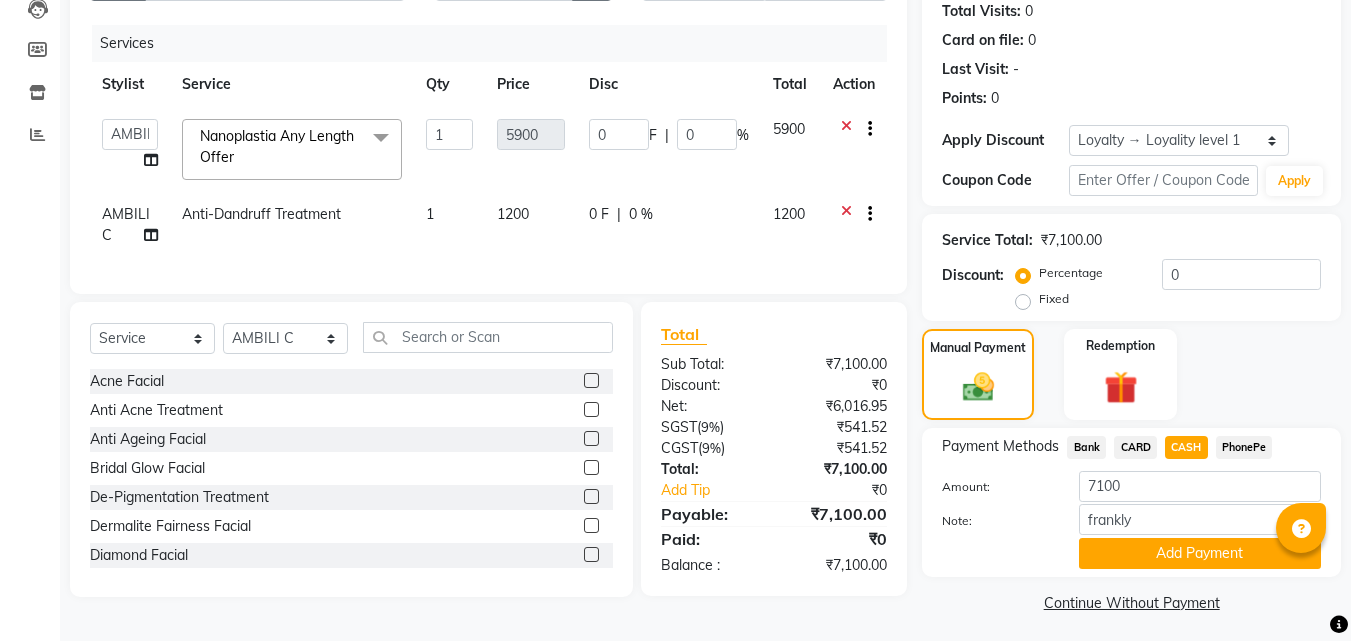 click on "Payment Methods Bank CARD CASH PhonePe Amount: 7100 Note: frankly Add Payment" 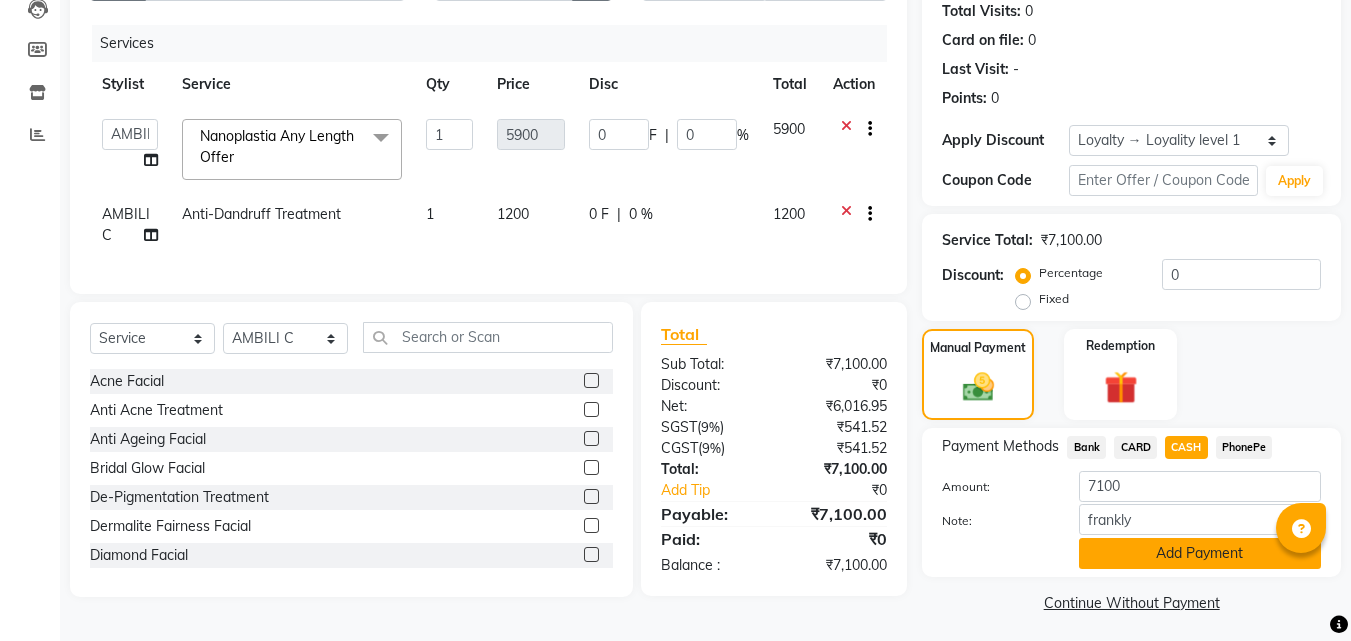 click on "Add Payment" 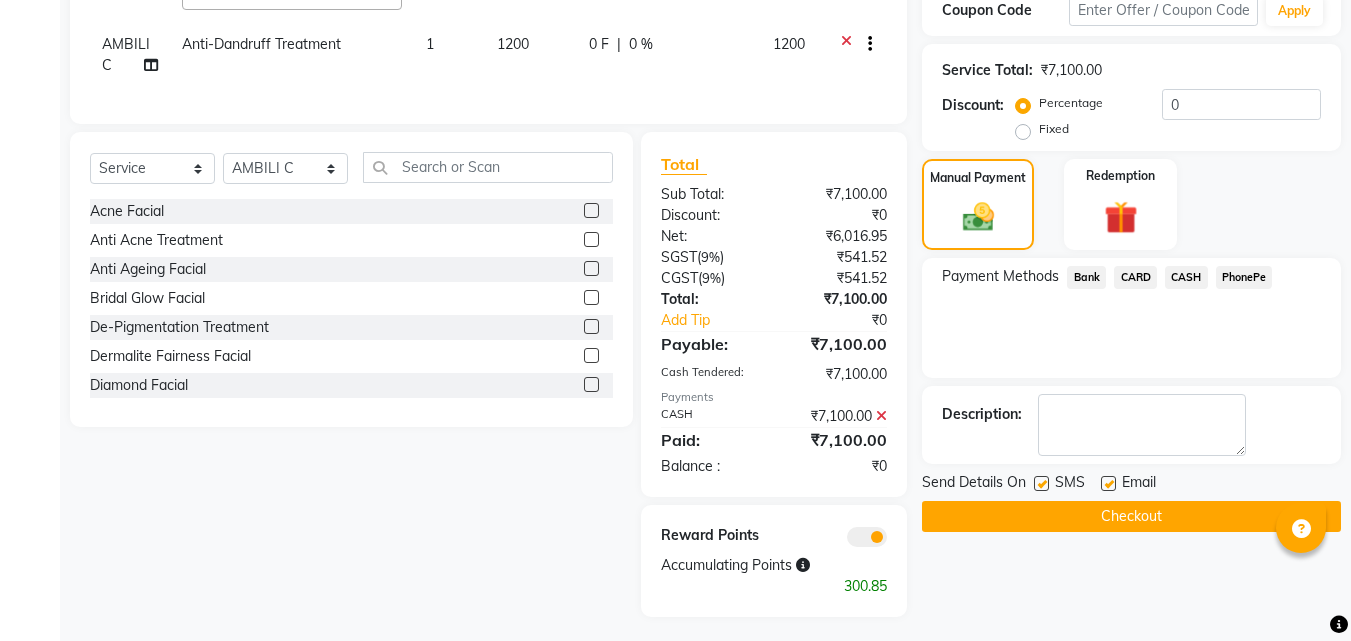 scroll, scrollTop: 414, scrollLeft: 0, axis: vertical 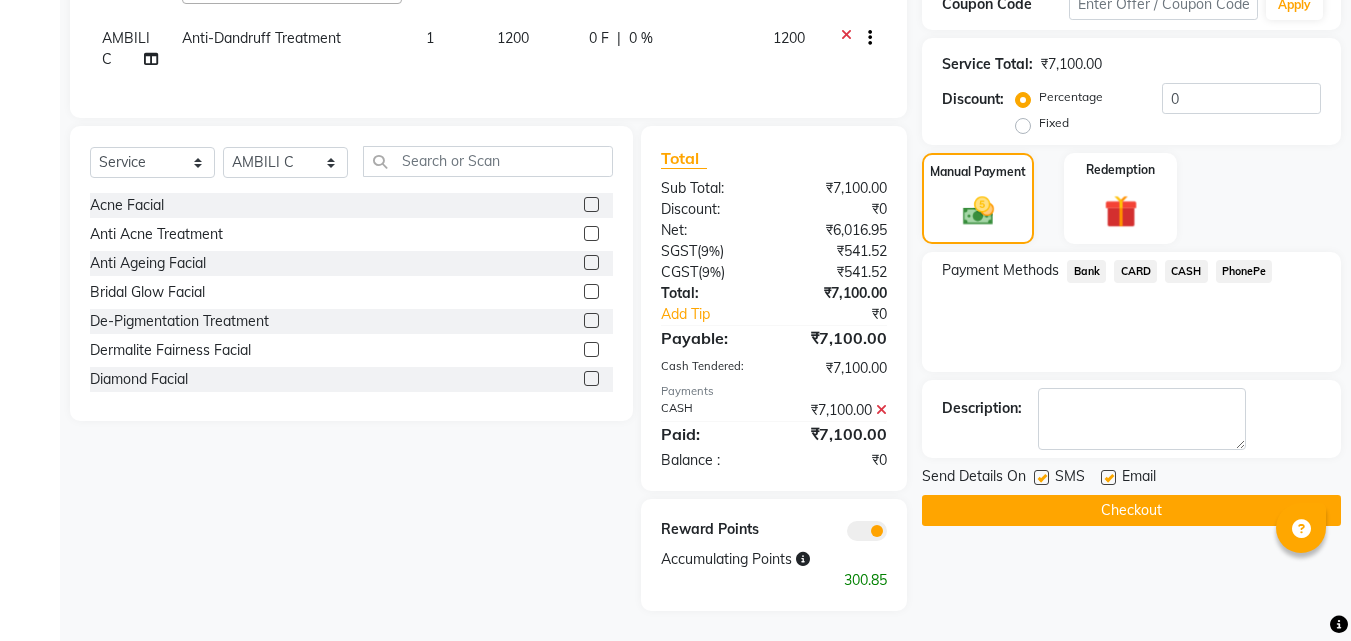click on "Checkout" 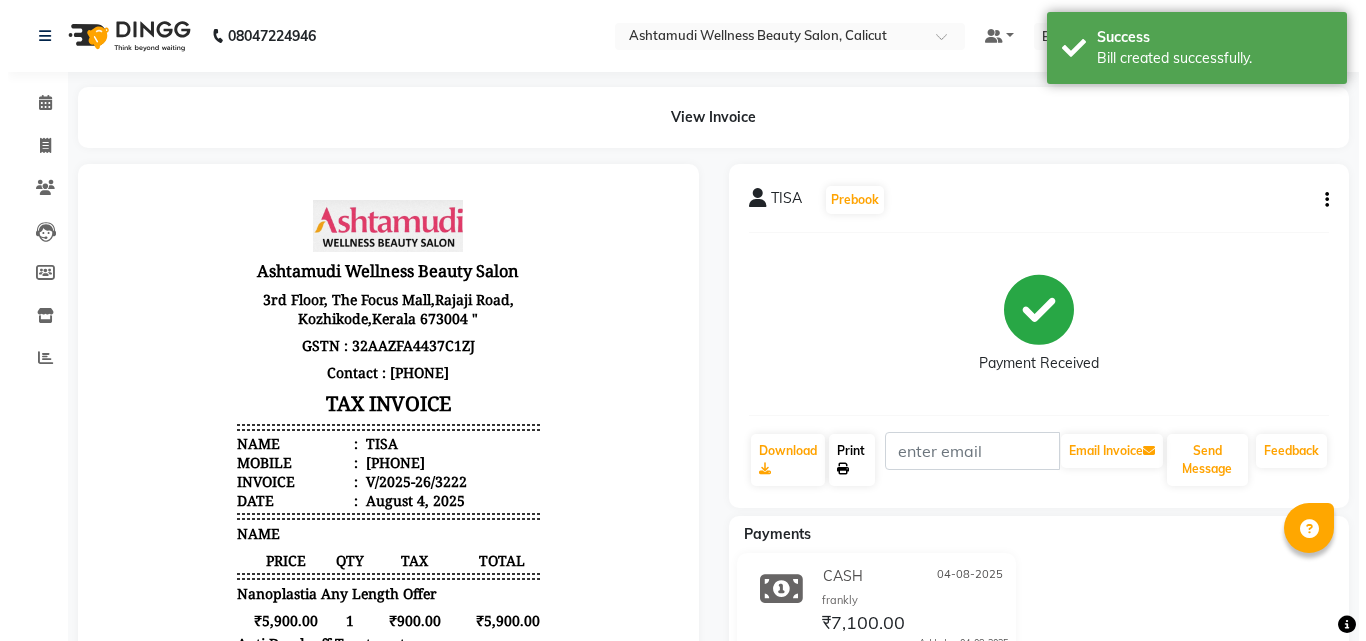 scroll, scrollTop: 0, scrollLeft: 0, axis: both 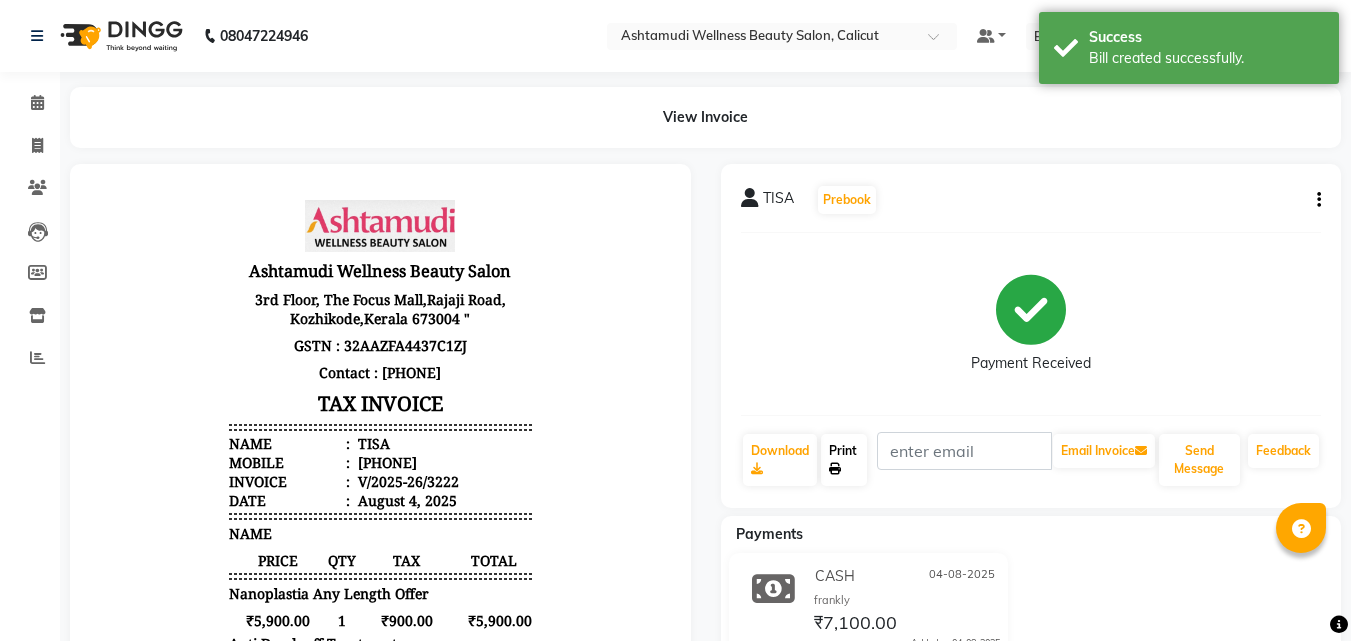click on "Print" 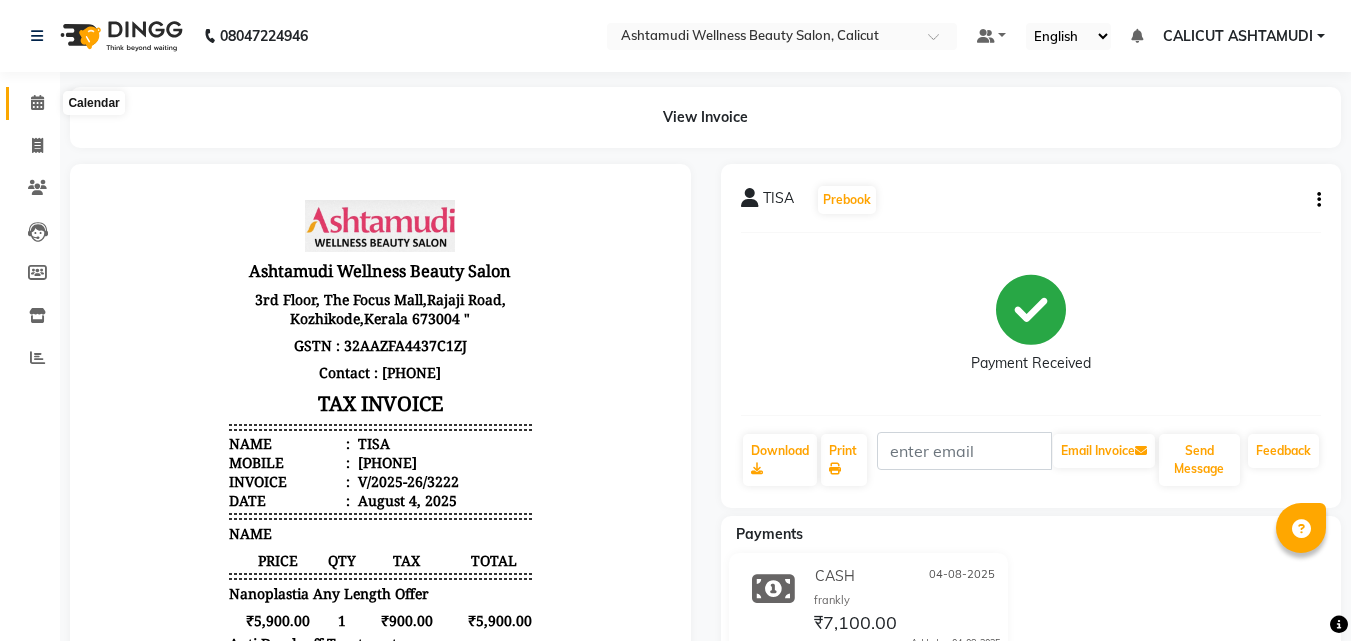 click 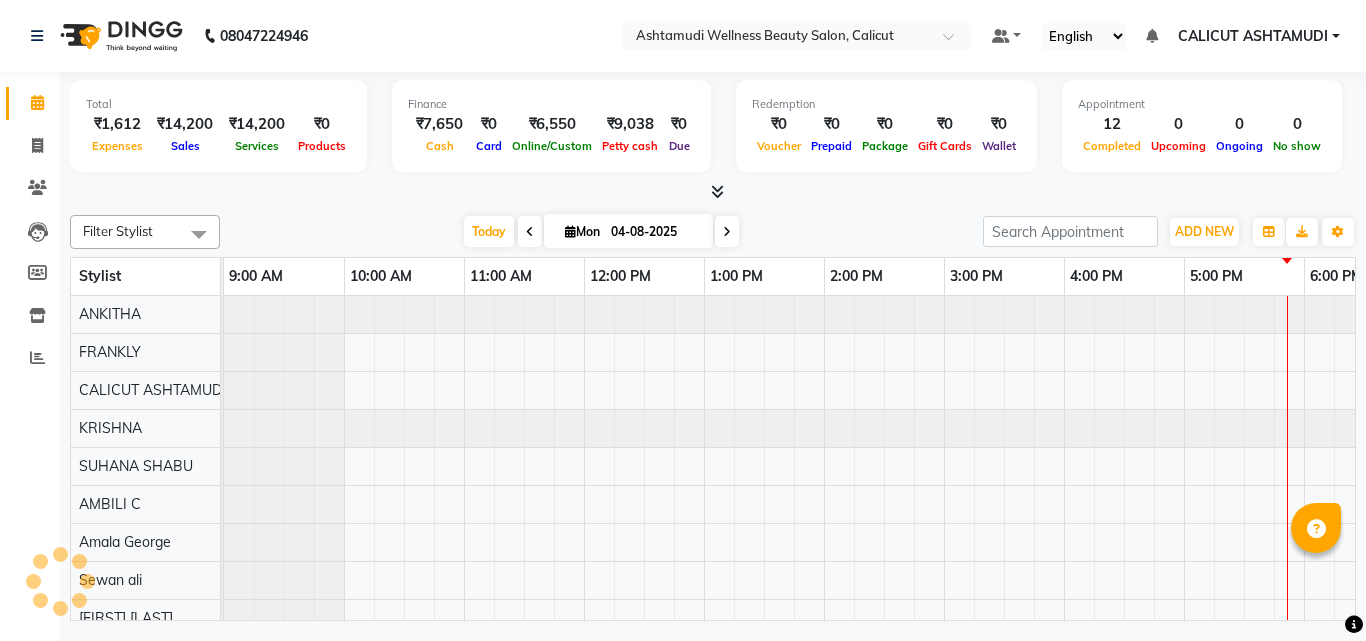 scroll, scrollTop: 0, scrollLeft: 669, axis: horizontal 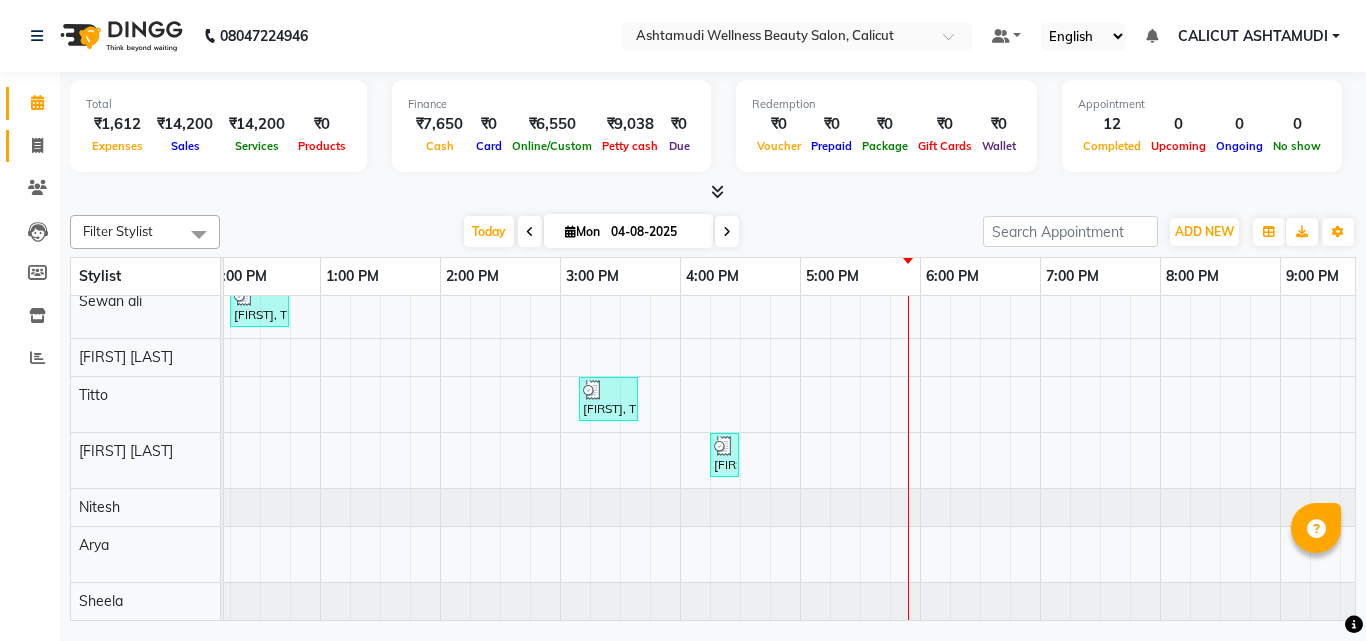 click 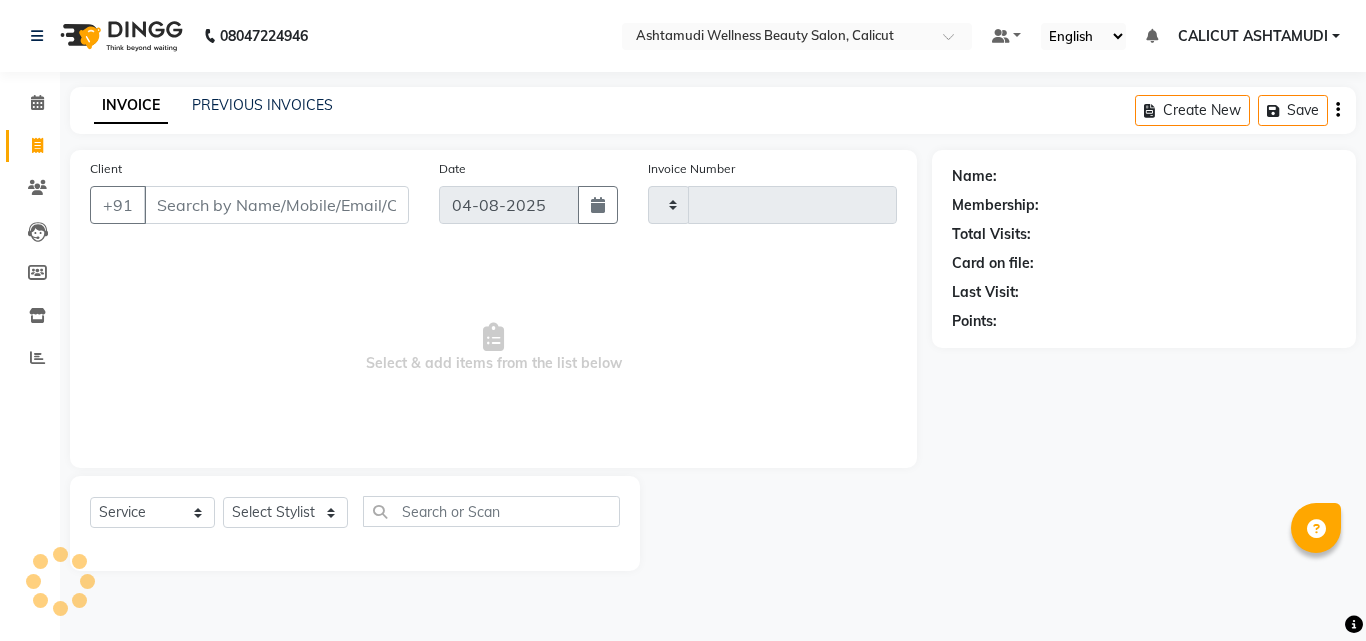 type on "3223" 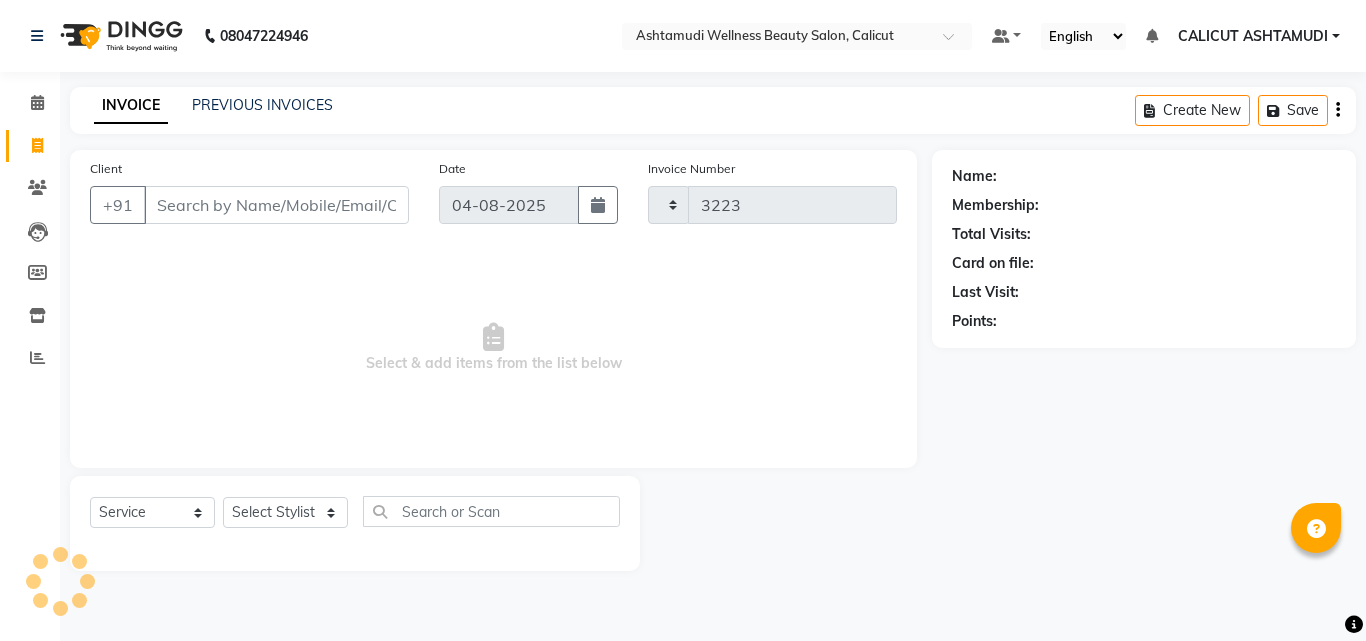 select on "4630" 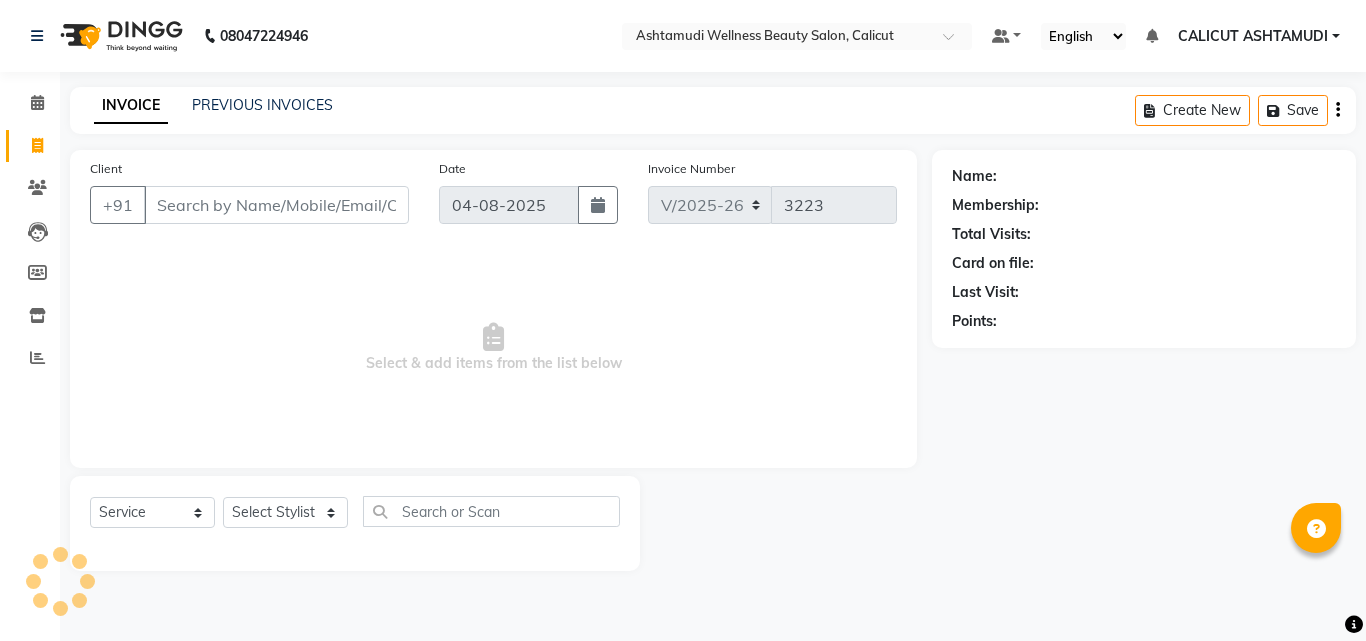 click on "Client" at bounding box center (276, 205) 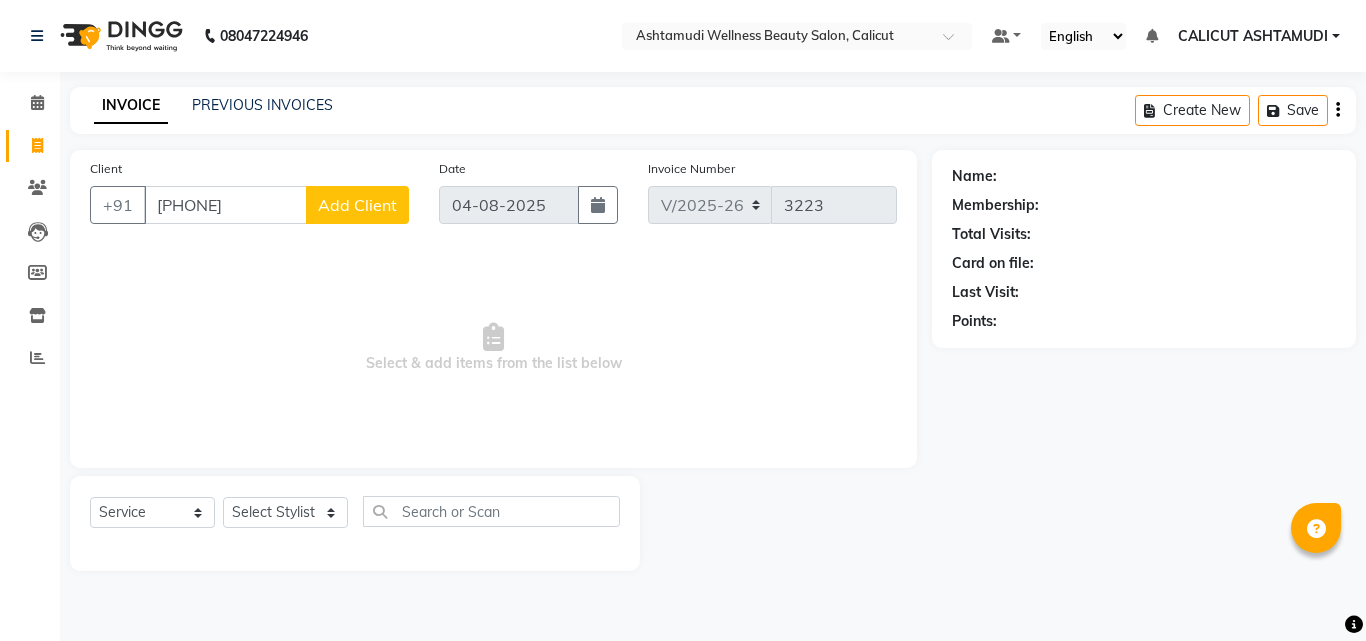 type on "[PHONE]" 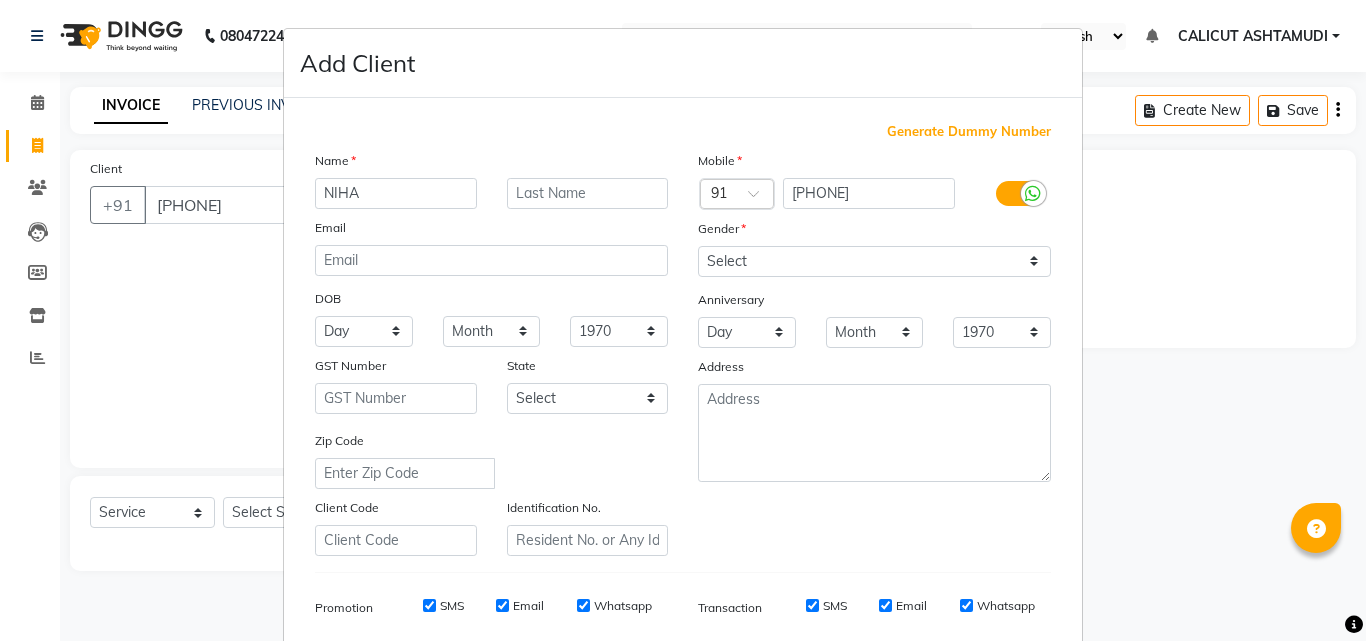 type on "NIHA" 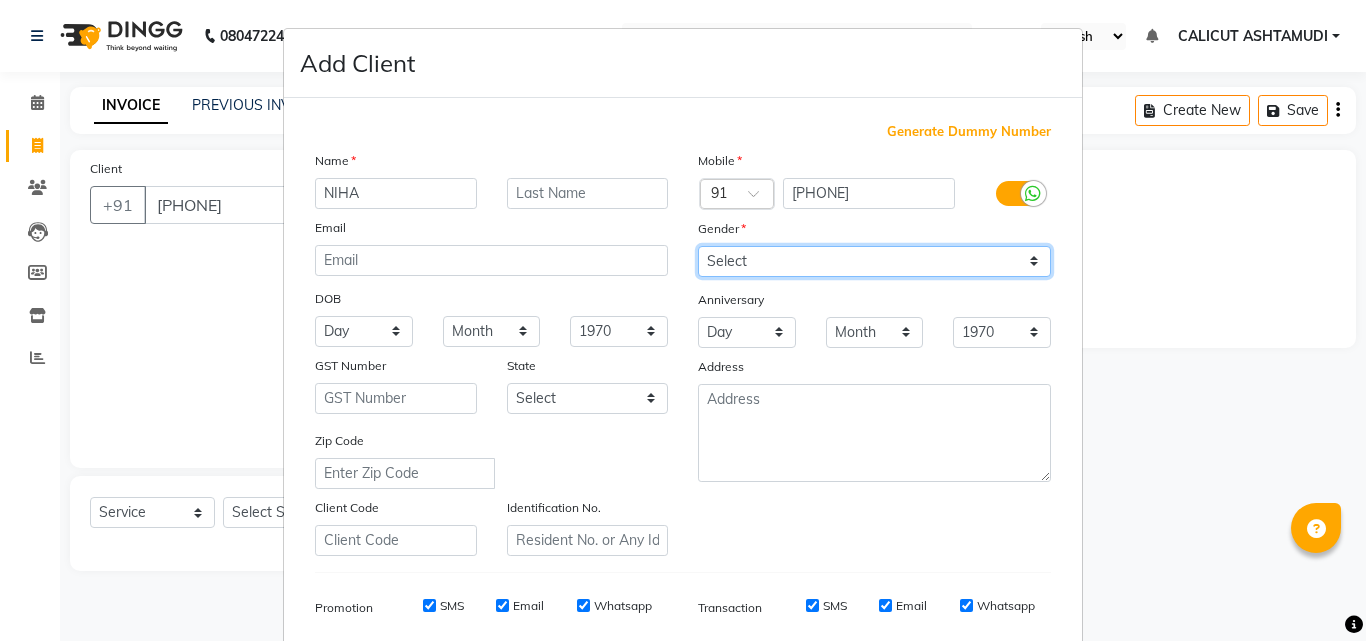 drag, startPoint x: 744, startPoint y: 252, endPoint x: 749, endPoint y: 275, distance: 23.537205 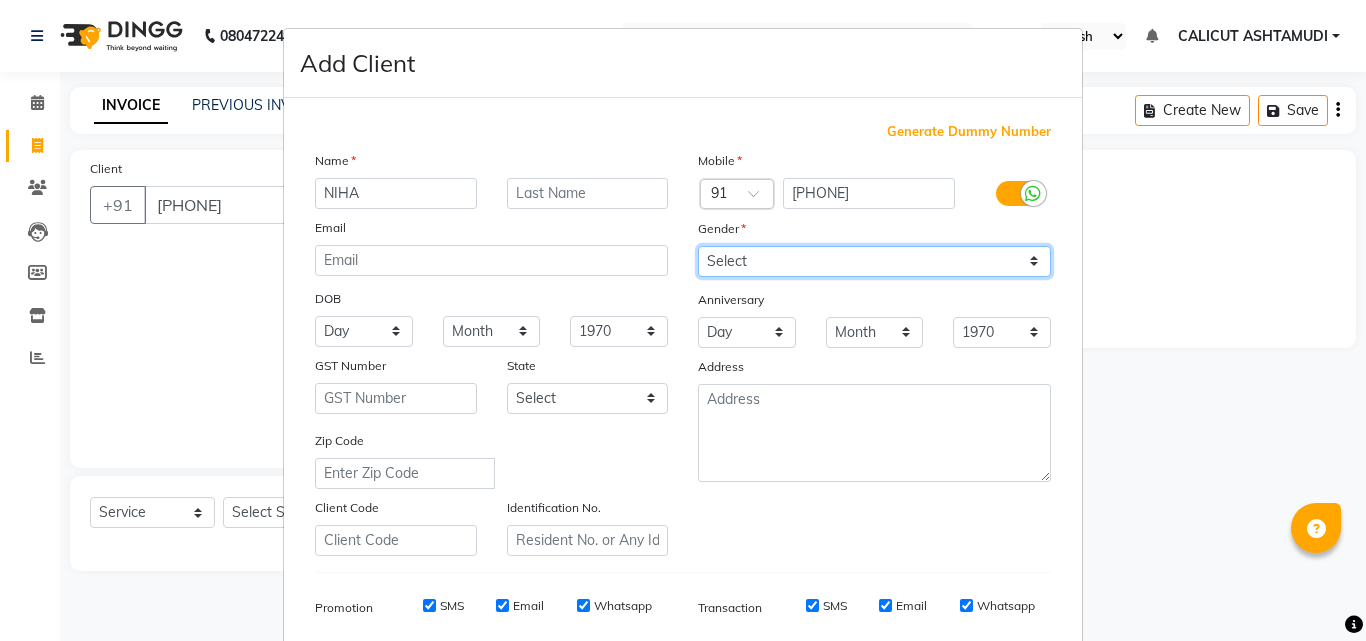 click on "Select Male Female Other Prefer Not To Say" at bounding box center (874, 261) 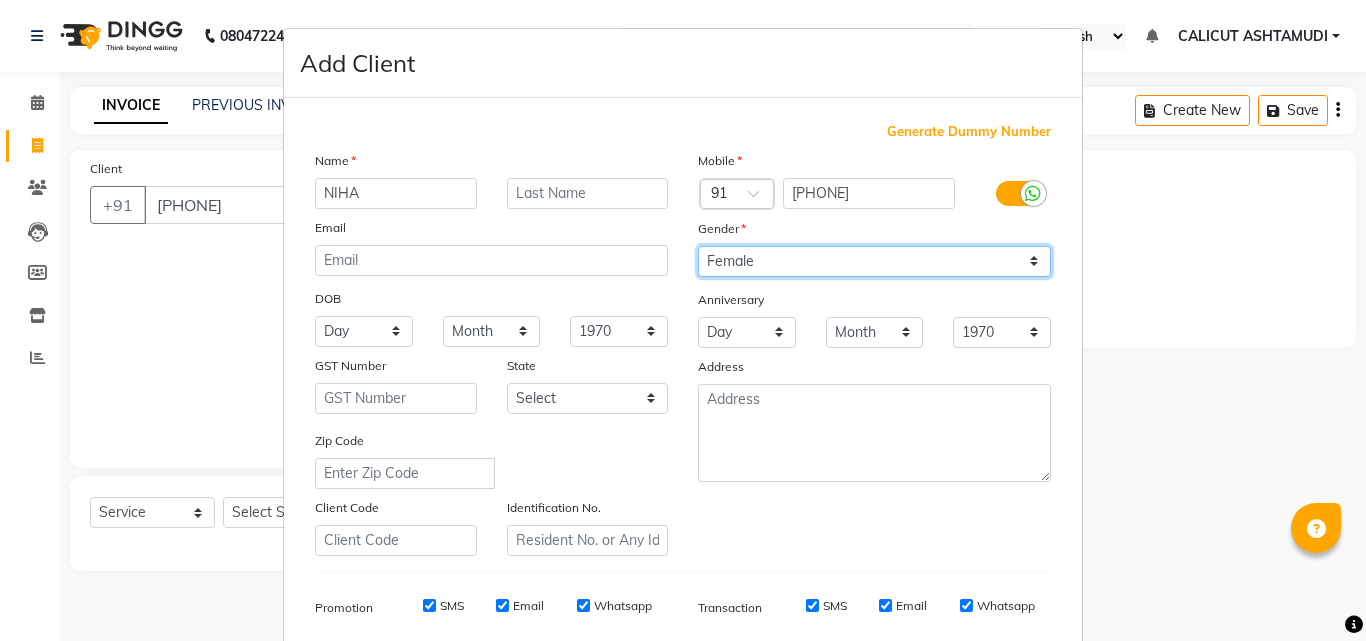 click on "Select Male Female Other Prefer Not To Say" at bounding box center (874, 261) 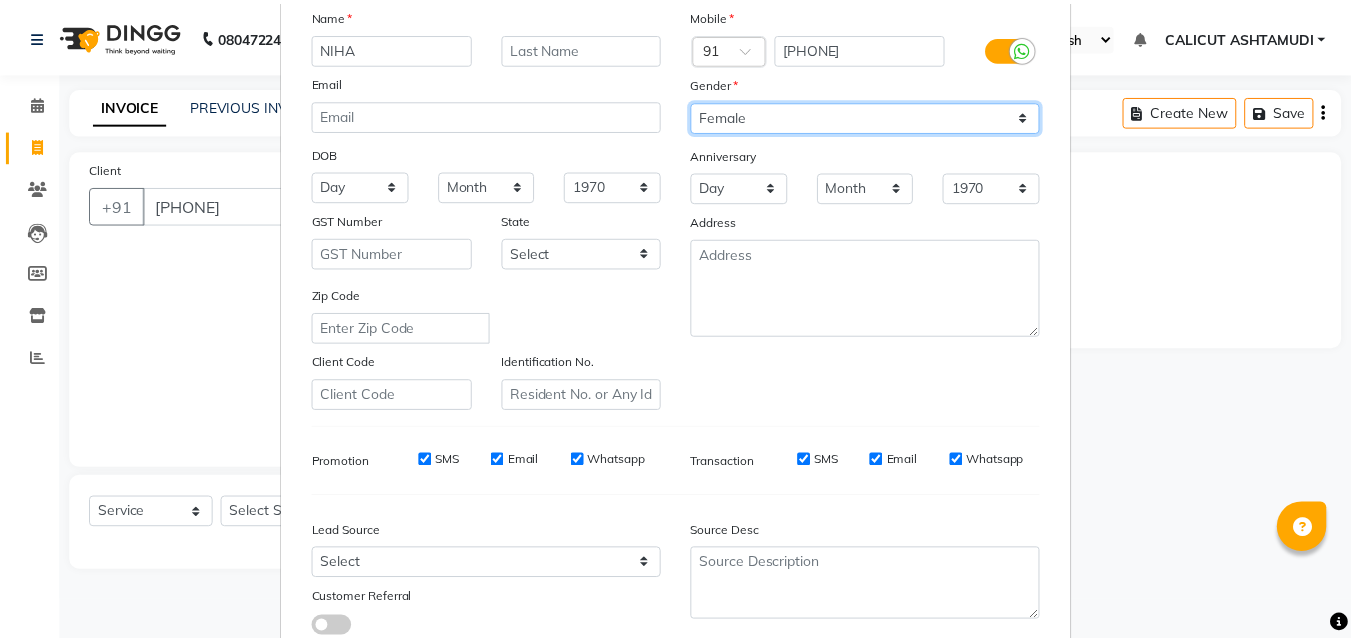 scroll, scrollTop: 282, scrollLeft: 0, axis: vertical 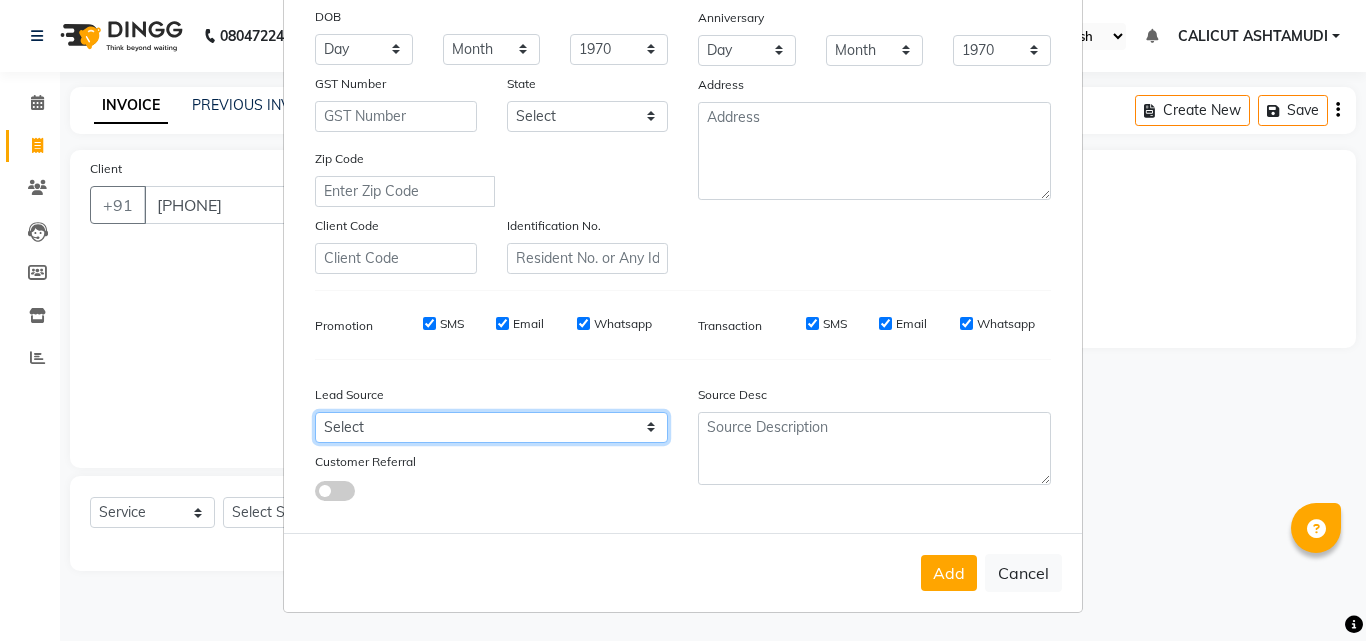 click on "Select Walk-in Referral Internet Friend Word of Mouth Advertisement Facebook JustDial Google Other Instagram  YouTube  WhatsApp" at bounding box center [491, 427] 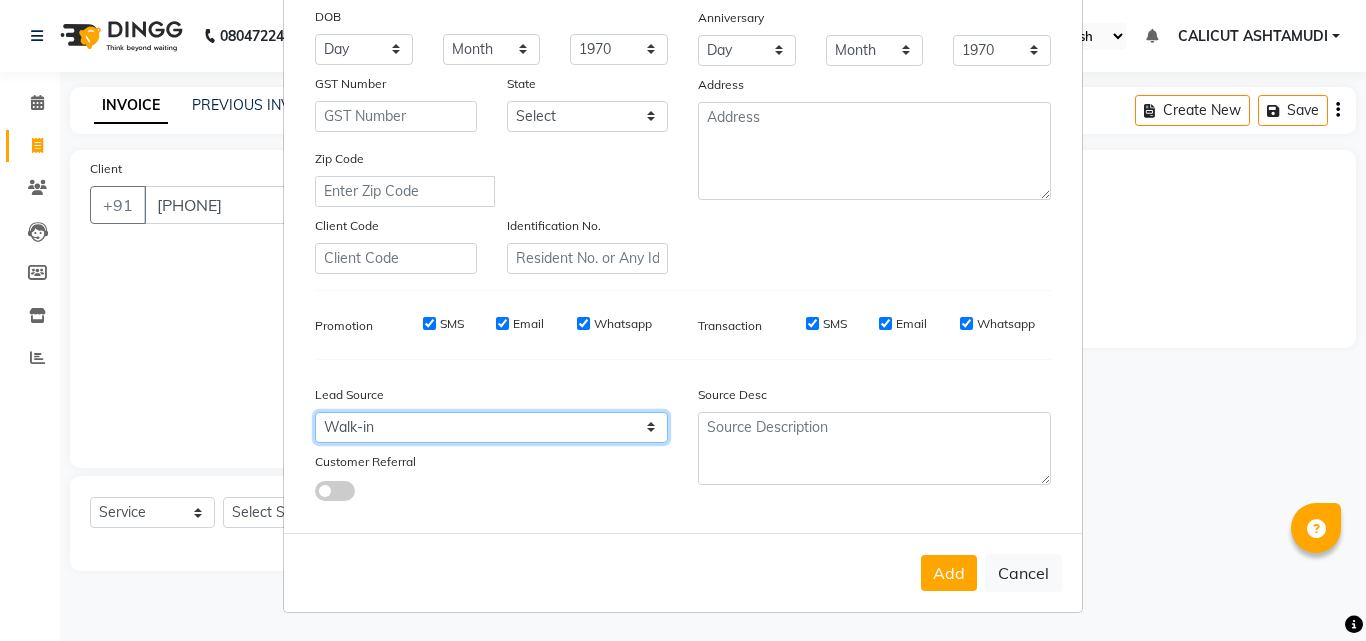 click on "Select Walk-in Referral Internet Friend Word of Mouth Advertisement Facebook JustDial Google Other Instagram  YouTube  WhatsApp" at bounding box center (491, 427) 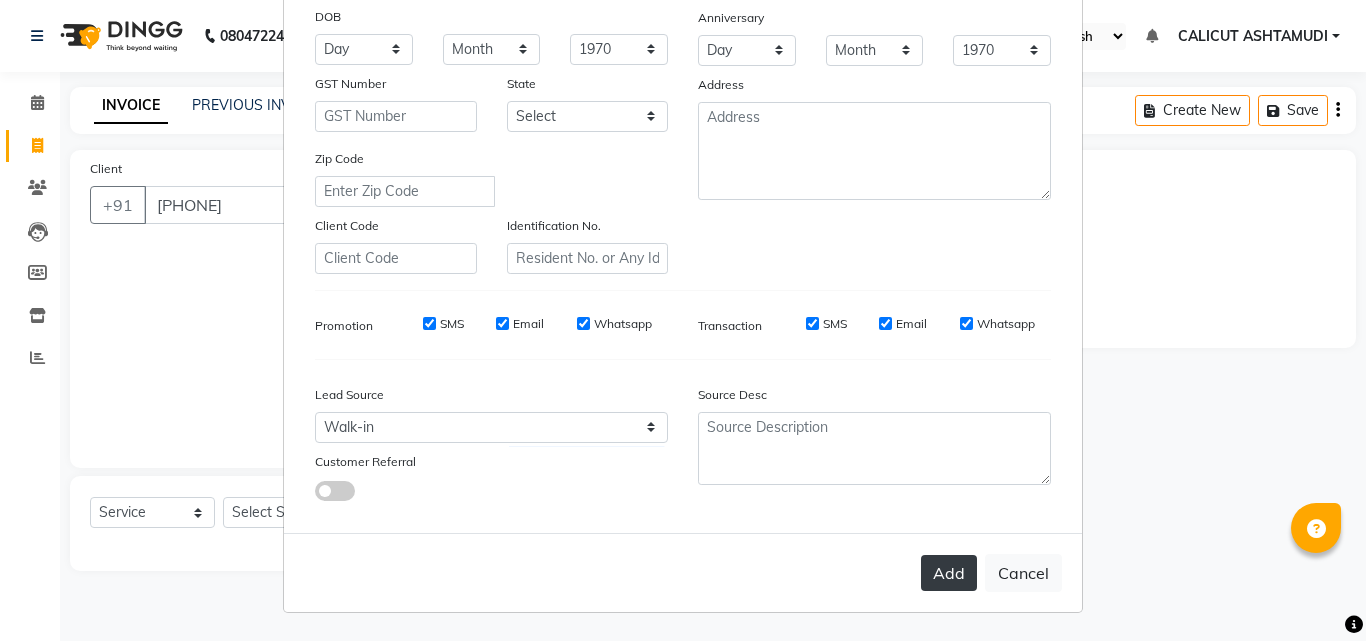 click on "Add" at bounding box center [949, 573] 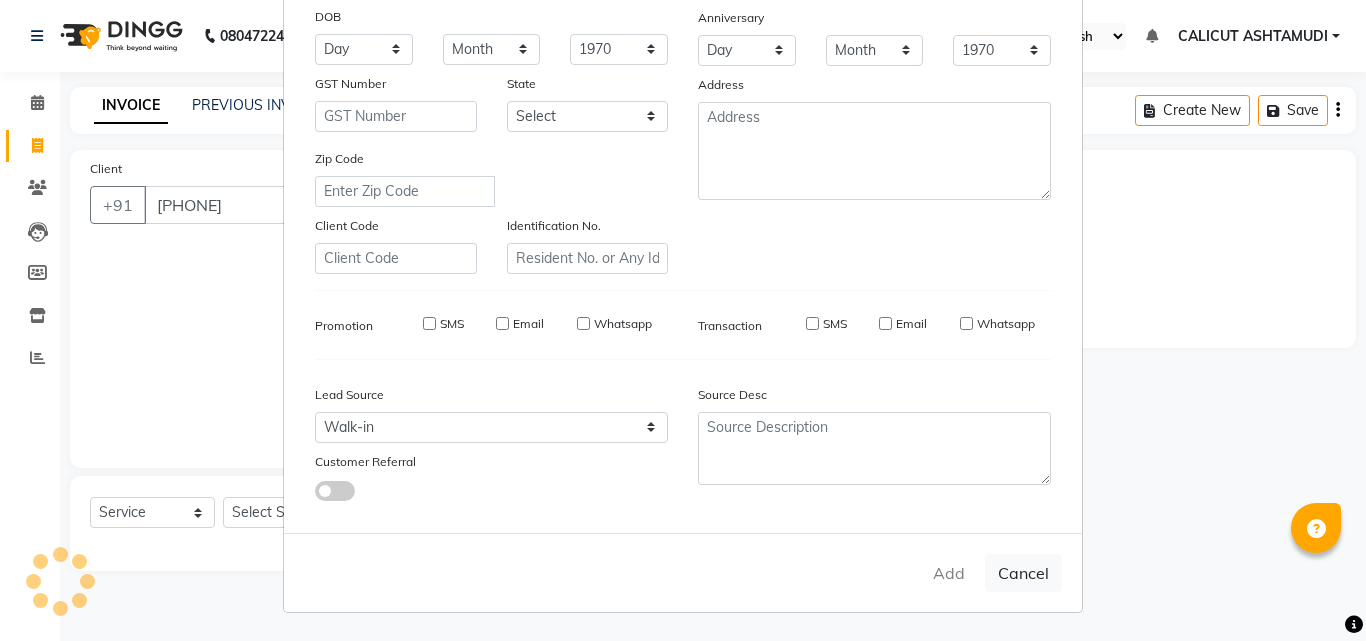 type 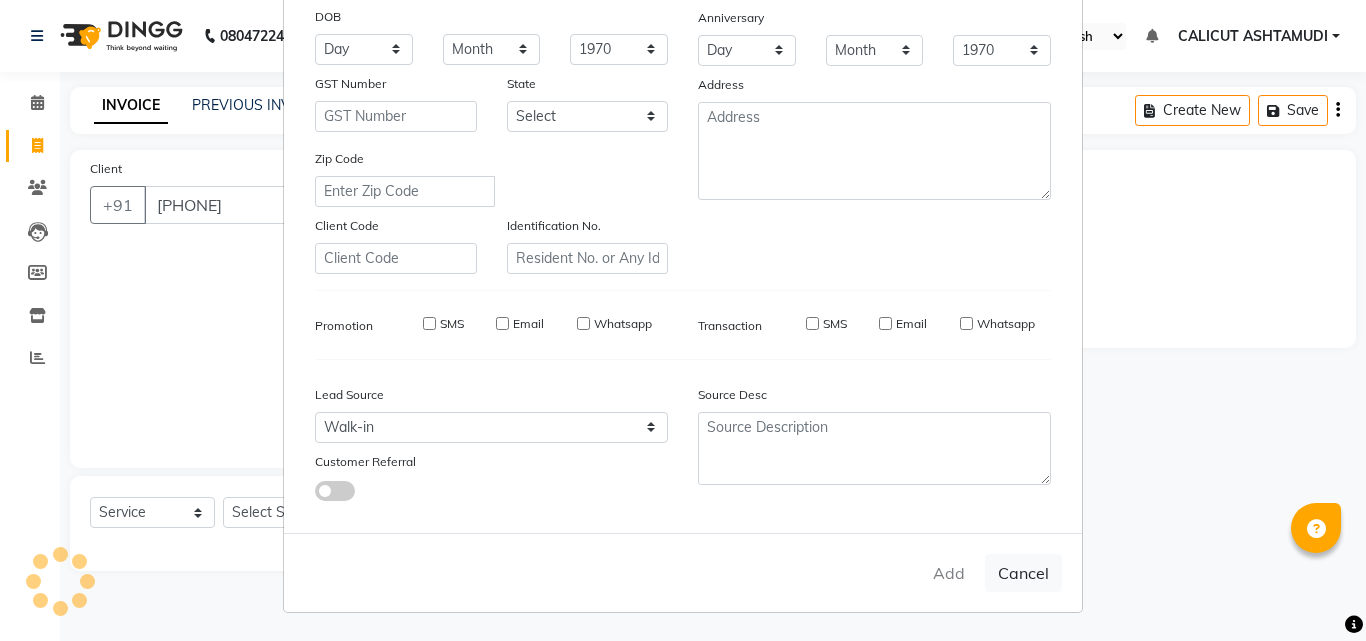select 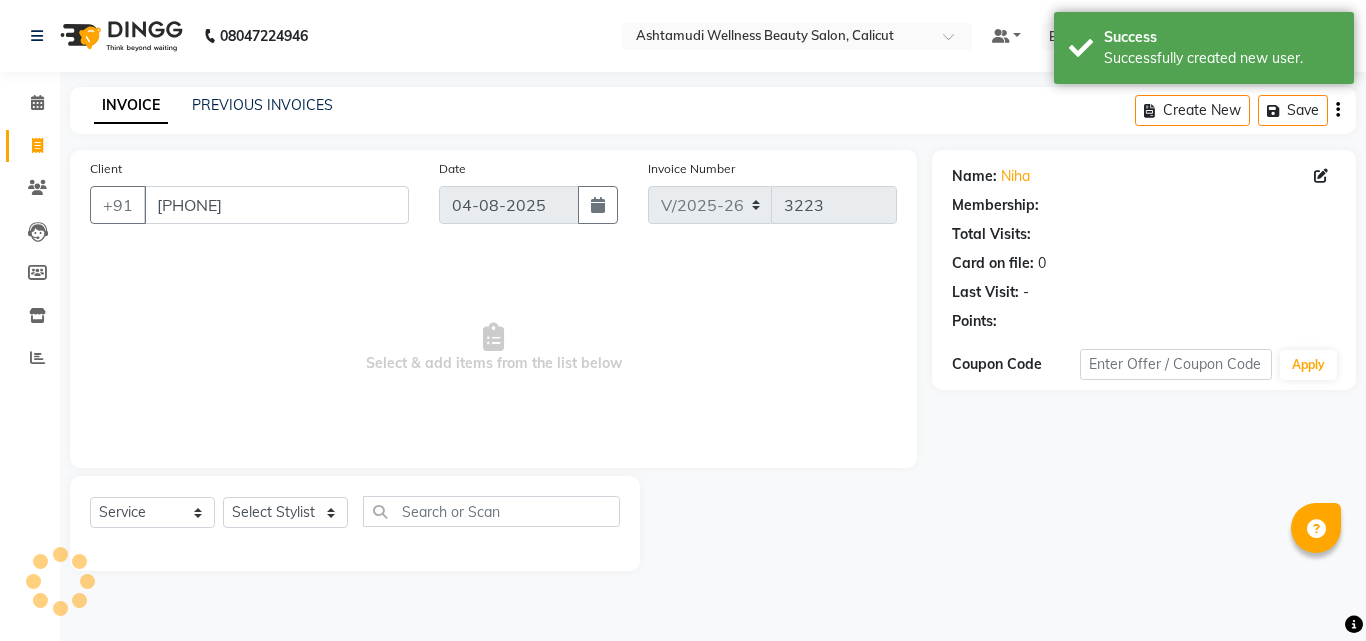 select on "1: Object" 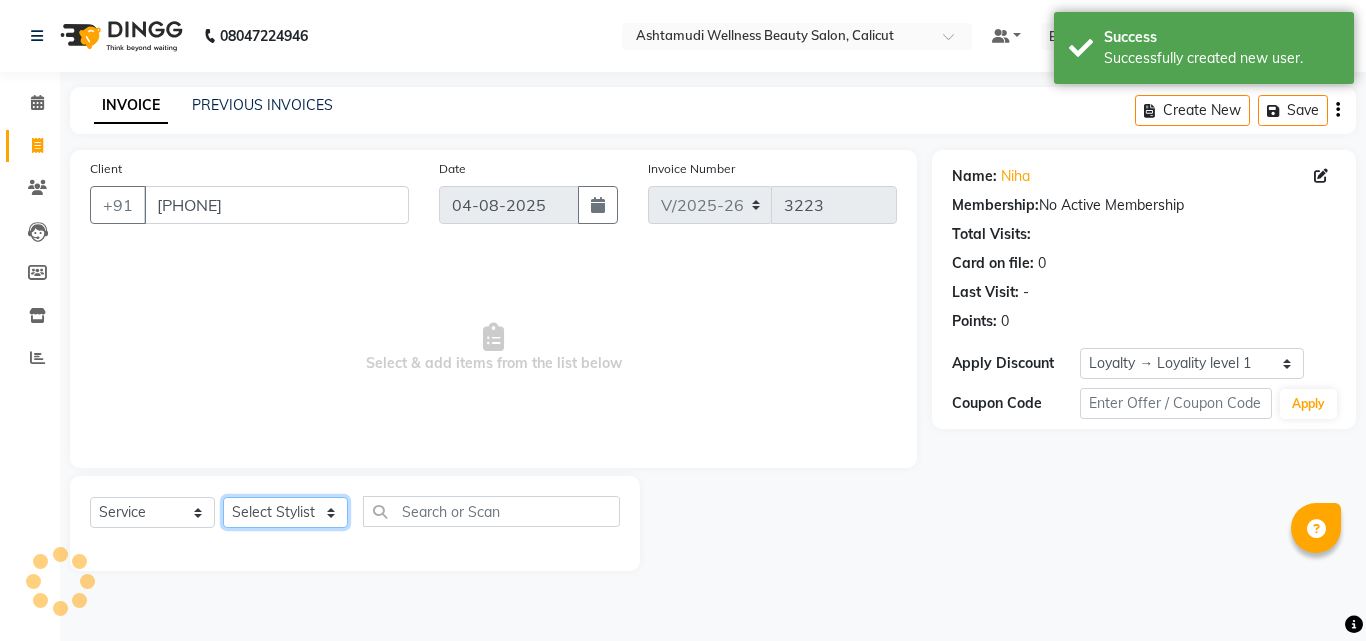 click on "Select Stylist Amala George AMBILI C ANJANA DAS ANKITHA Arya CALICUT ASHTAMUDI FRANKLY	 GRACY KRISHNA Nitesh Punam Gurung Sewan ali Sheela SUHANA  SHABU Titto" 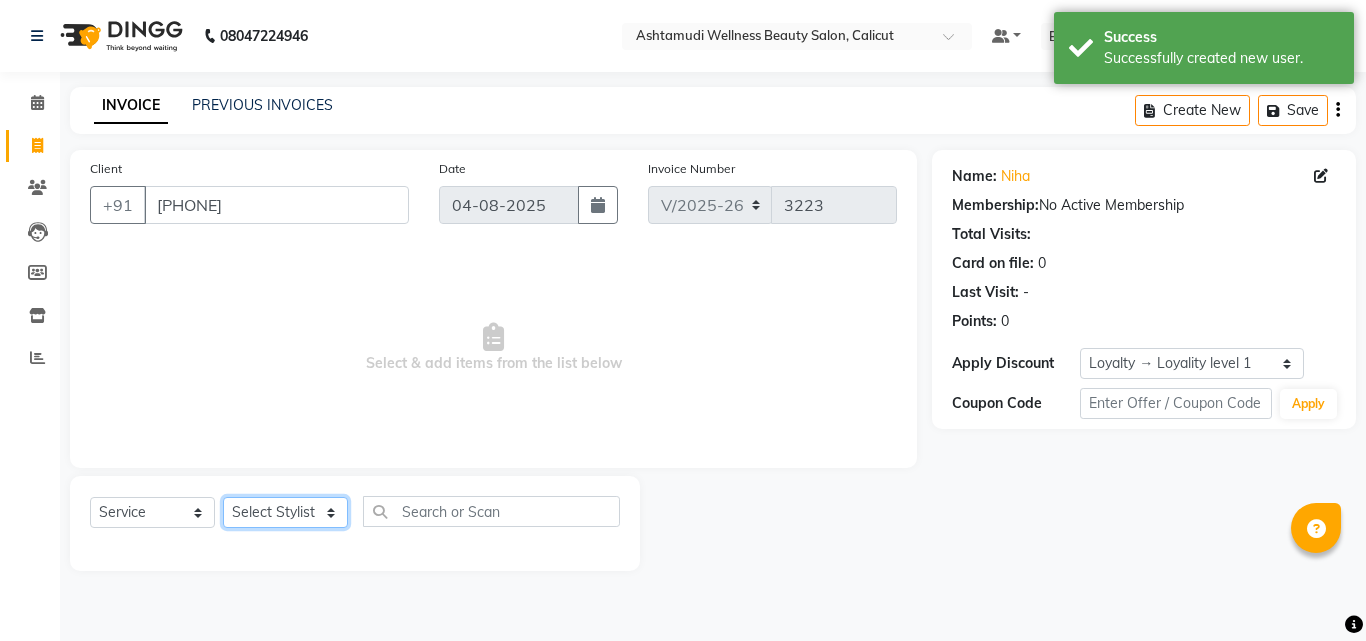 select on "85034" 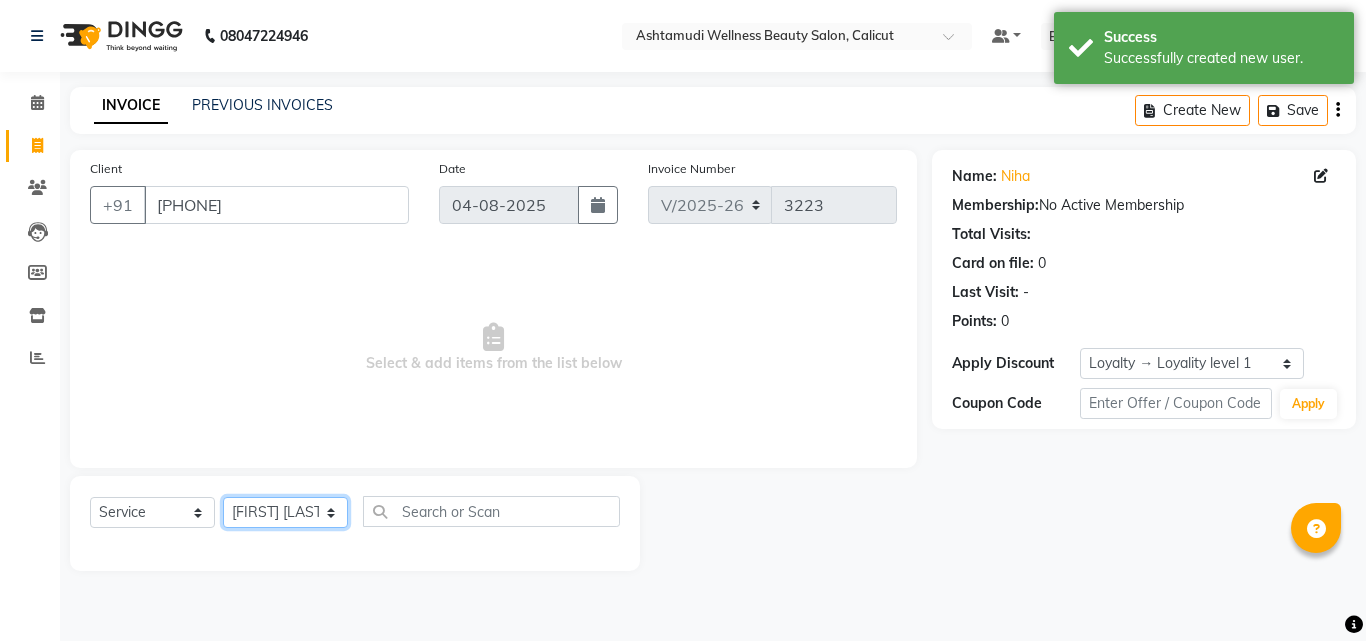 click on "Select Stylist Amala George AMBILI C ANJANA DAS ANKITHA Arya CALICUT ASHTAMUDI FRANKLY	 GRACY KRISHNA Nitesh Punam Gurung Sewan ali Sheela SUHANA  SHABU Titto" 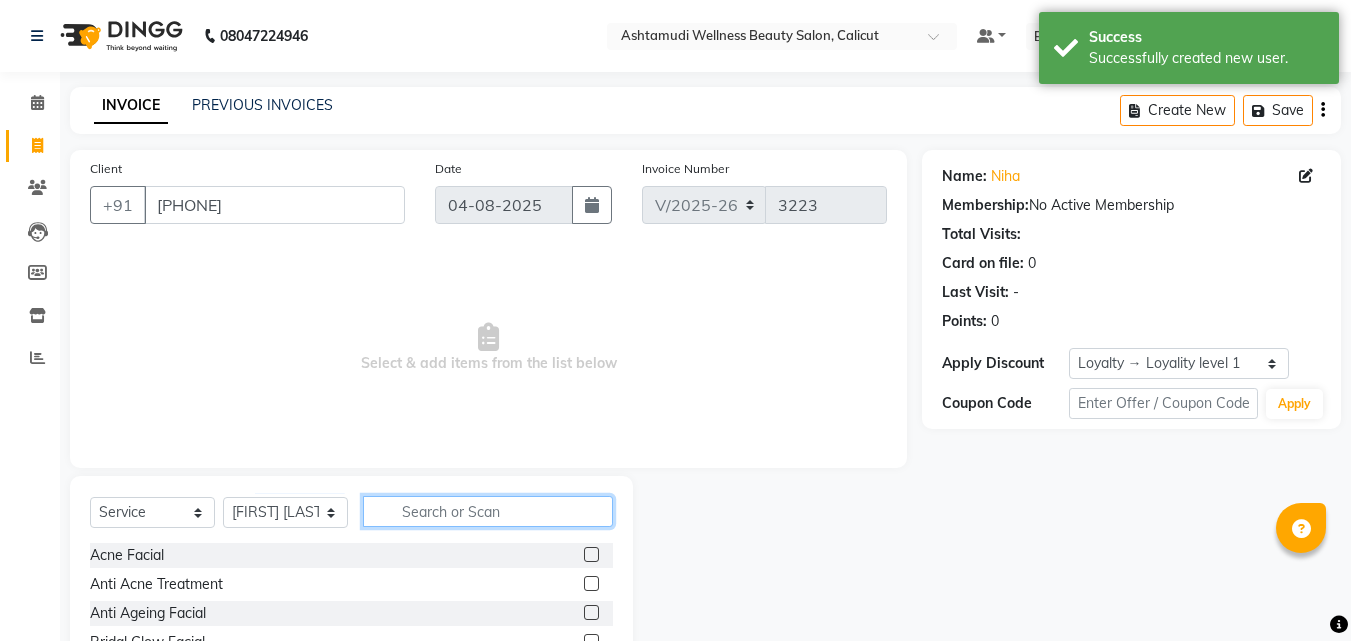 click 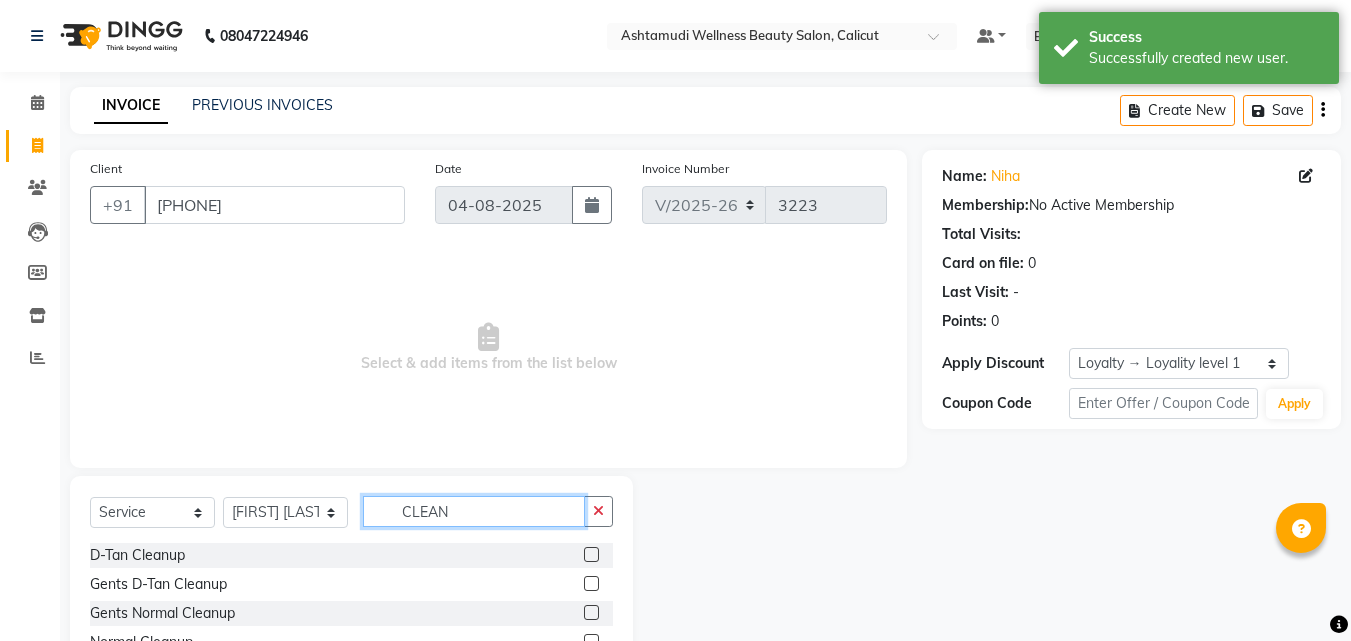 type on "CLEAN" 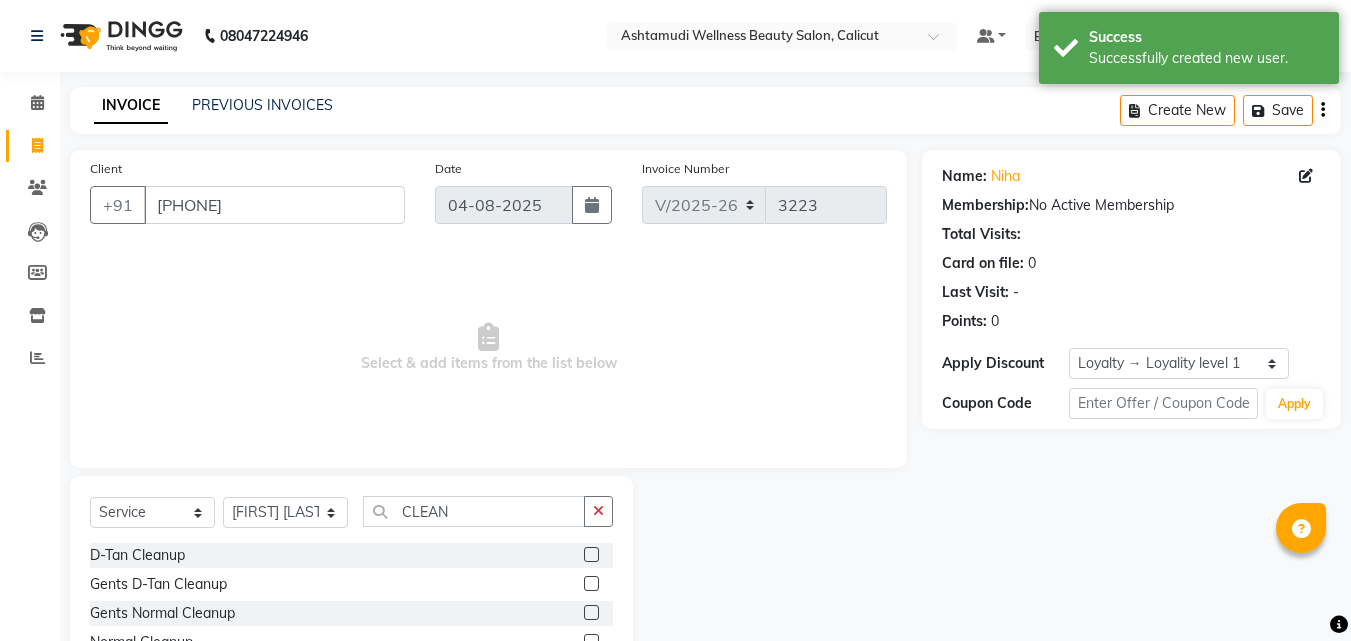 click 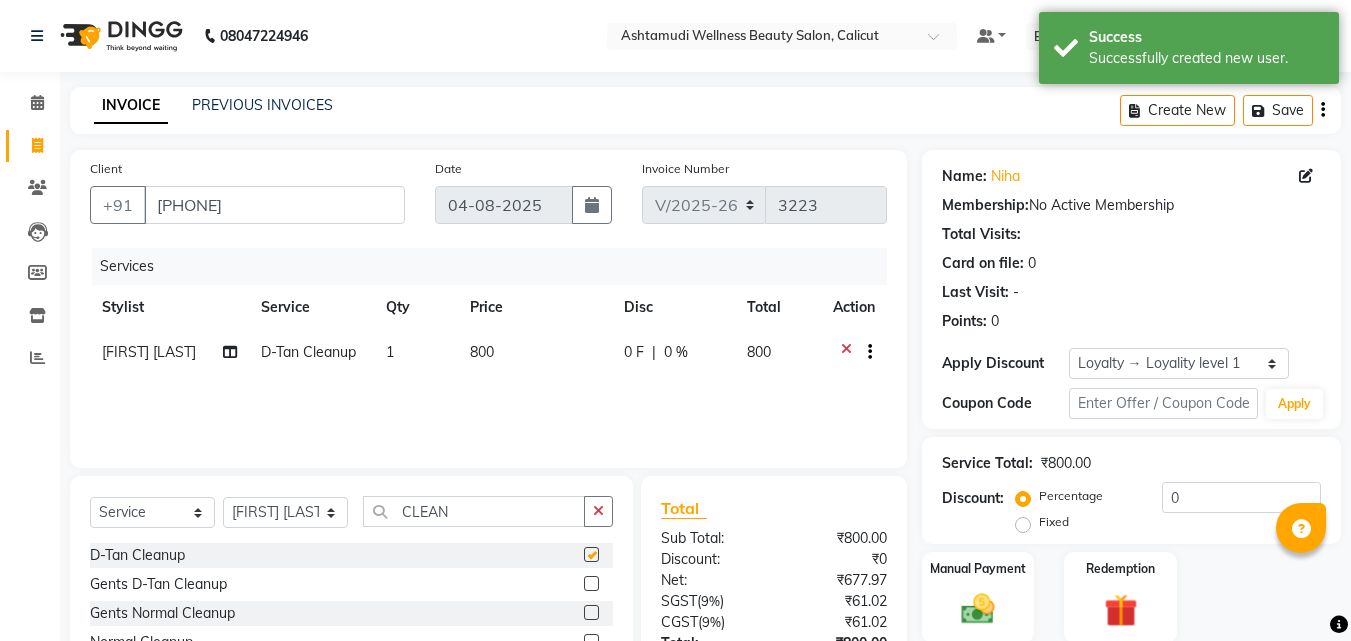 checkbox on "false" 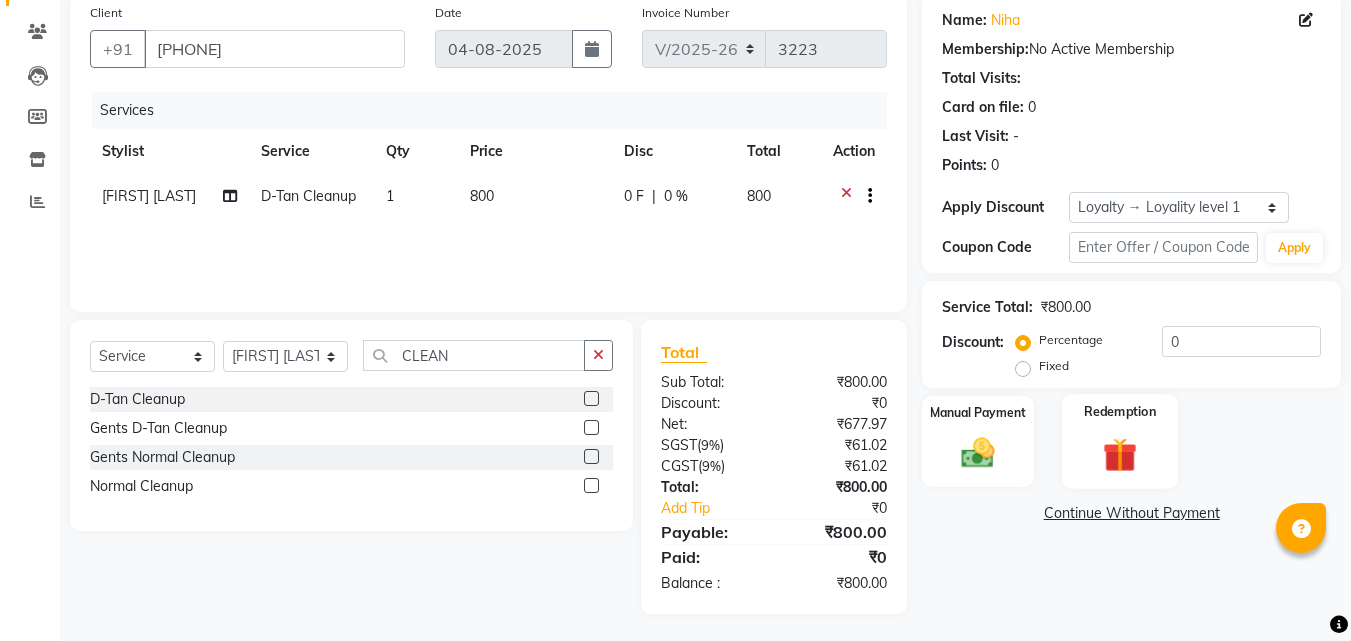 scroll, scrollTop: 159, scrollLeft: 0, axis: vertical 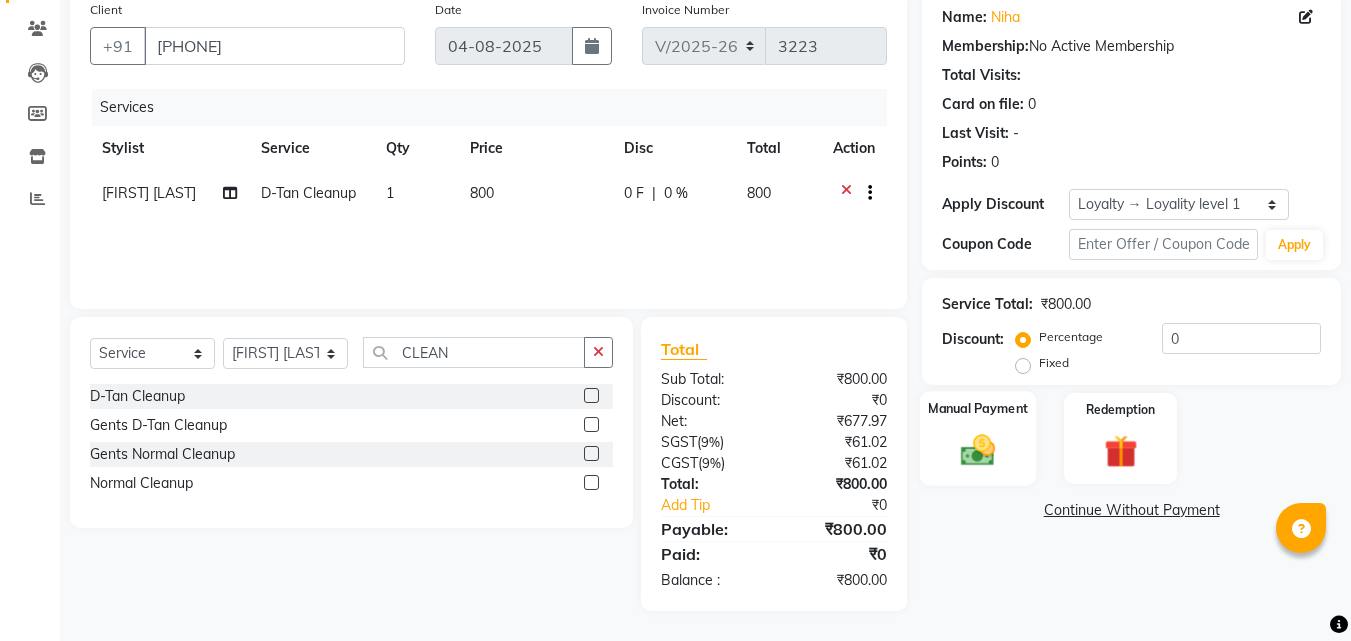click on "Manual Payment" 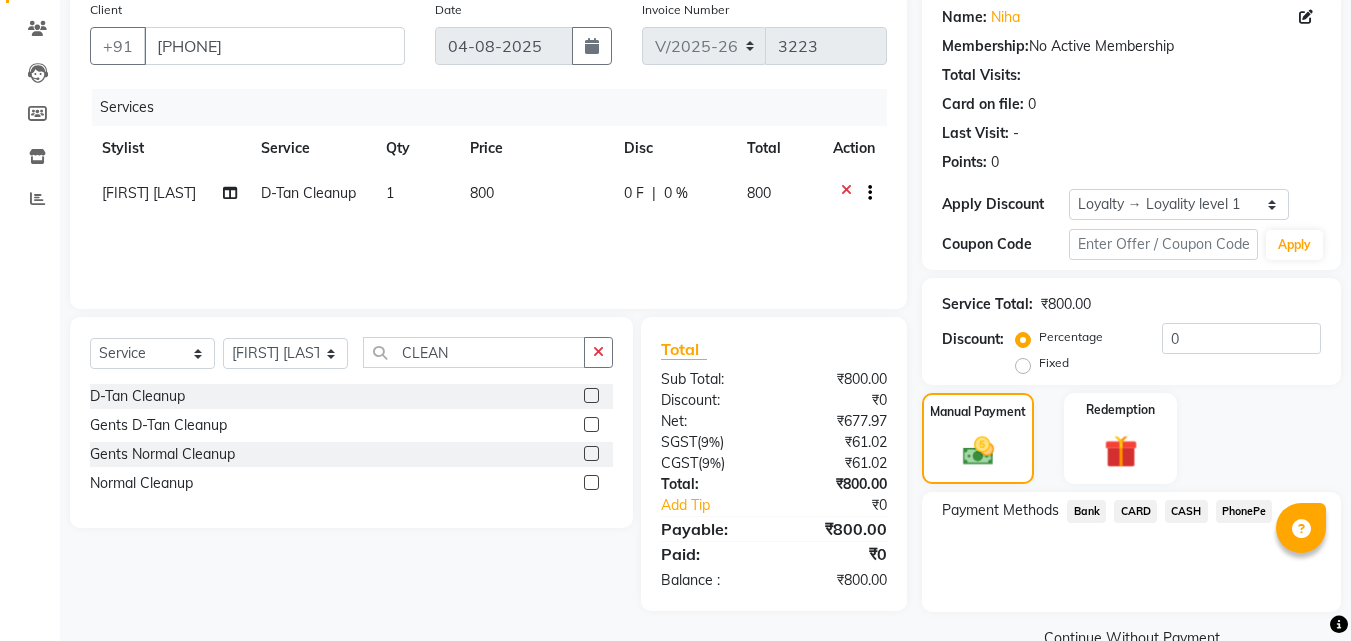 click on "CARD" 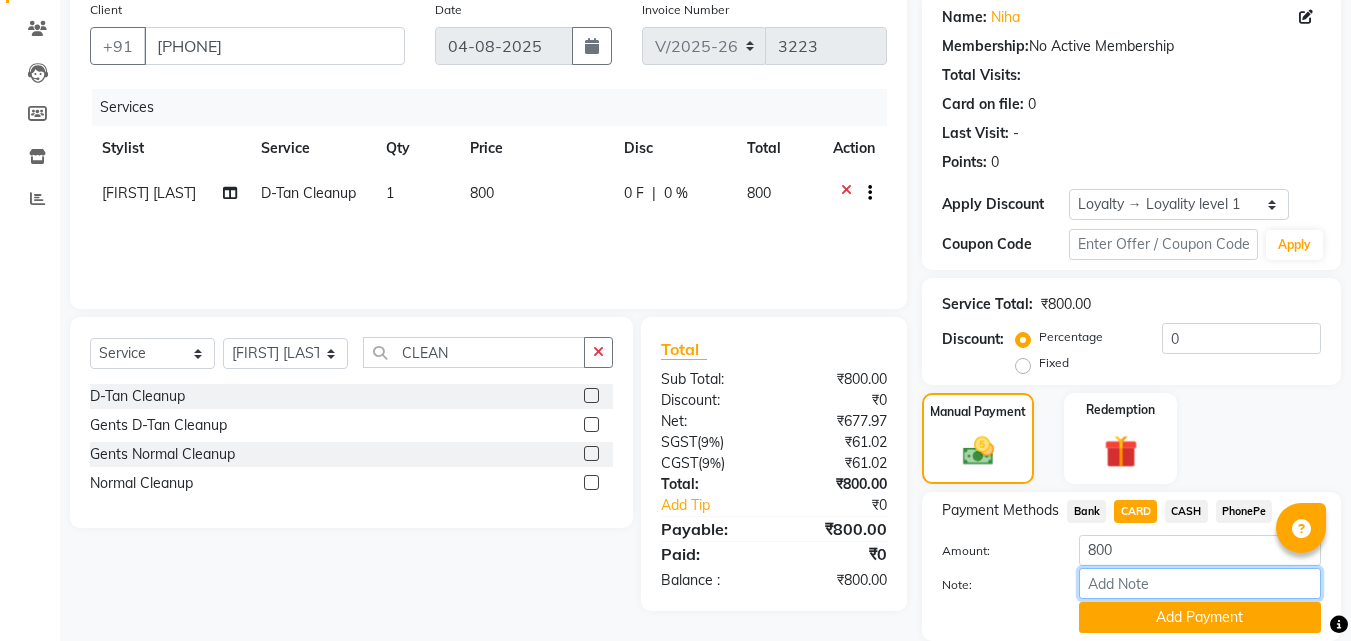 click on "Note:" at bounding box center [1200, 583] 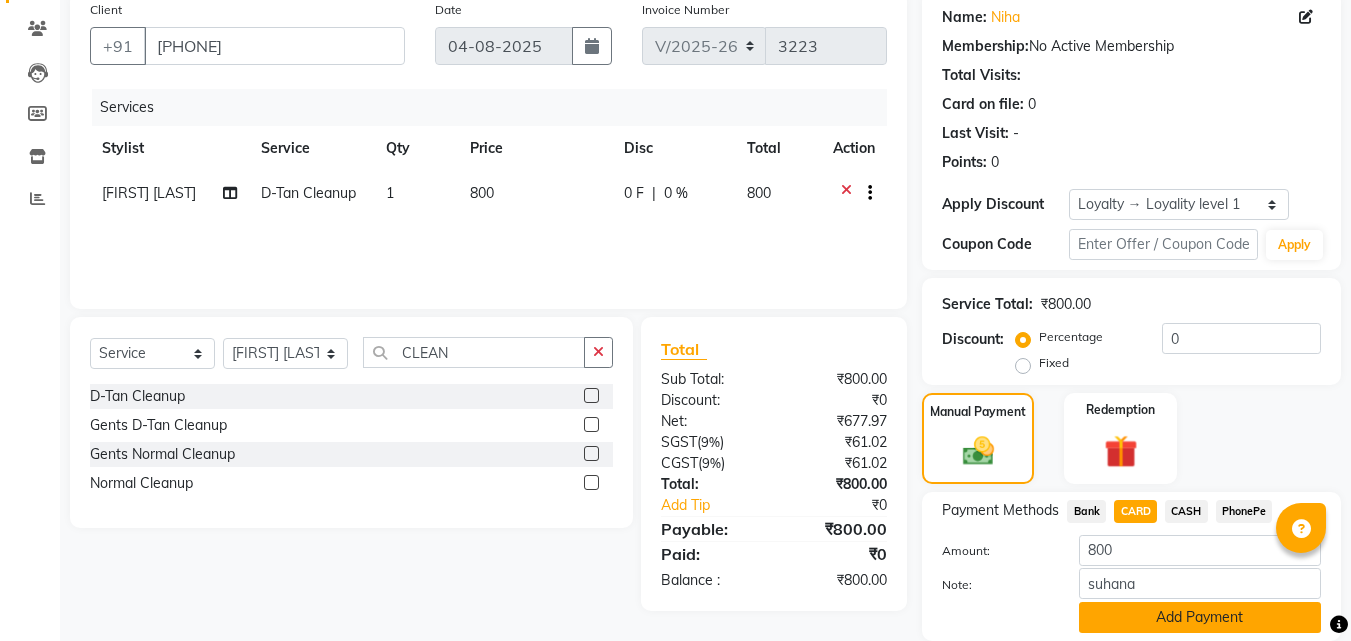 click on "Add Payment" 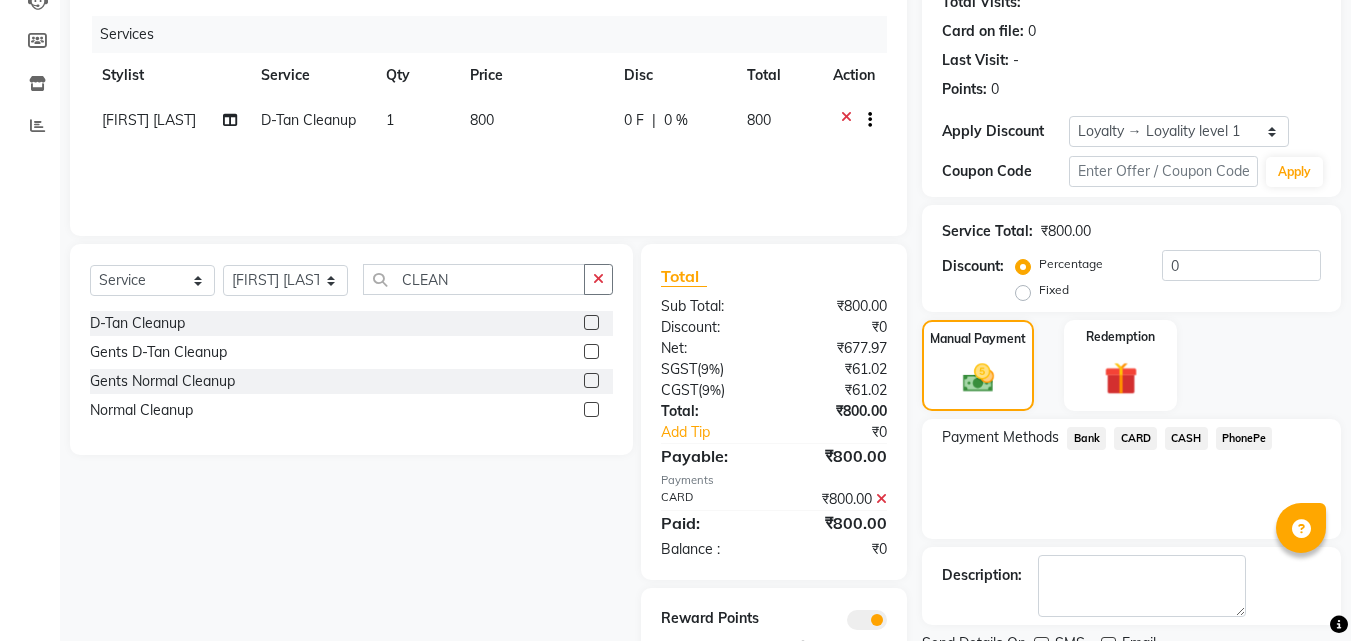 scroll, scrollTop: 314, scrollLeft: 0, axis: vertical 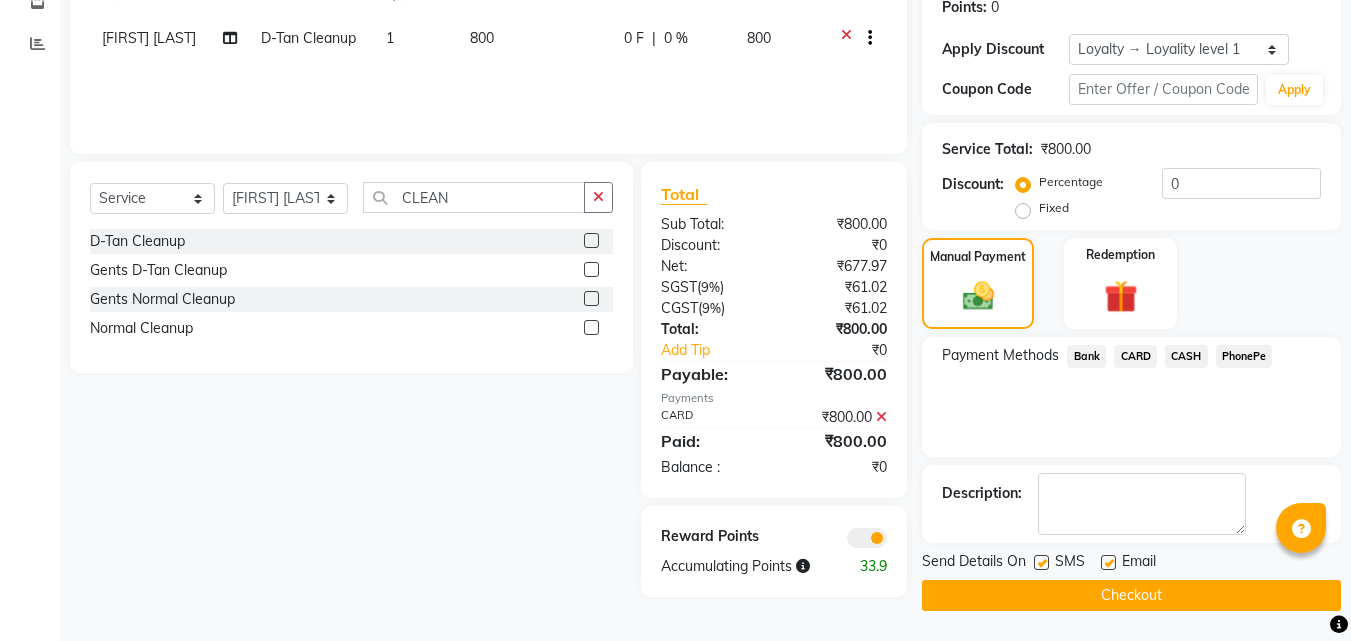 click on "Checkout" 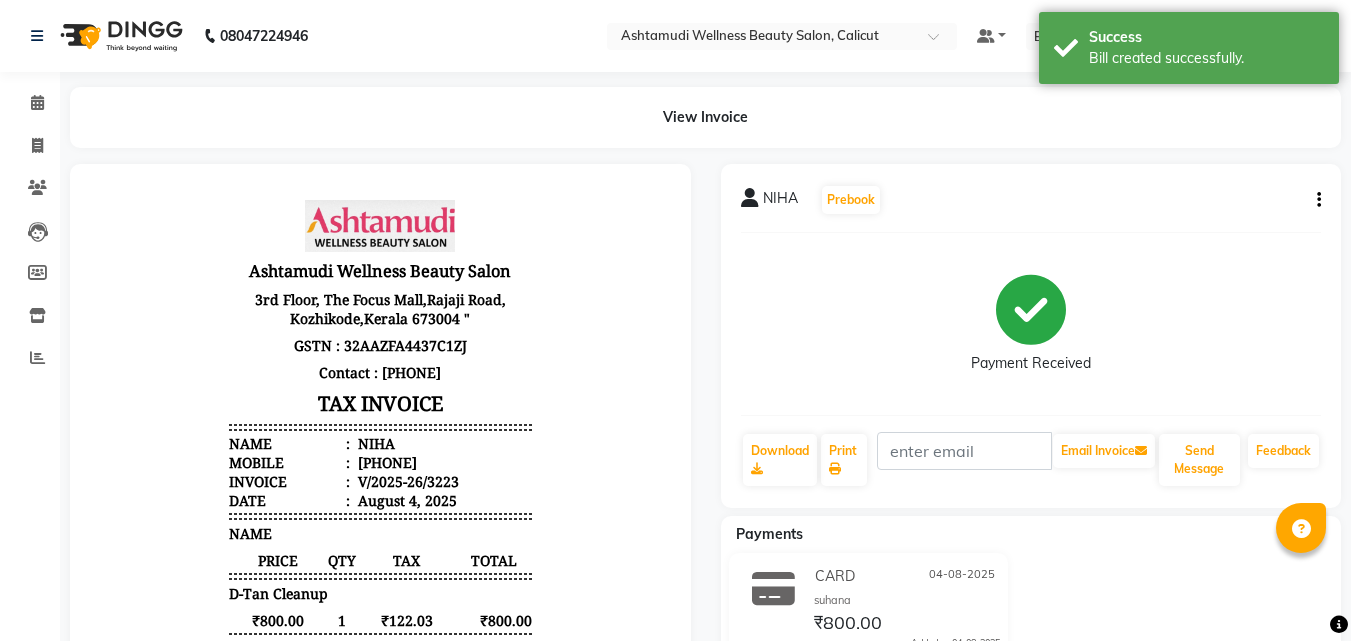scroll, scrollTop: 0, scrollLeft: 0, axis: both 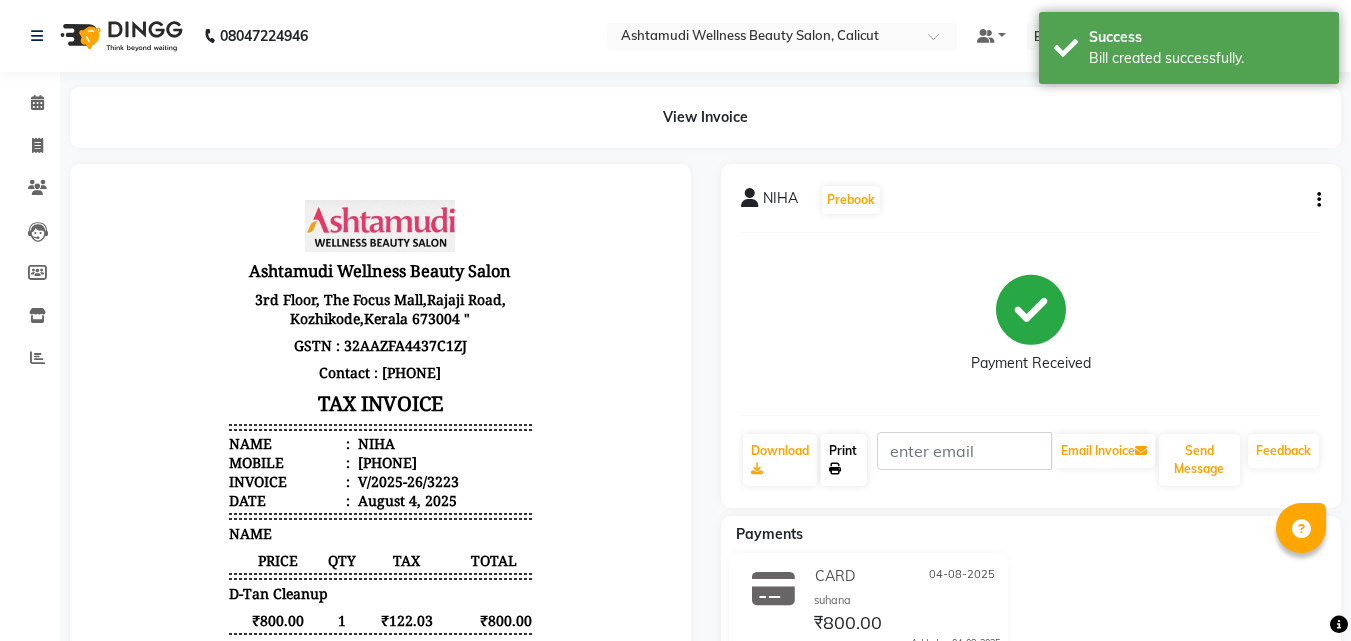 click on "Print" 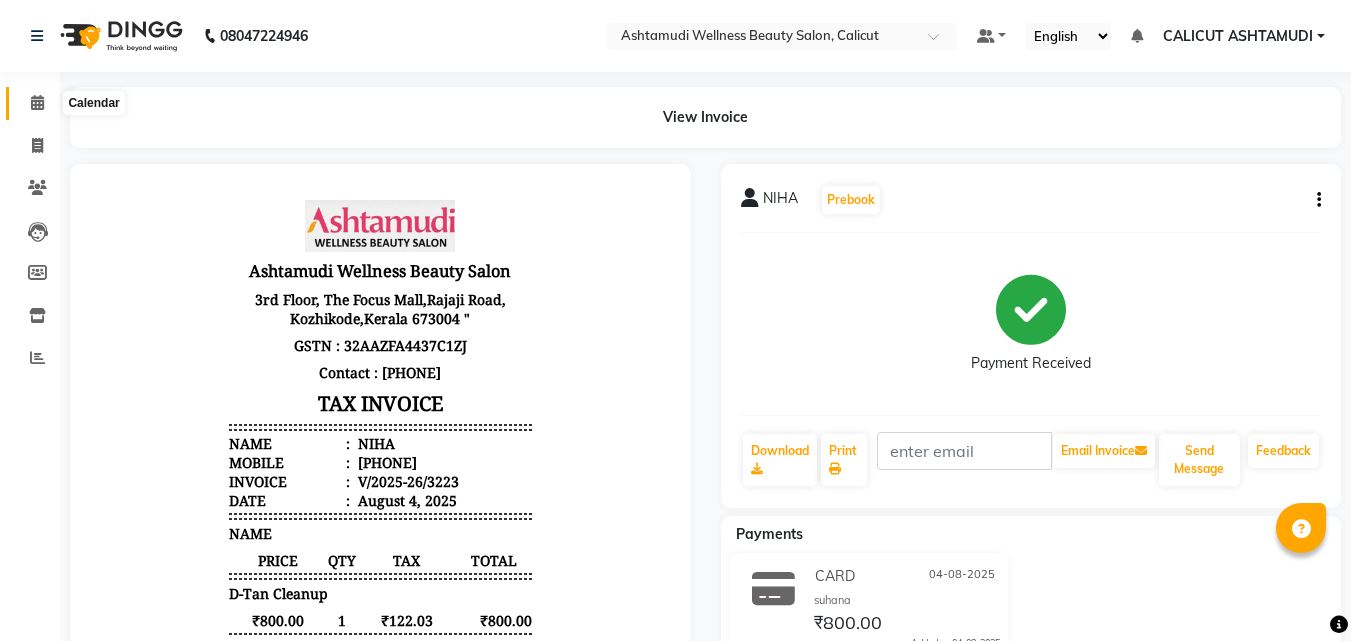 click 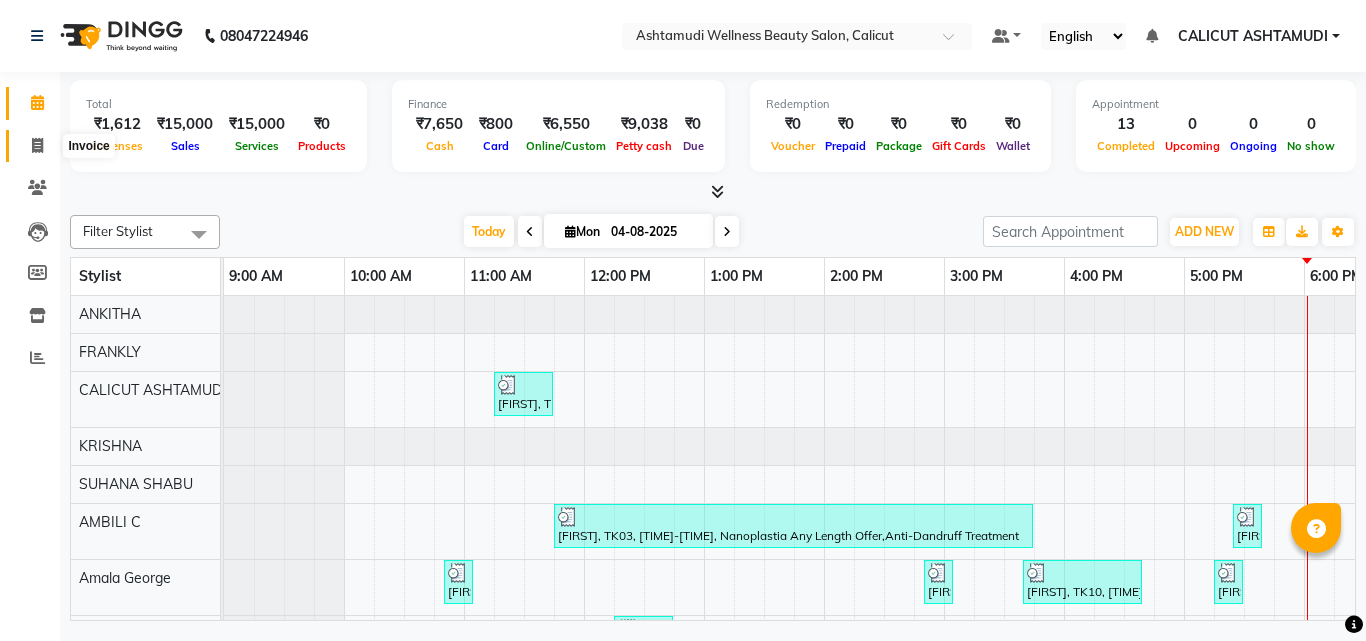 click 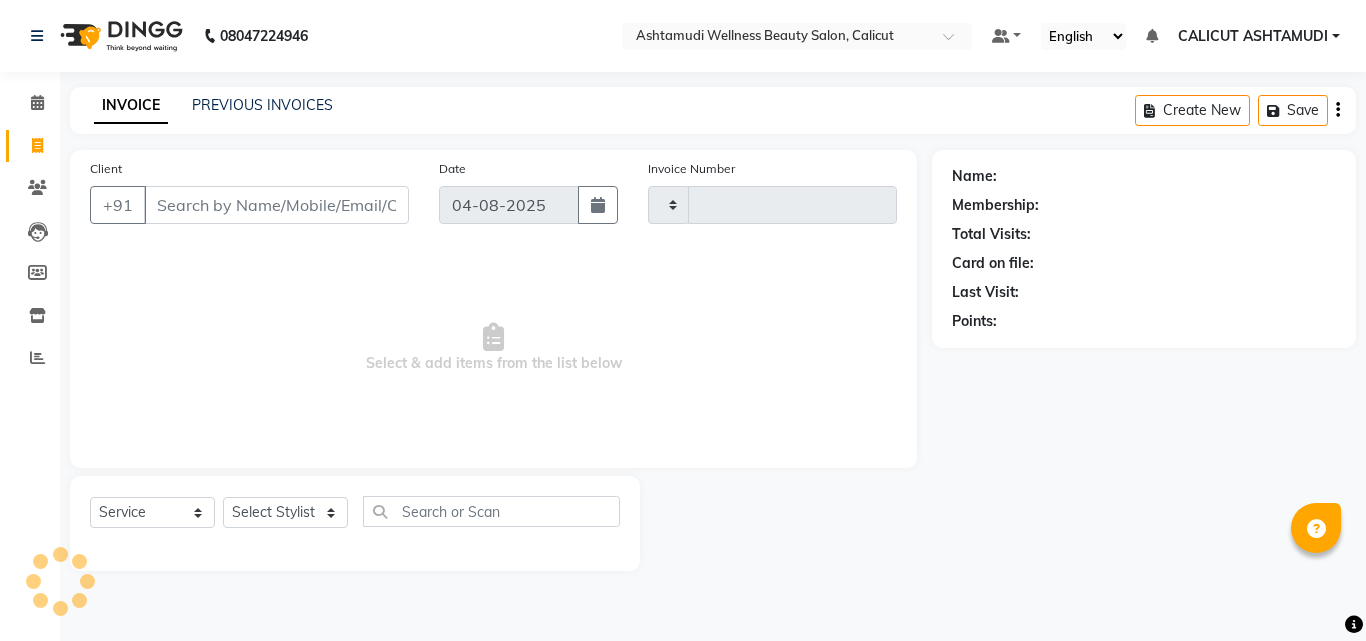 click 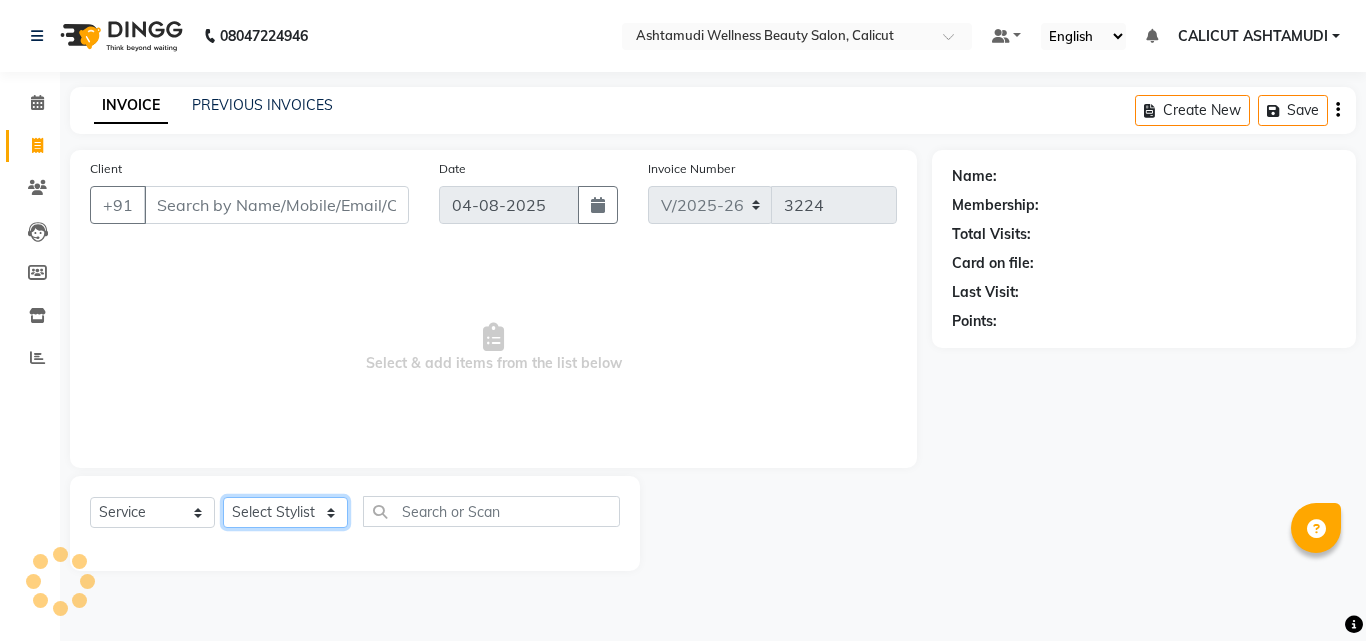 click on "Select Stylist" 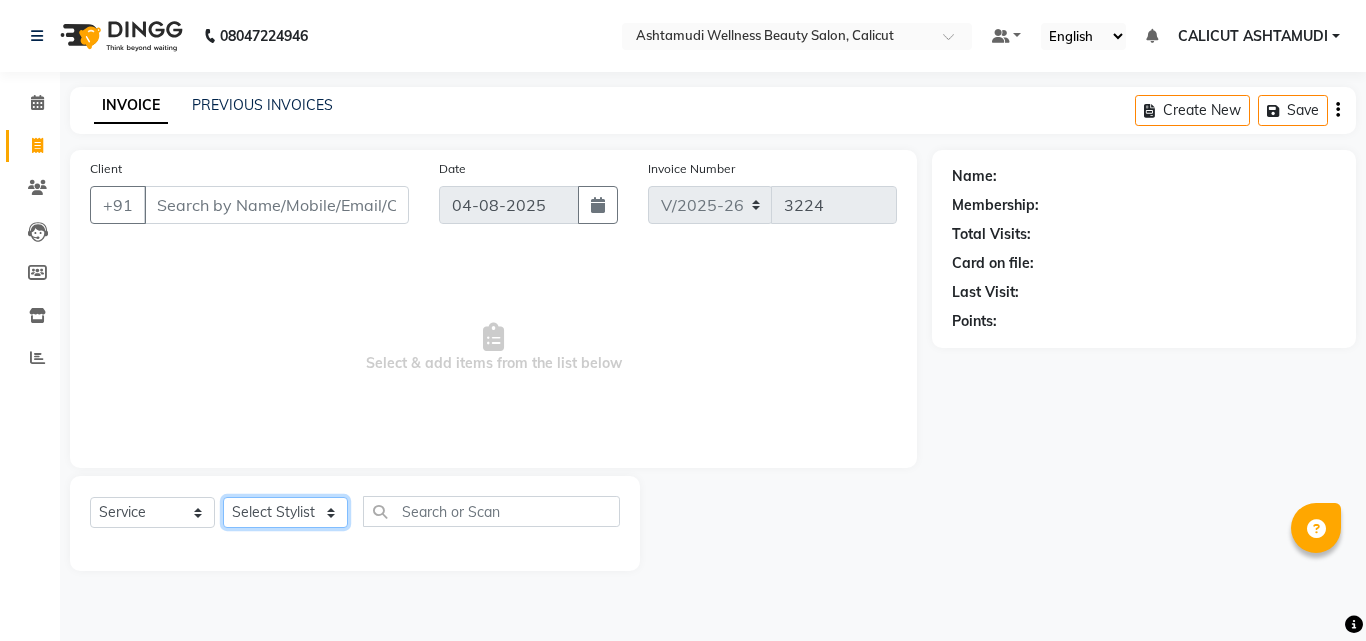 select on "85194" 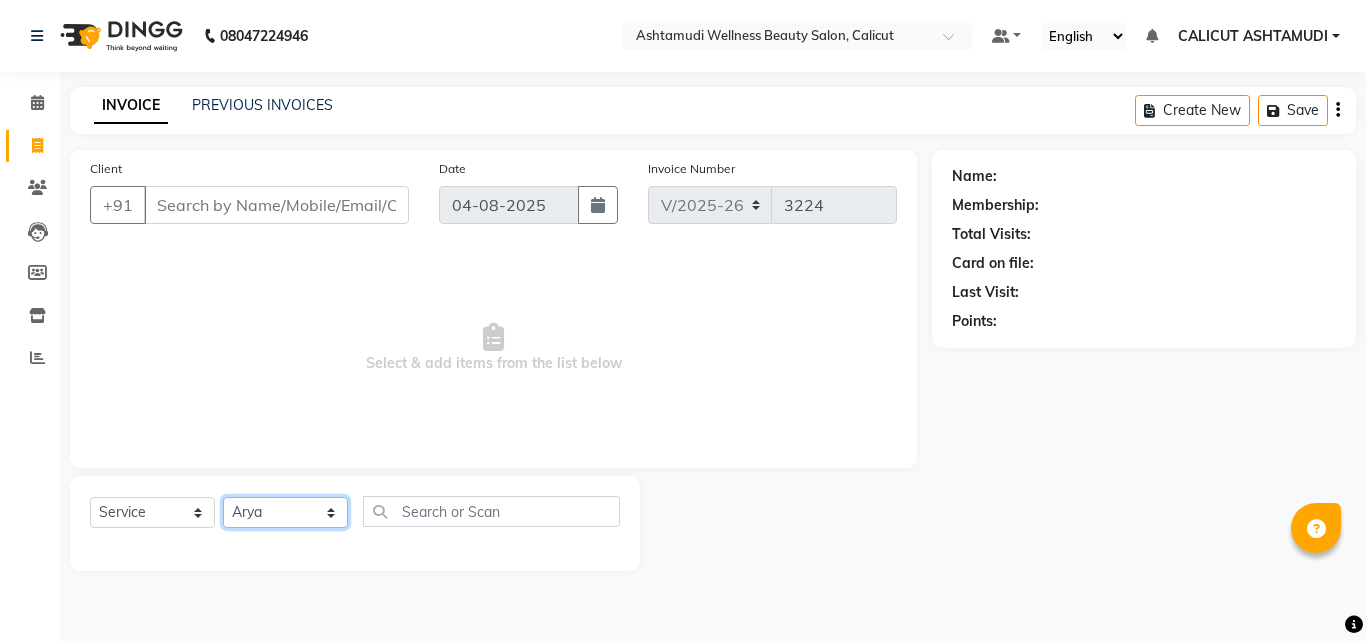 click on "Select Stylist Amala George AMBILI C ANJANA DAS ANKITHA Arya CALICUT ASHTAMUDI FRANKLY	 GRACY KRISHNA Nitesh Punam Gurung Sewan ali Sheela SUHANA  SHABU Titto" 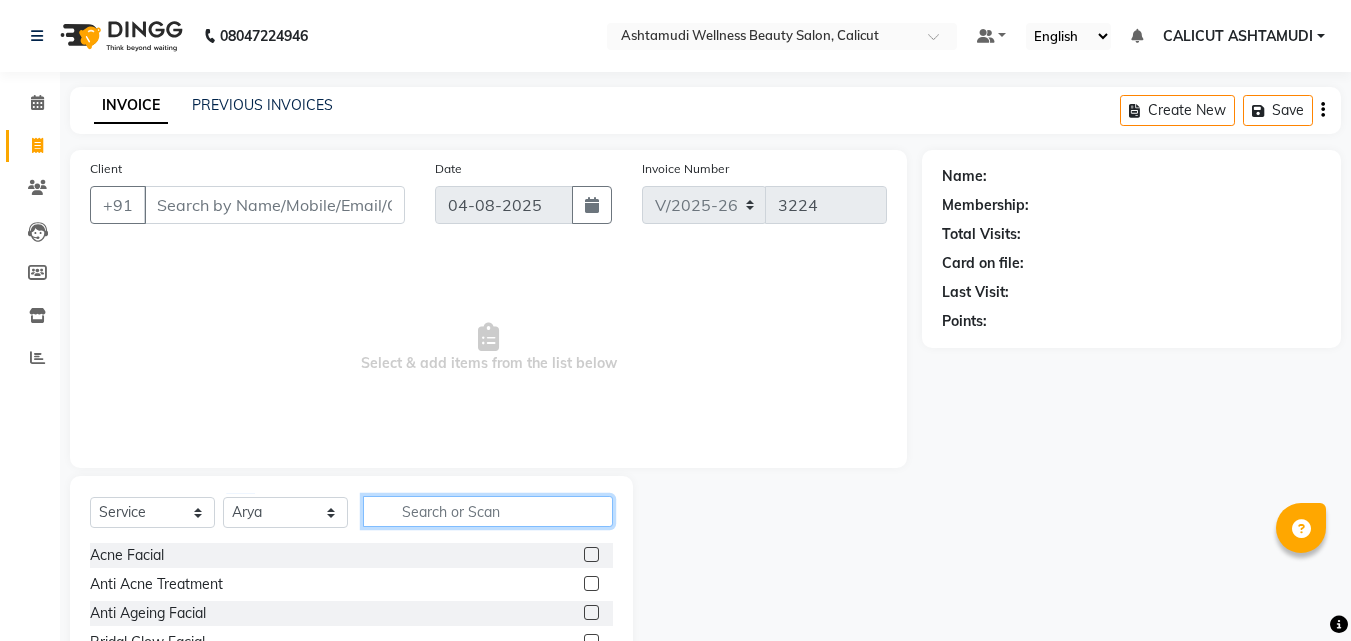 click 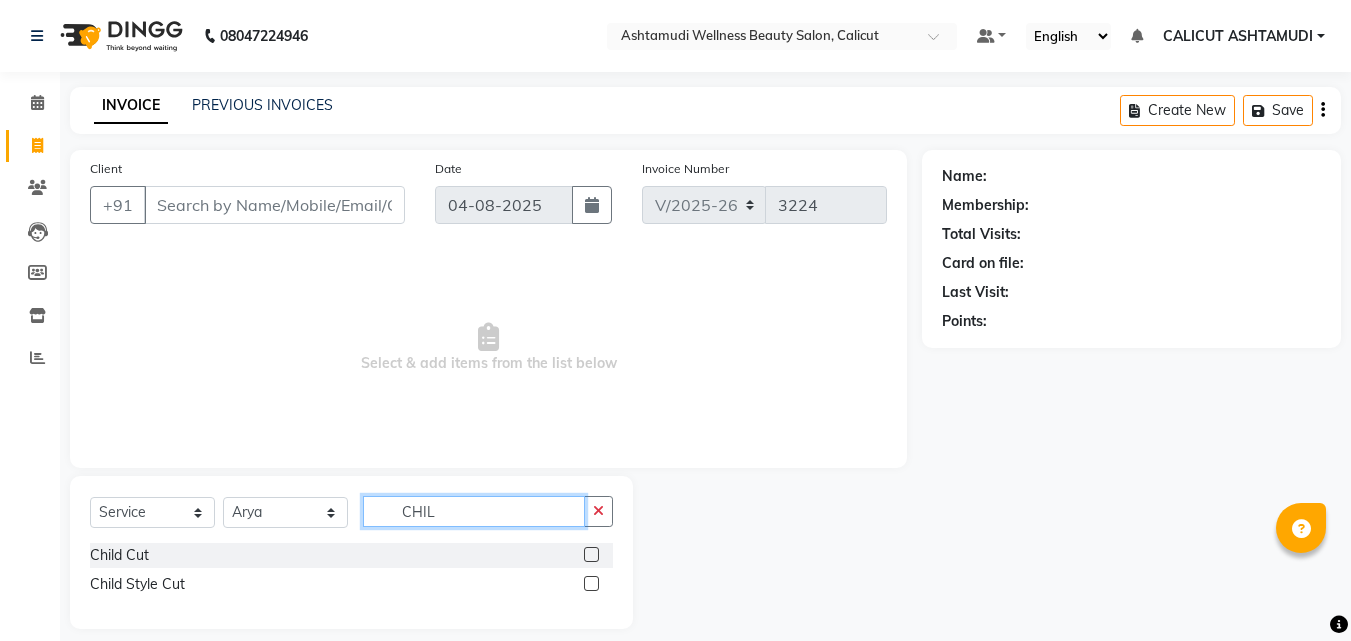 type on "CHIL" 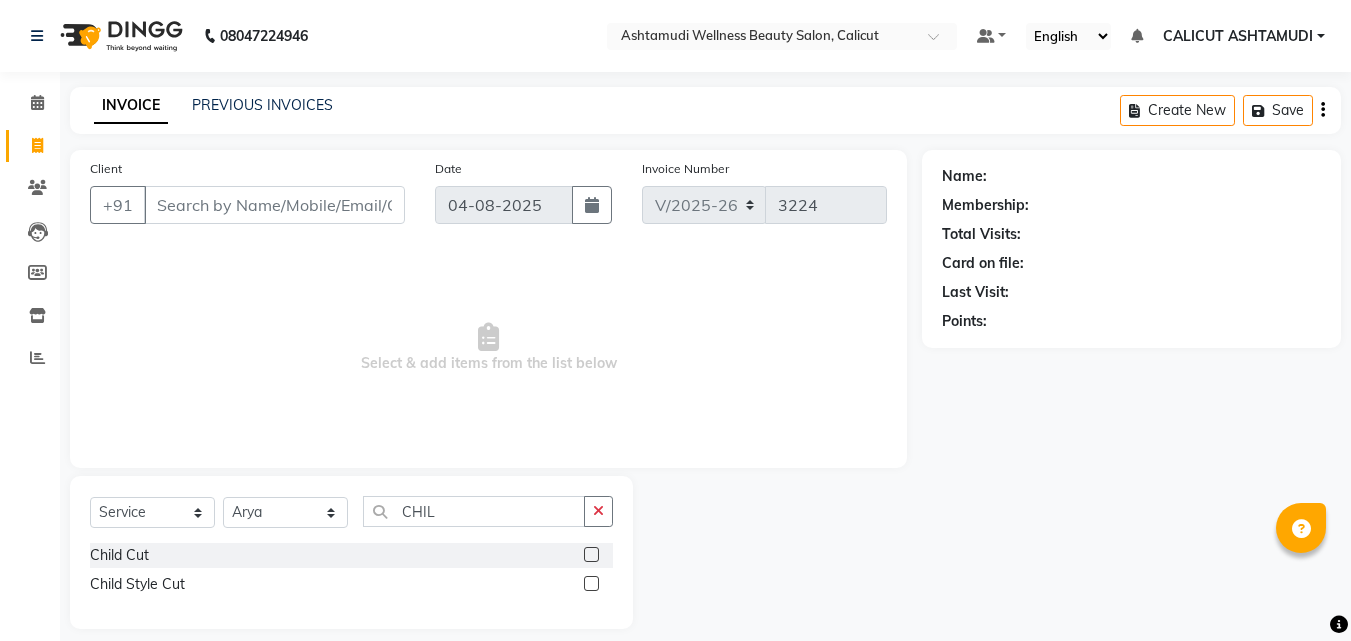 click 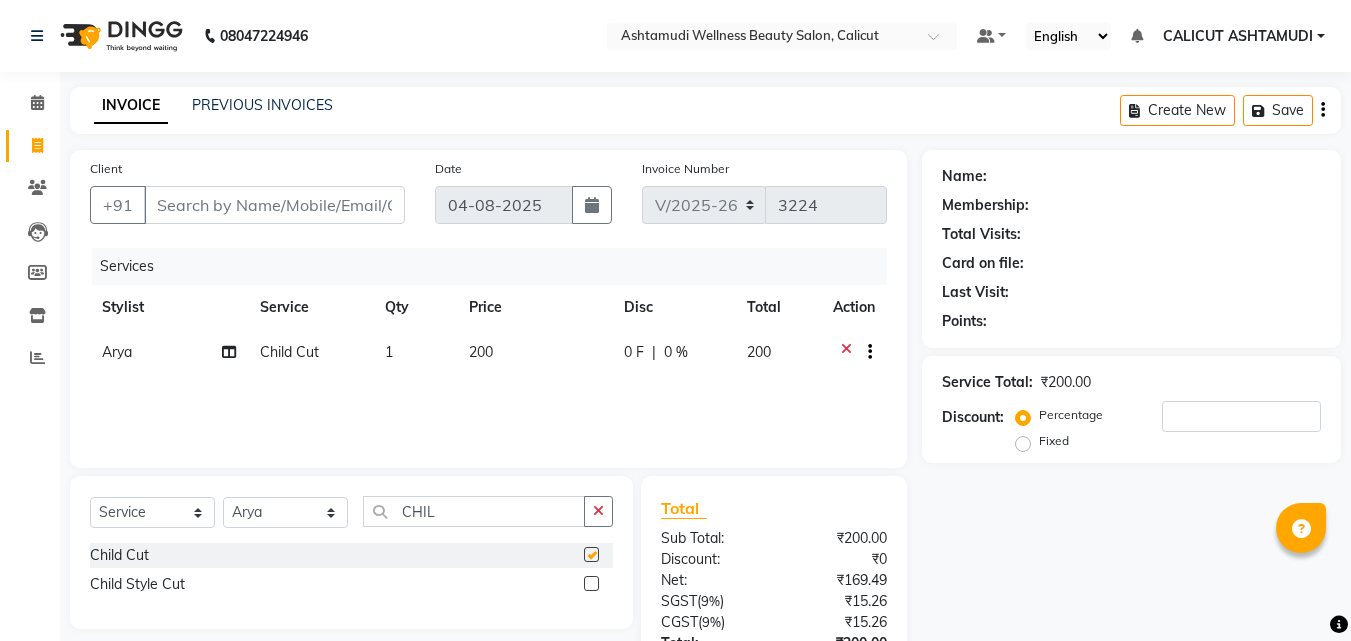 checkbox on "false" 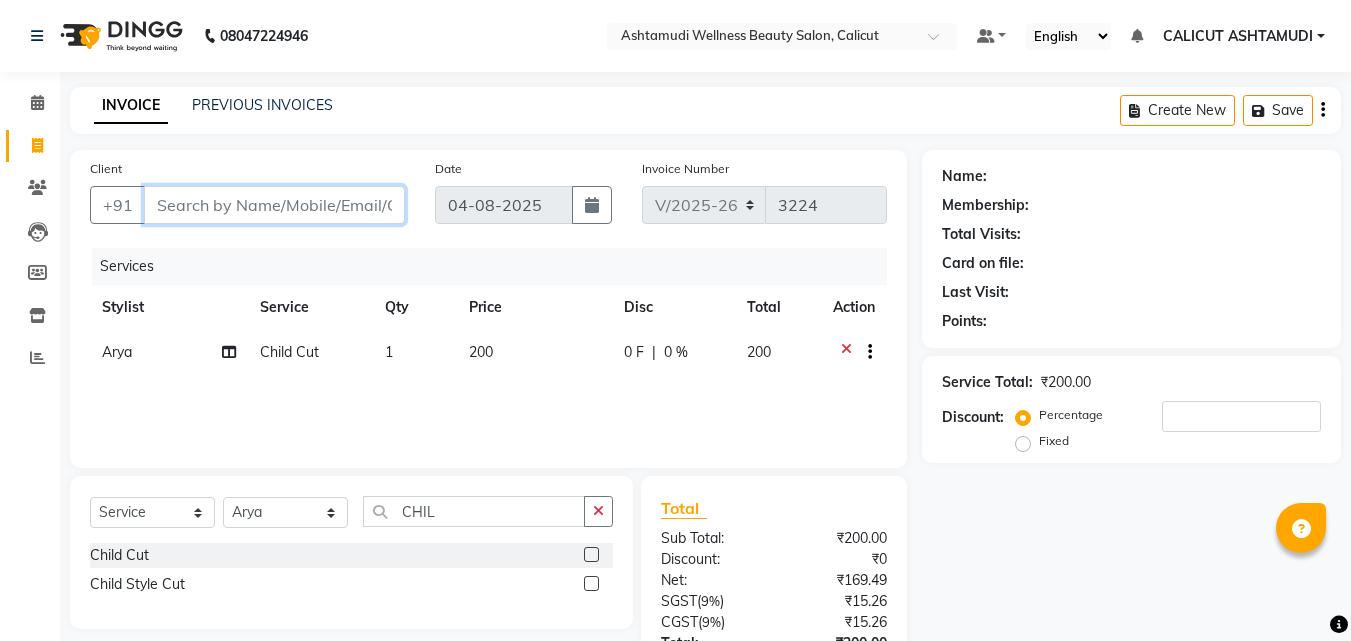 click on "Client" at bounding box center [274, 205] 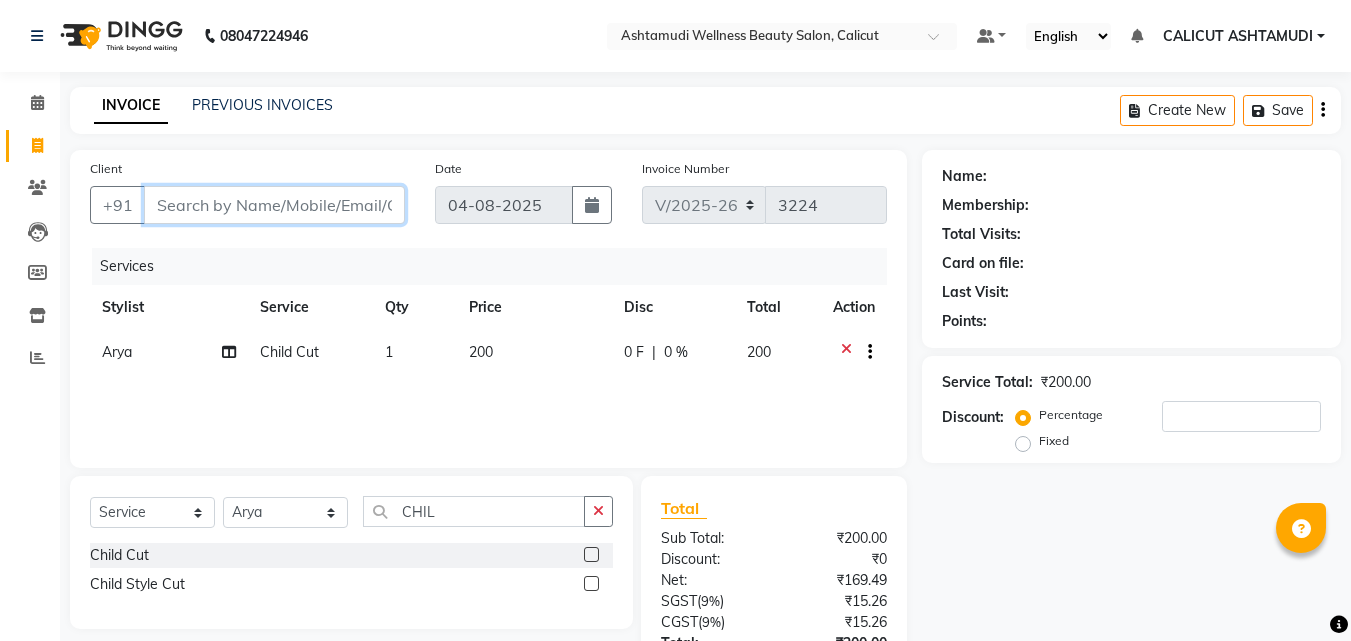 click on "Client" at bounding box center [274, 205] 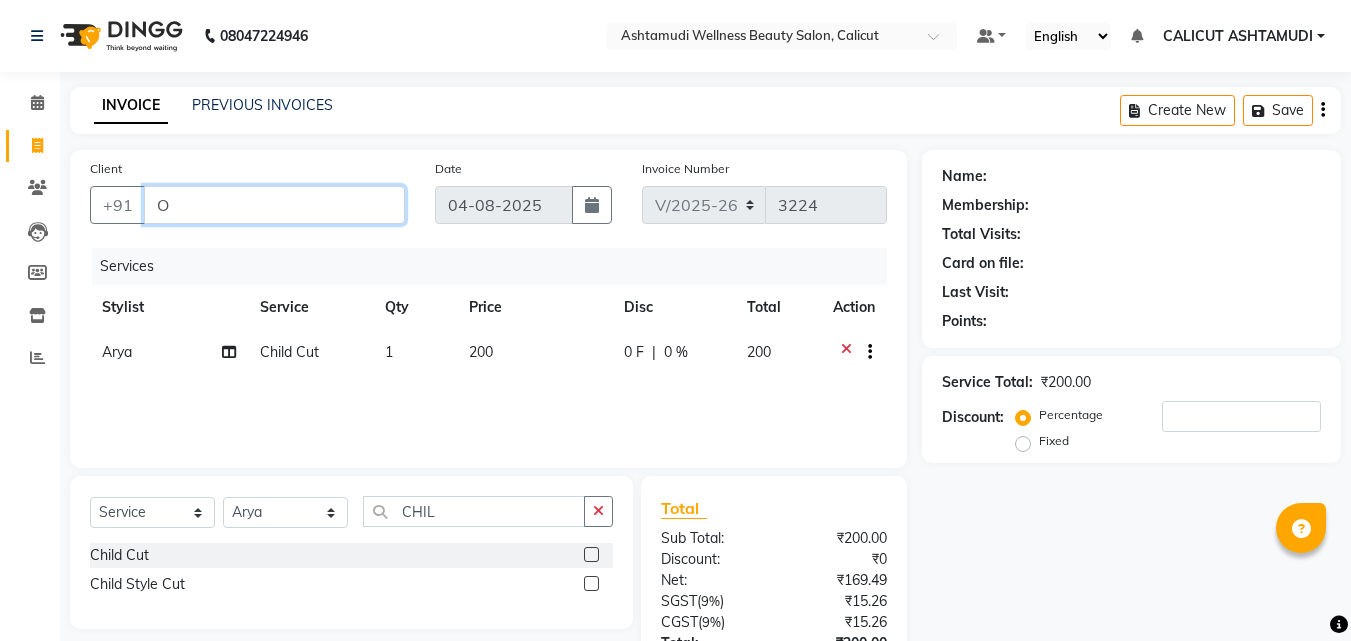 type on "0" 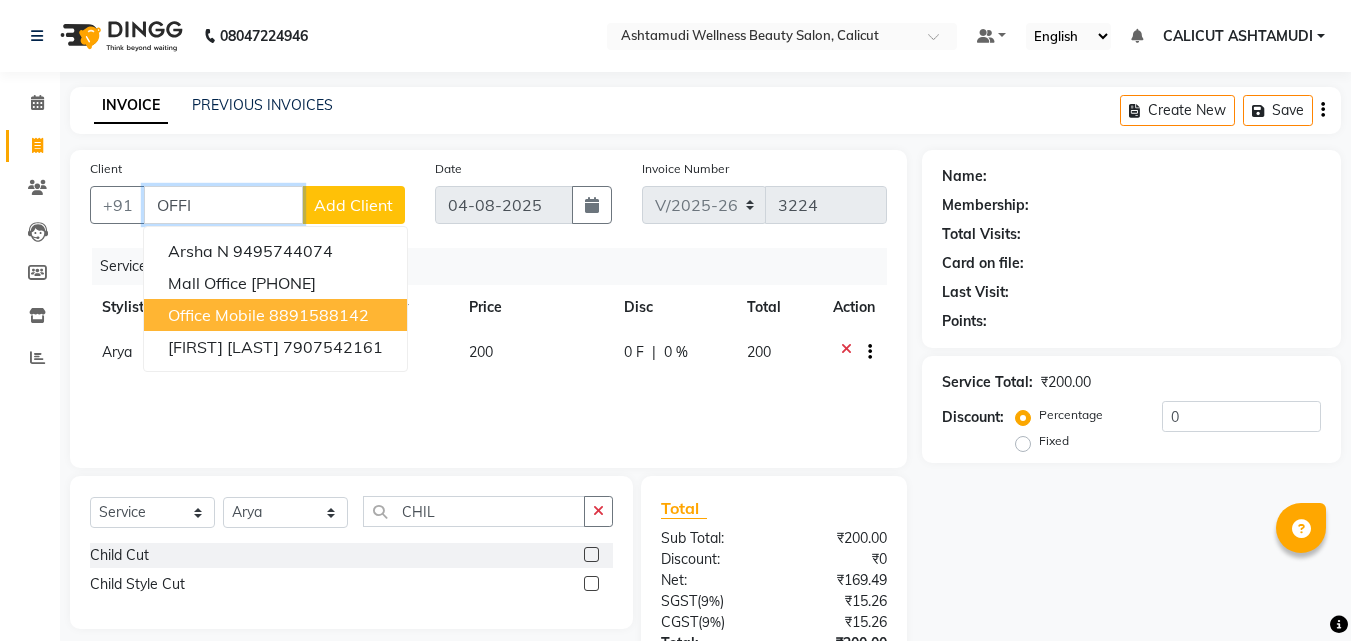 click on "8891588142" at bounding box center (319, 315) 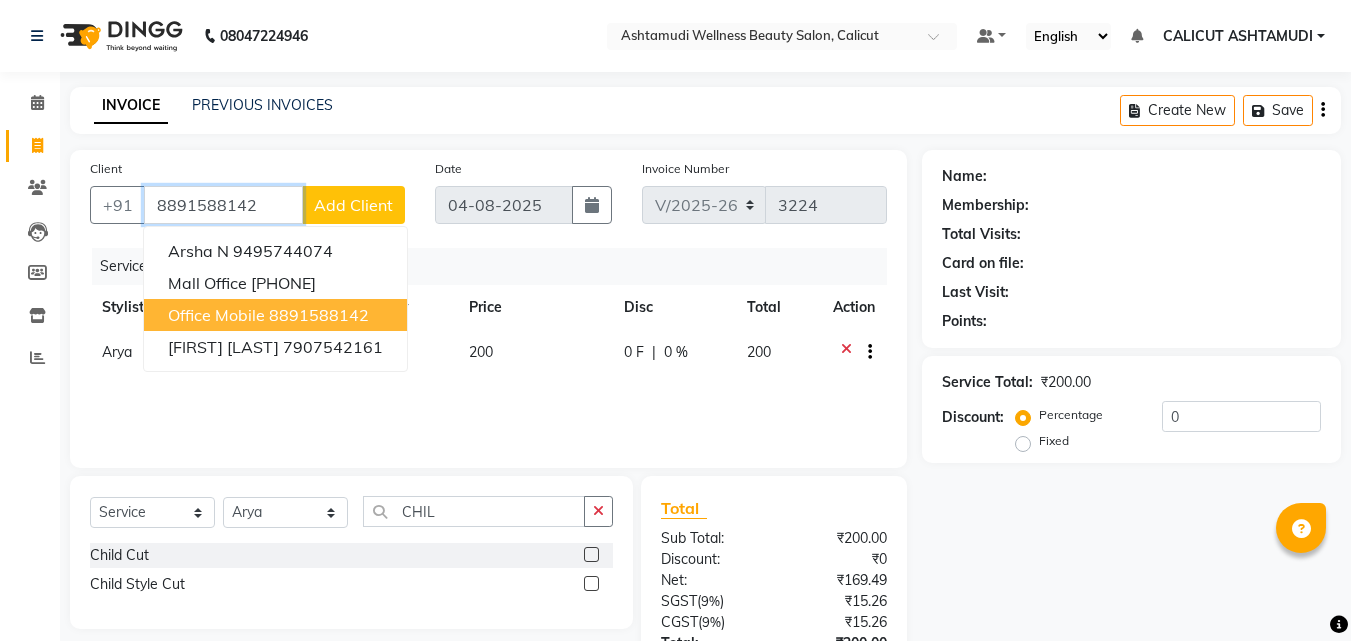type on "8891588142" 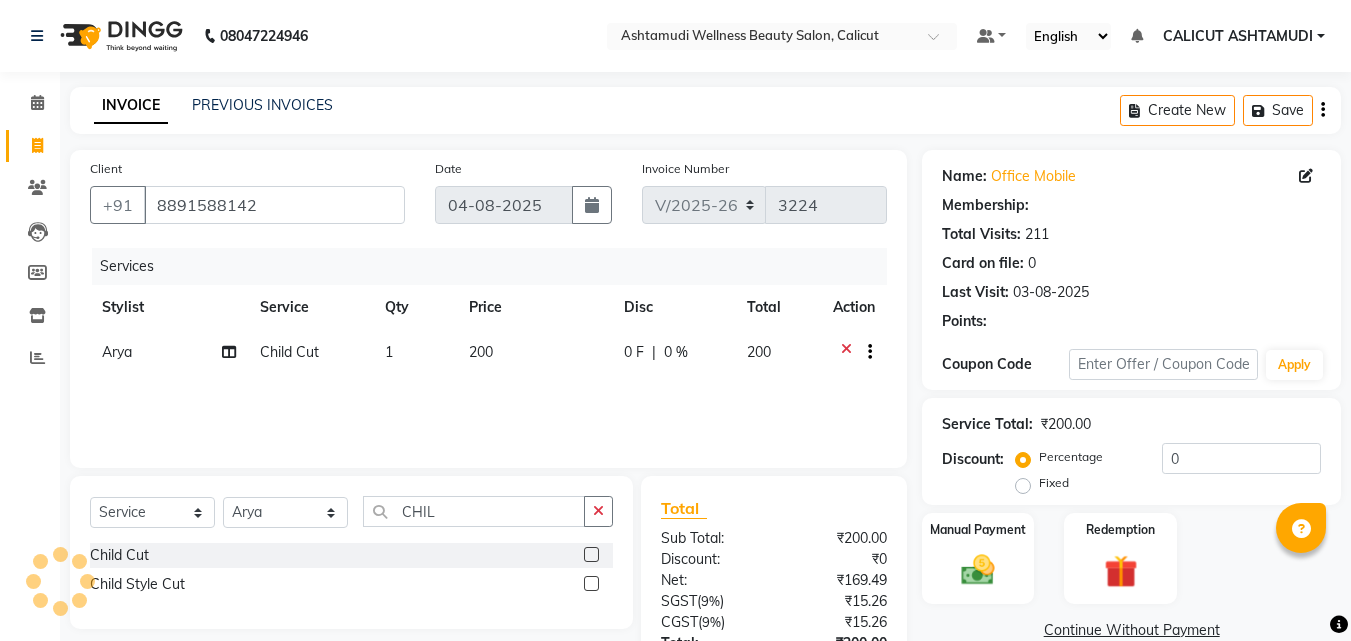 type on "15" 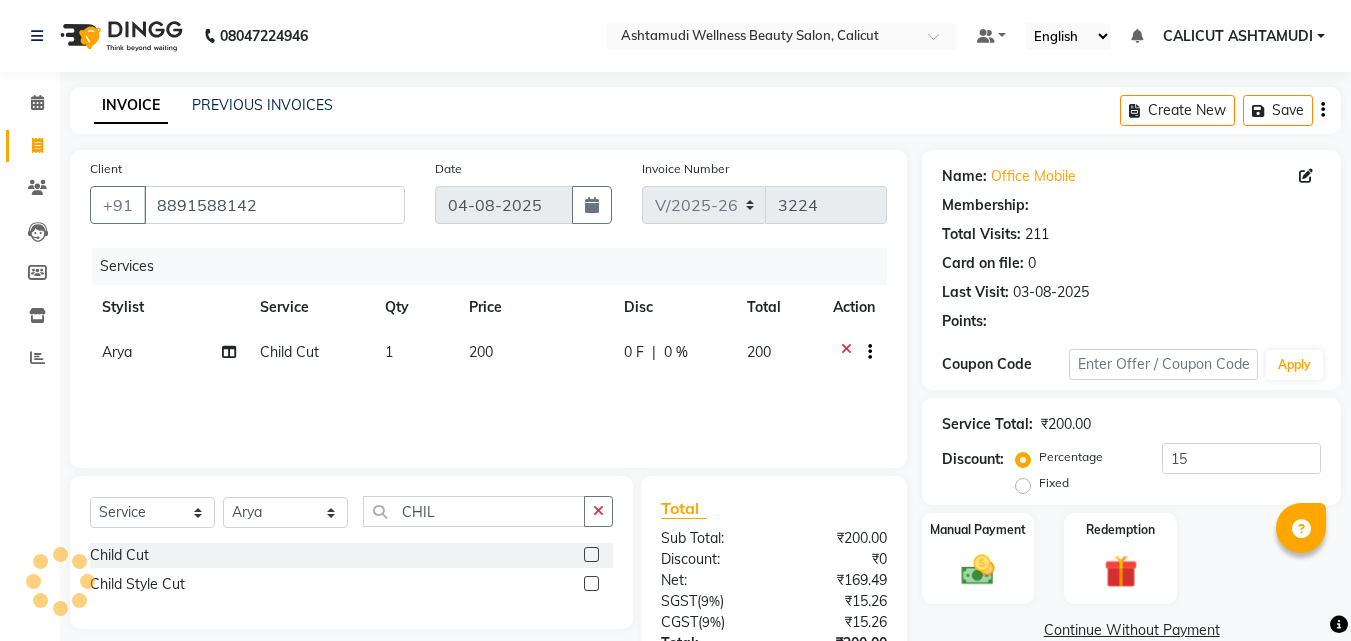 select on "2: Object" 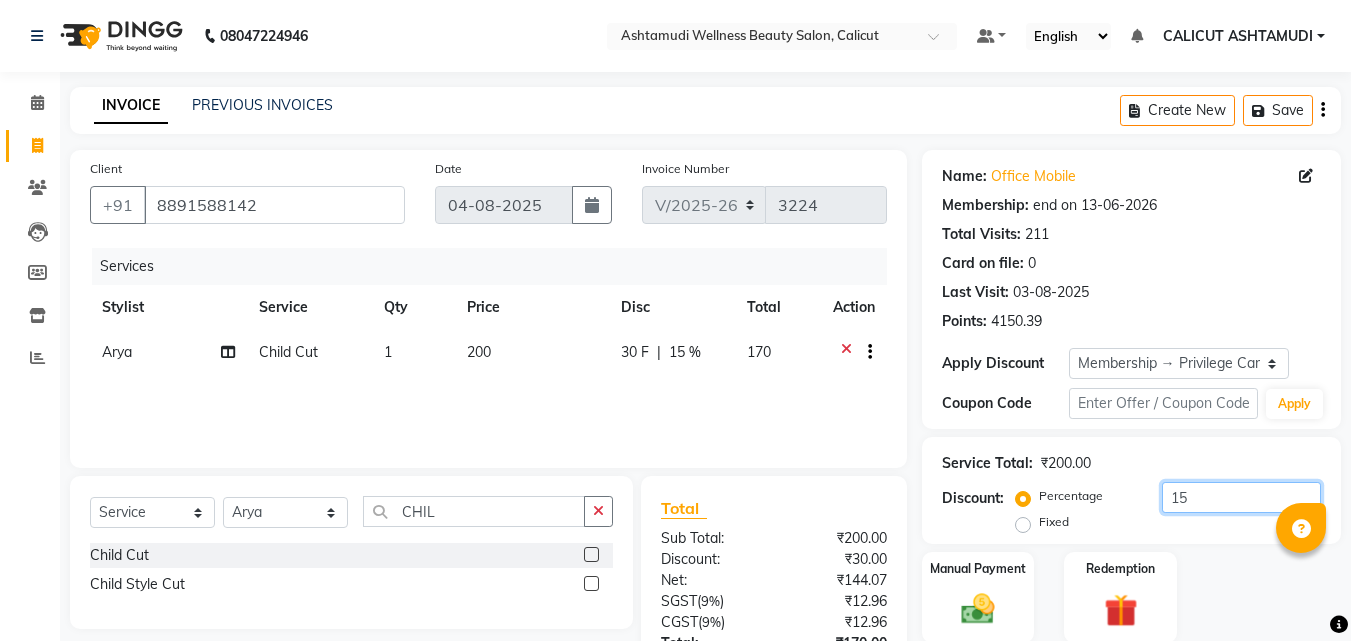click on "15" 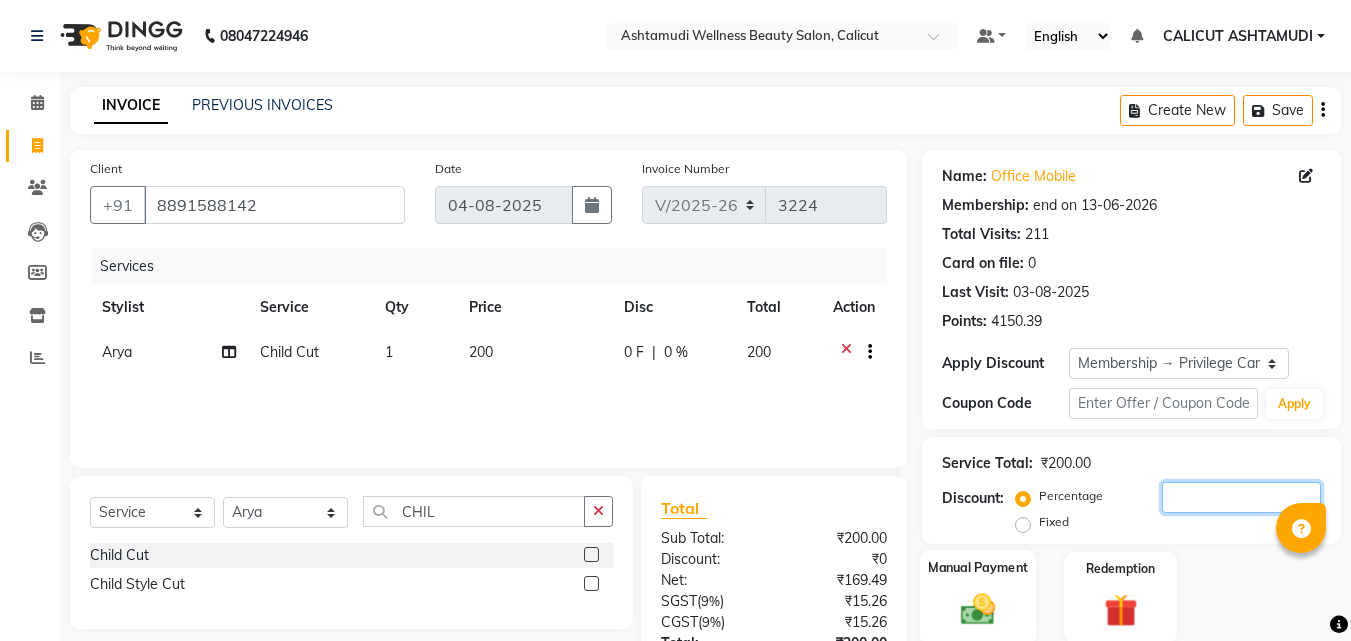 type 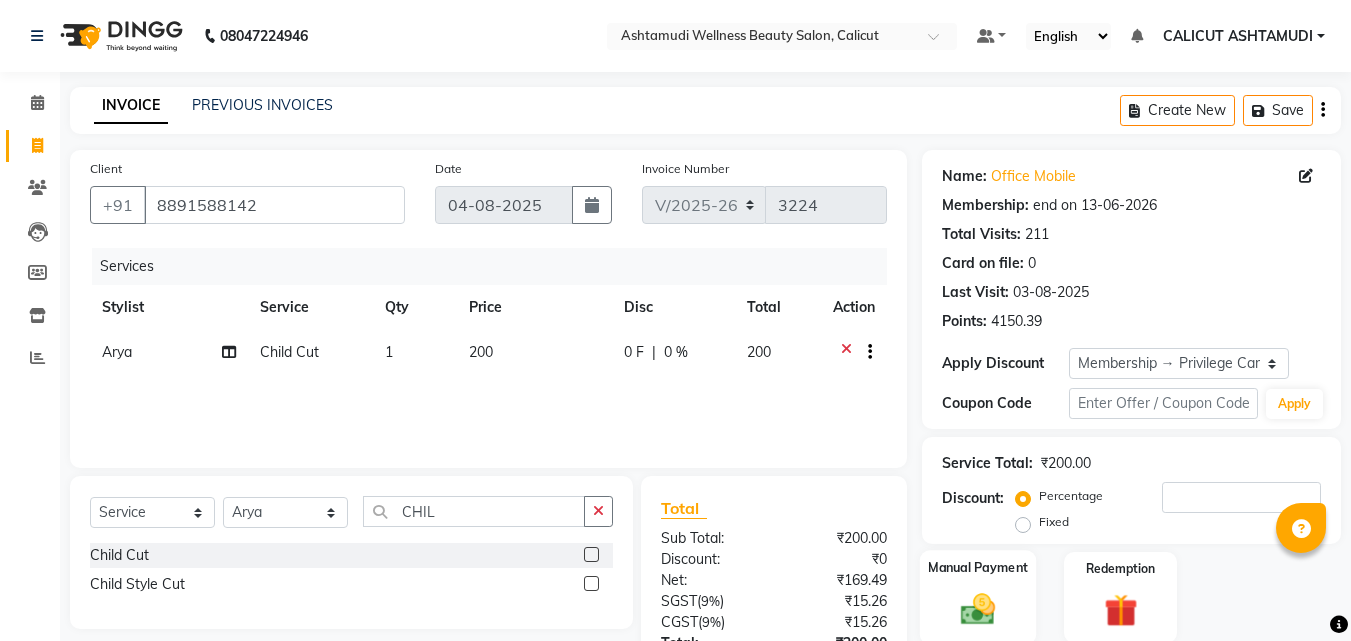 click 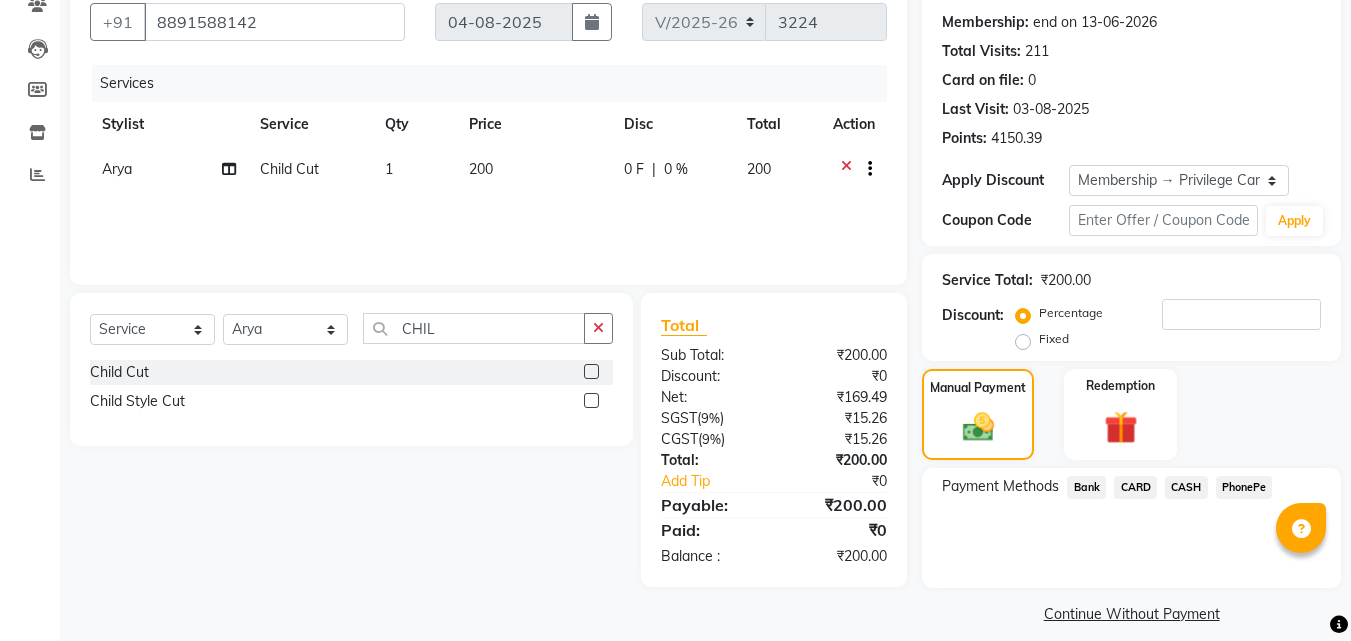 scroll, scrollTop: 201, scrollLeft: 0, axis: vertical 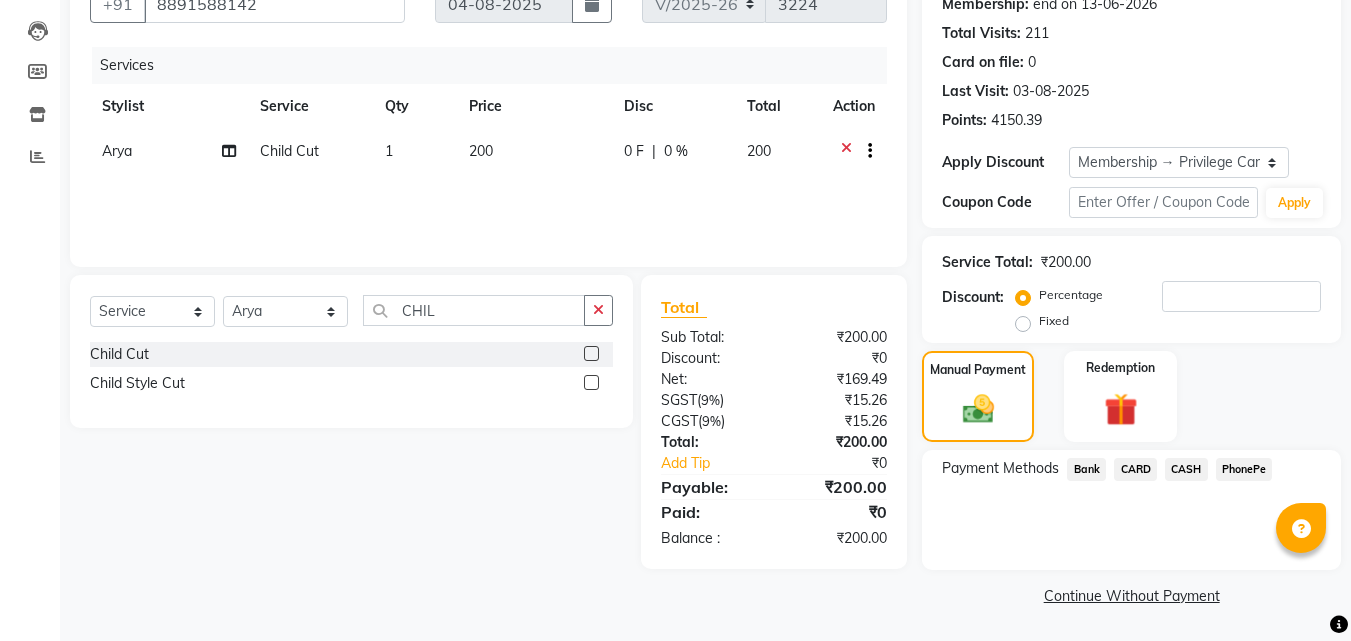 click on "CASH" 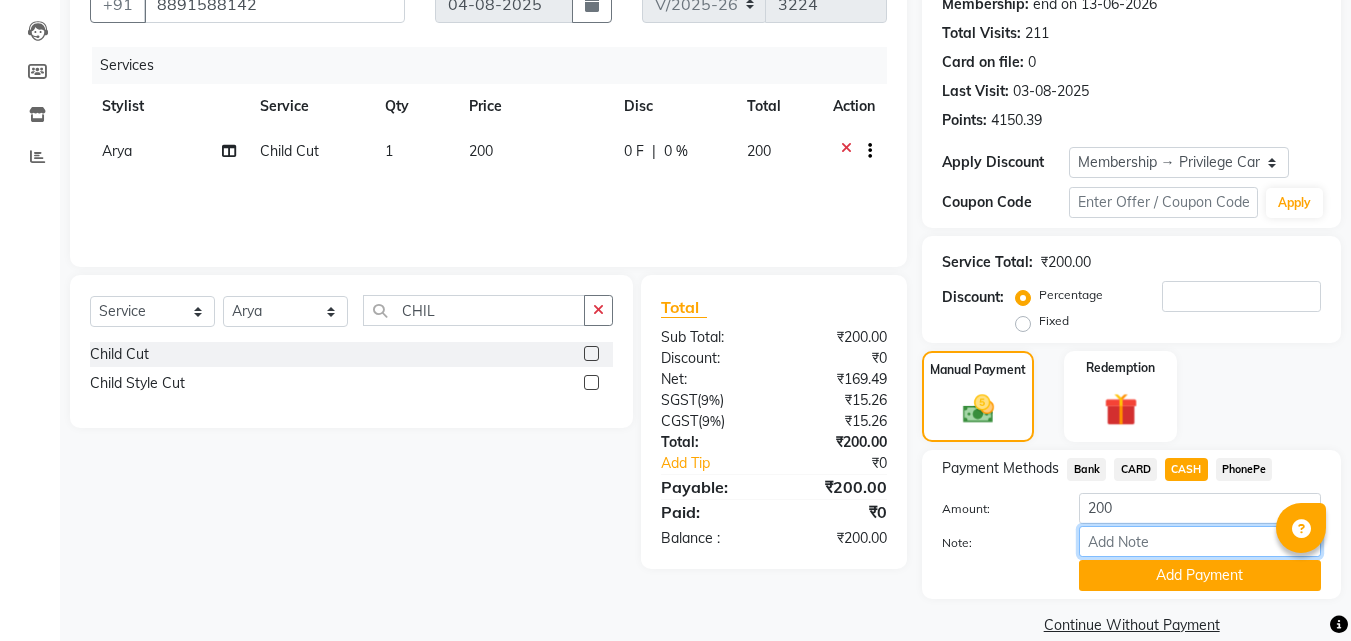 click on "Note:" at bounding box center (1200, 541) 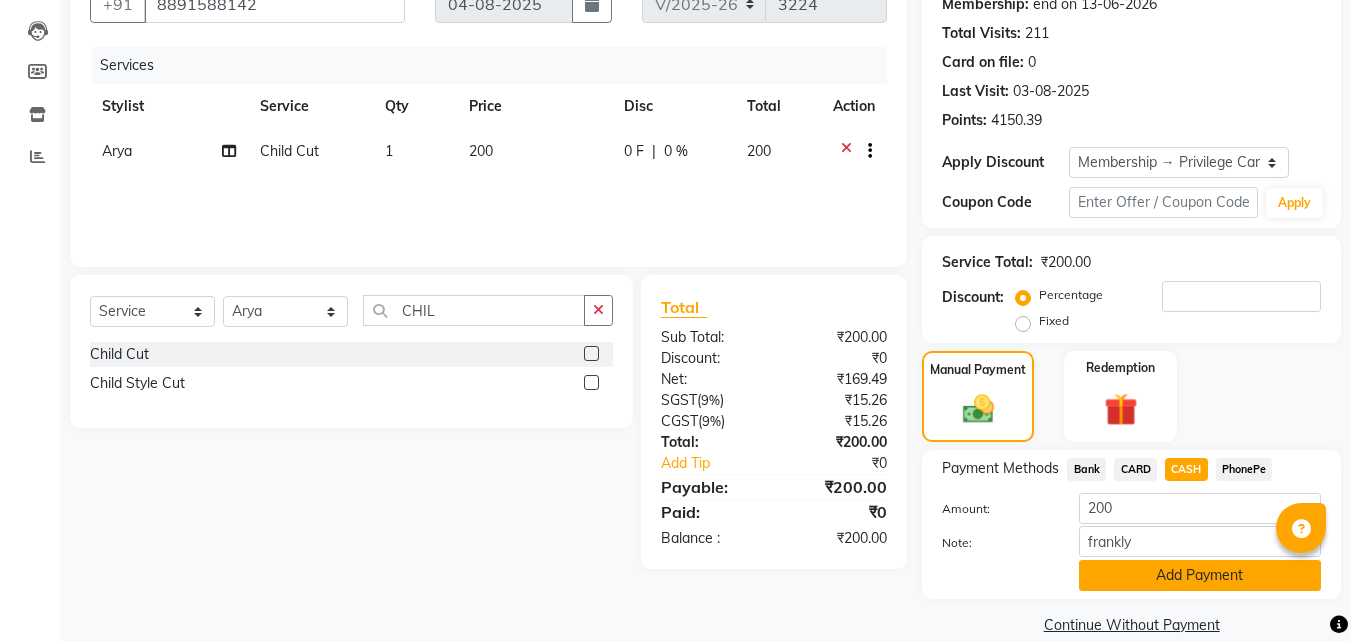 click on "Add Payment" 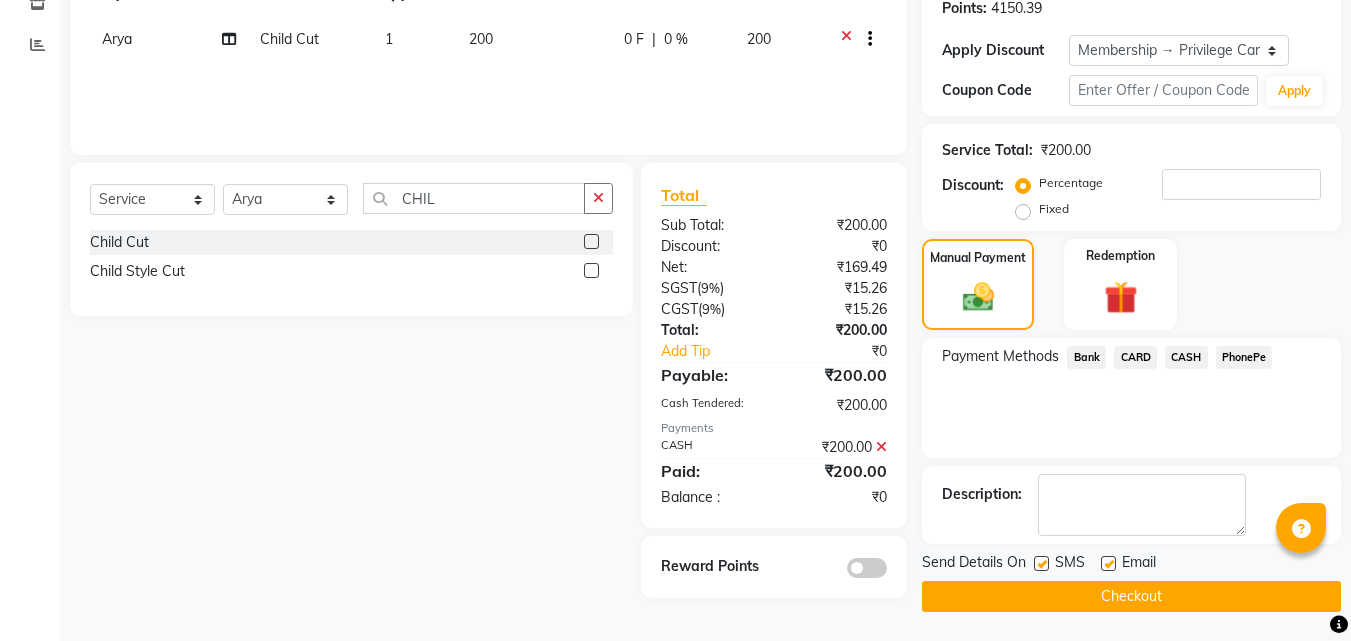 scroll, scrollTop: 314, scrollLeft: 0, axis: vertical 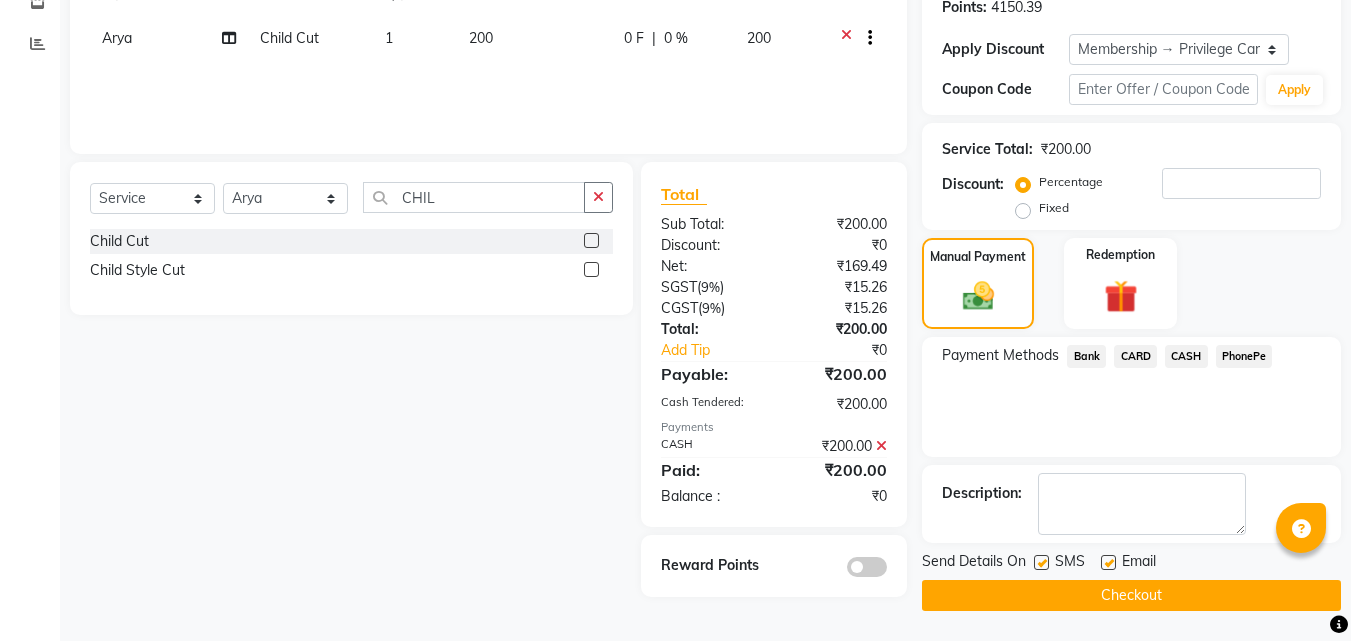click on "Checkout" 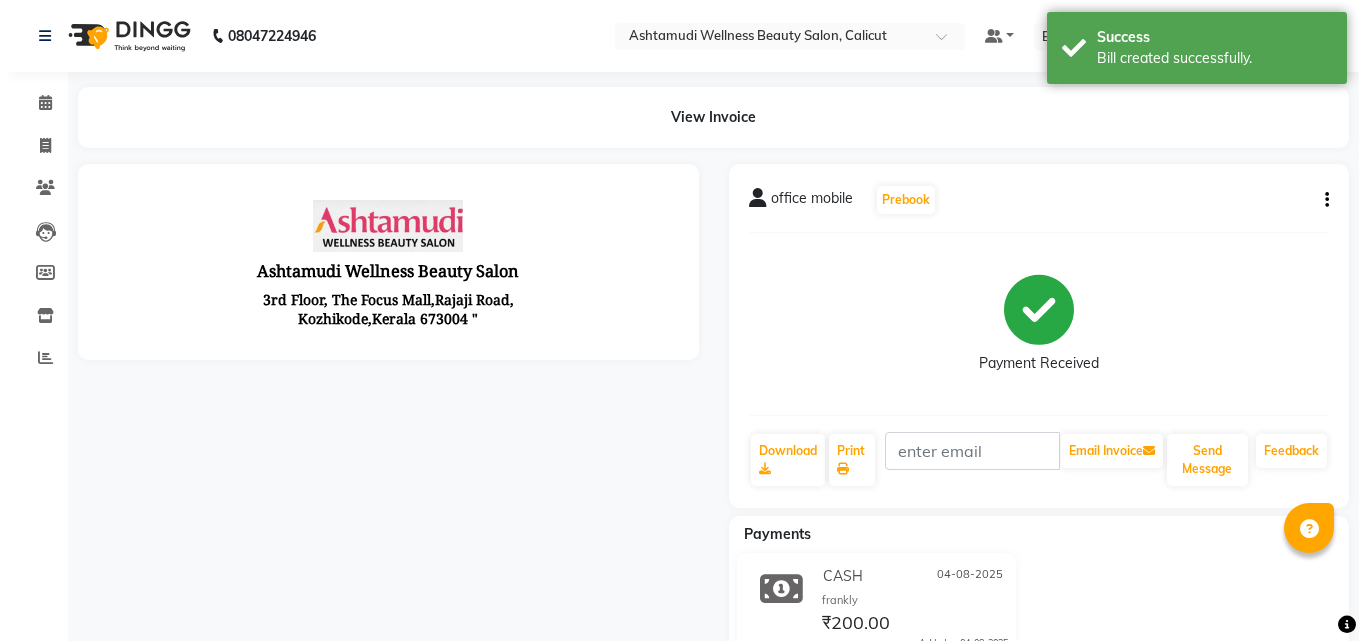 scroll, scrollTop: 0, scrollLeft: 0, axis: both 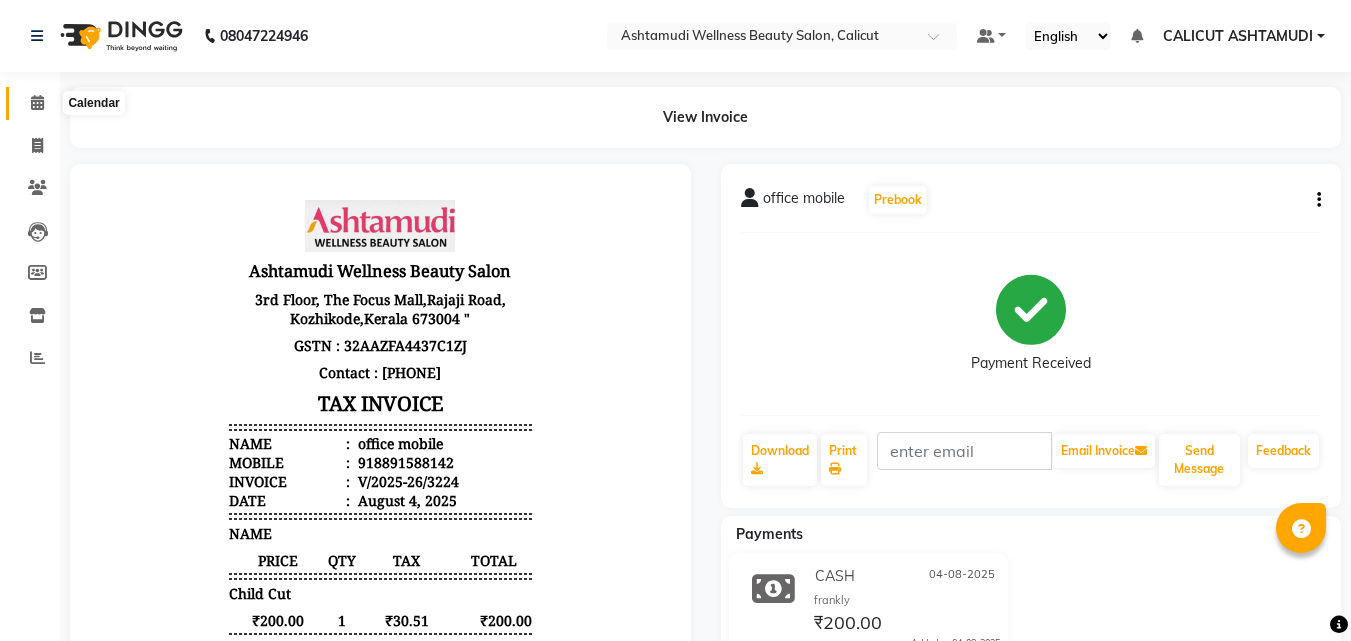 click 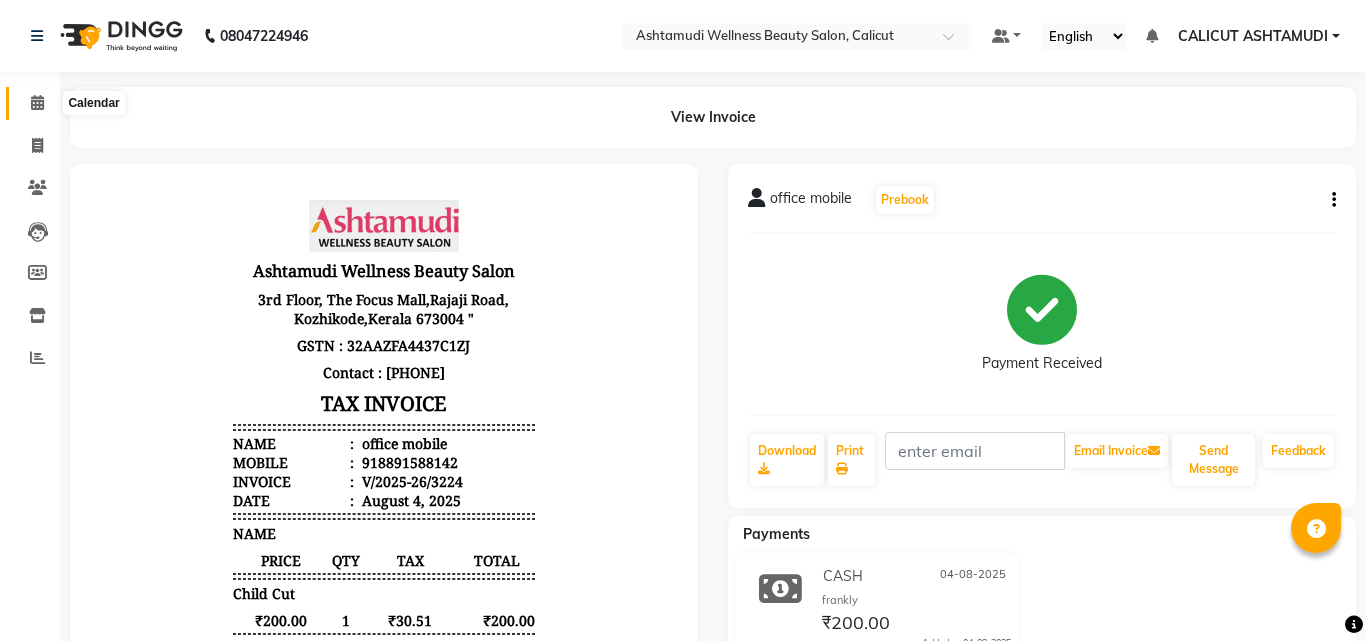click 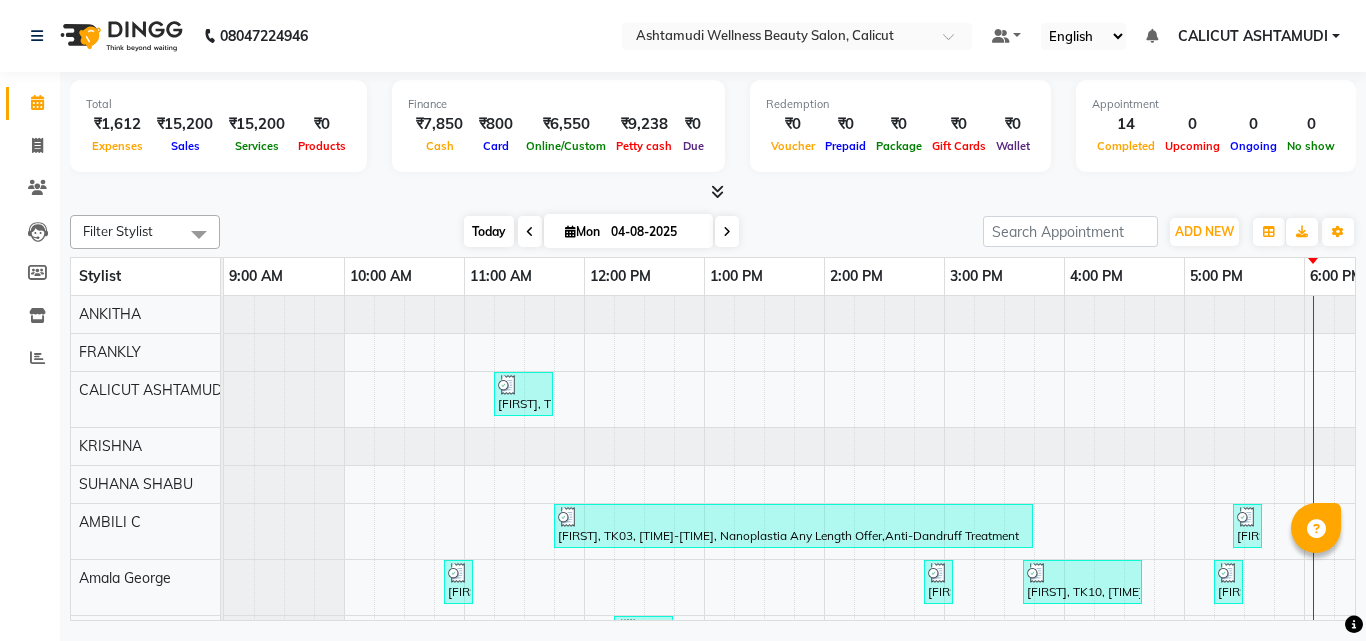 click on "Today" at bounding box center (489, 231) 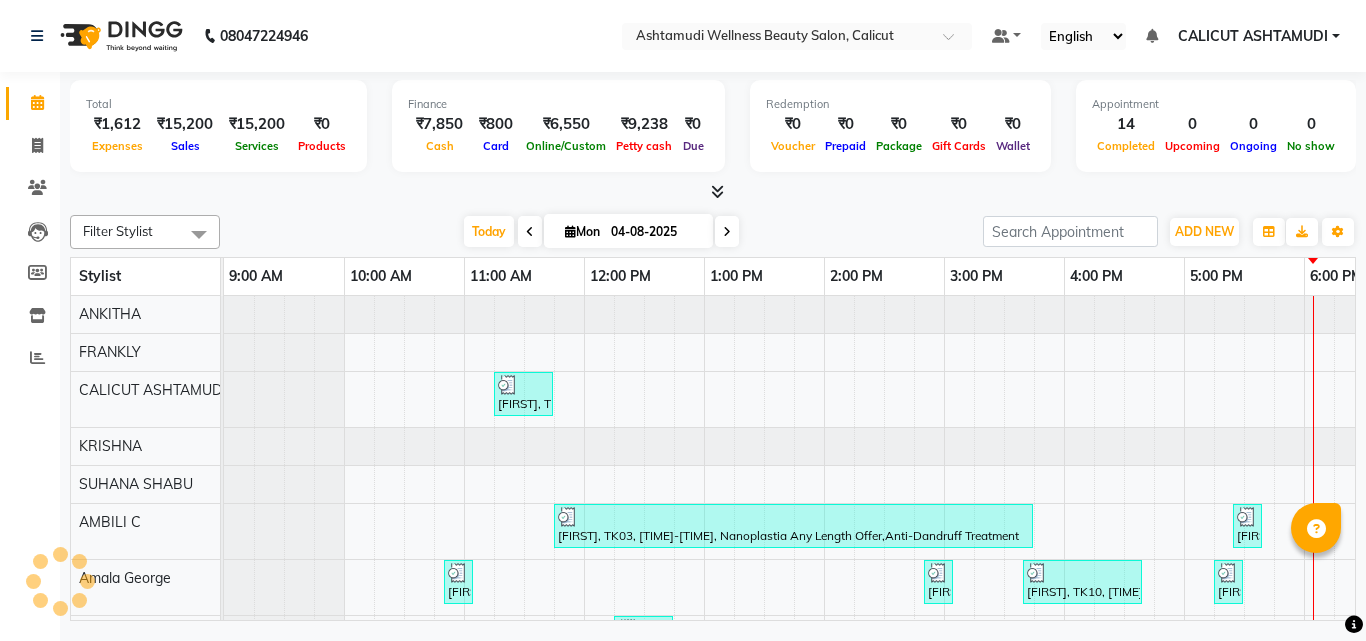 scroll, scrollTop: 0, scrollLeft: 669, axis: horizontal 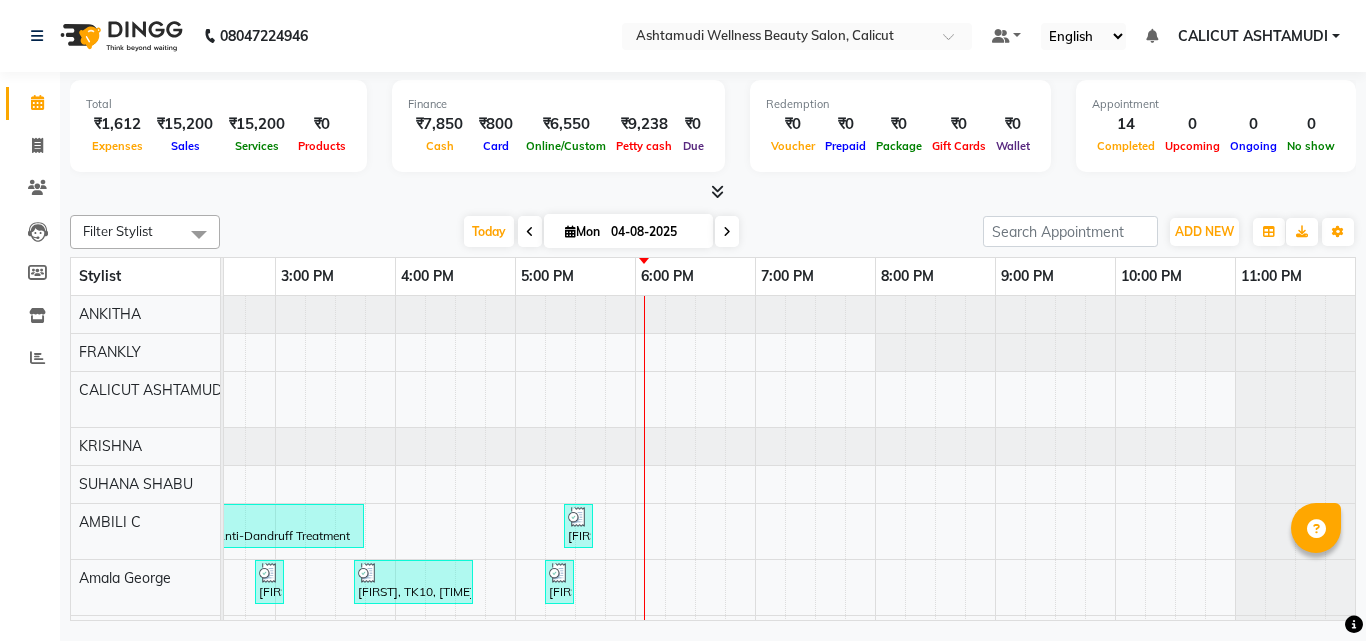 click on "[FIRST], TK06, [TIME]-[TIME], Make up     [FIRST], TK03, [TIME]-[TIME], Nanoplastia Any Length Offer,Anti-Dandruff Treatment     [FIRST], TK12, [TIME]-[TIME], Eyebrows Threading     [FIRST], TK04, [TIME]-[TIME], Eyebrows Threading     [FIRST], TK07, [TIME]-[TIME], Eyebrows Threading     [FIRST], TK10, [TIME]-[TIME], D-Tan Pack     [FIRST], TK11, [TIME]-[TIME], Eyebrows Threading     [FIRST], TK05, [TIME]-[TIME], Child Cut     [FIRST], TK08, [TIME]-[TIME], Hot Oil Massage     [FIRST], TK01, [TIME]-[TIME], Eyebrows Threading     [FIRST], TK09, [TIME]-[TIME], Eyebrows Threading     [FIRST], TK13, [TIME]-[TIME], D-Tan Cleanup     [FIRST], TK01, [TIME]-[TIME], Ear to Ear nanoplastia			,Straight Cut     office mobile, TK14, [TIME]-[TIME], Child Cut" at bounding box center [455, 624] 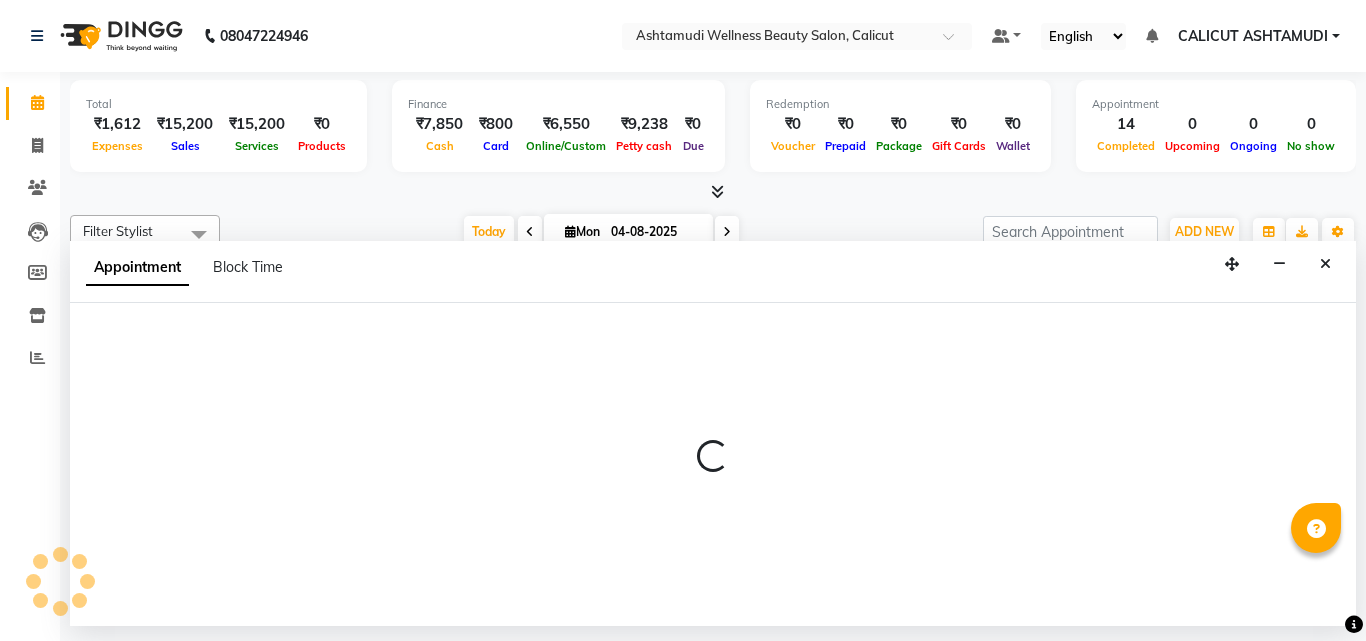 select on "27314" 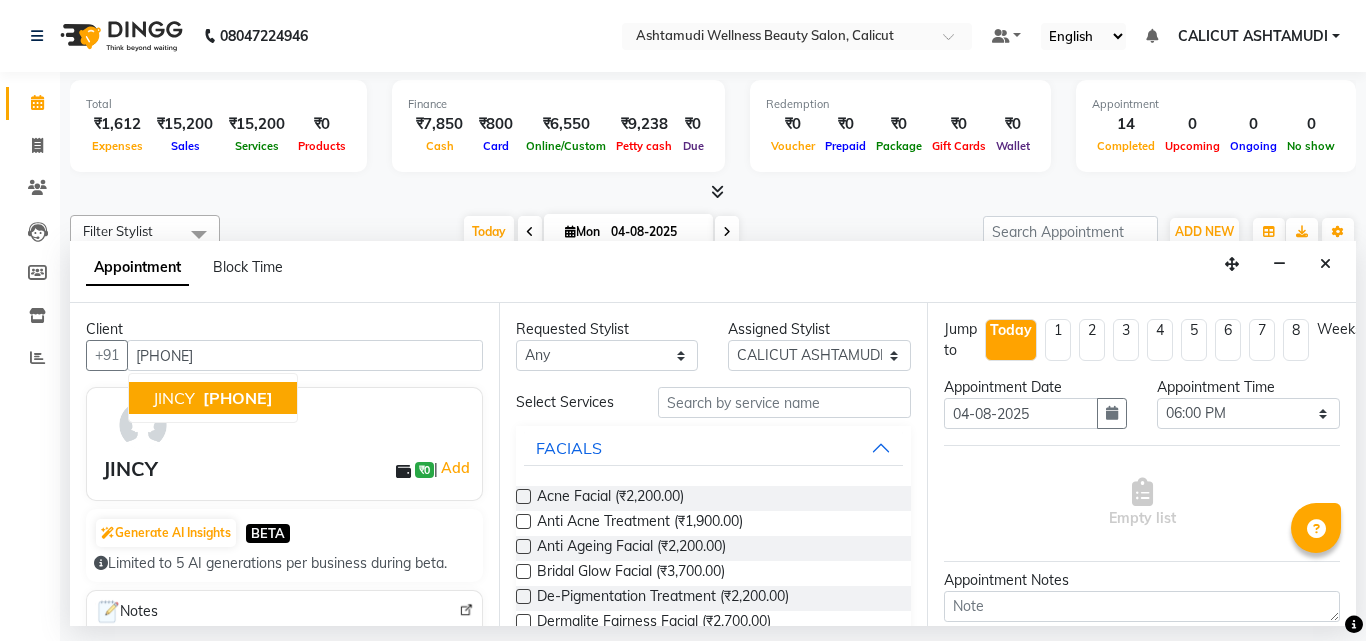 click on "[PHONE]" at bounding box center (238, 398) 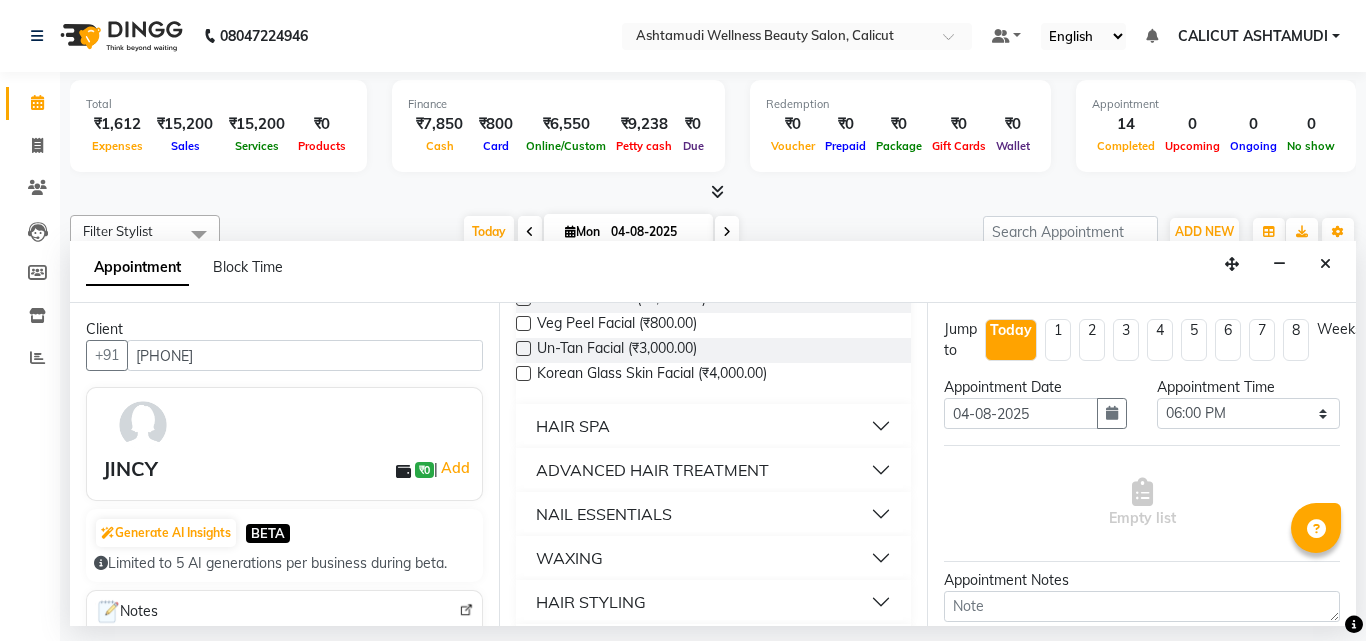 scroll, scrollTop: 1800, scrollLeft: 0, axis: vertical 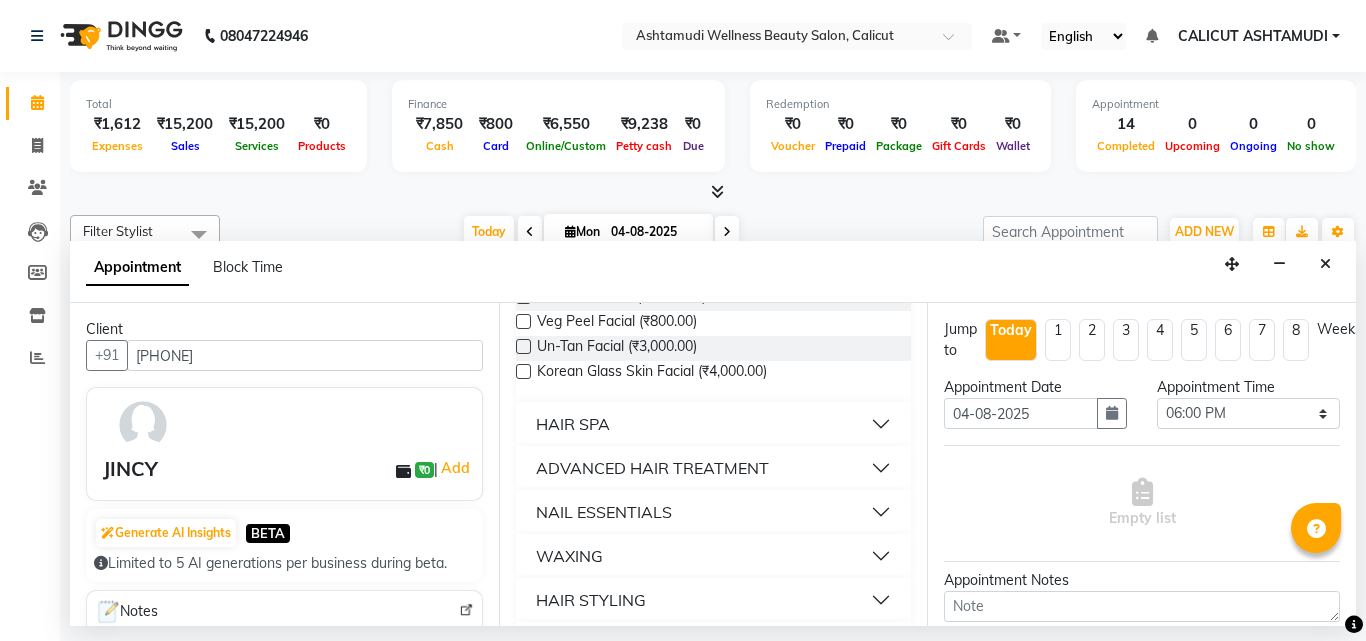type on "[PHONE]" 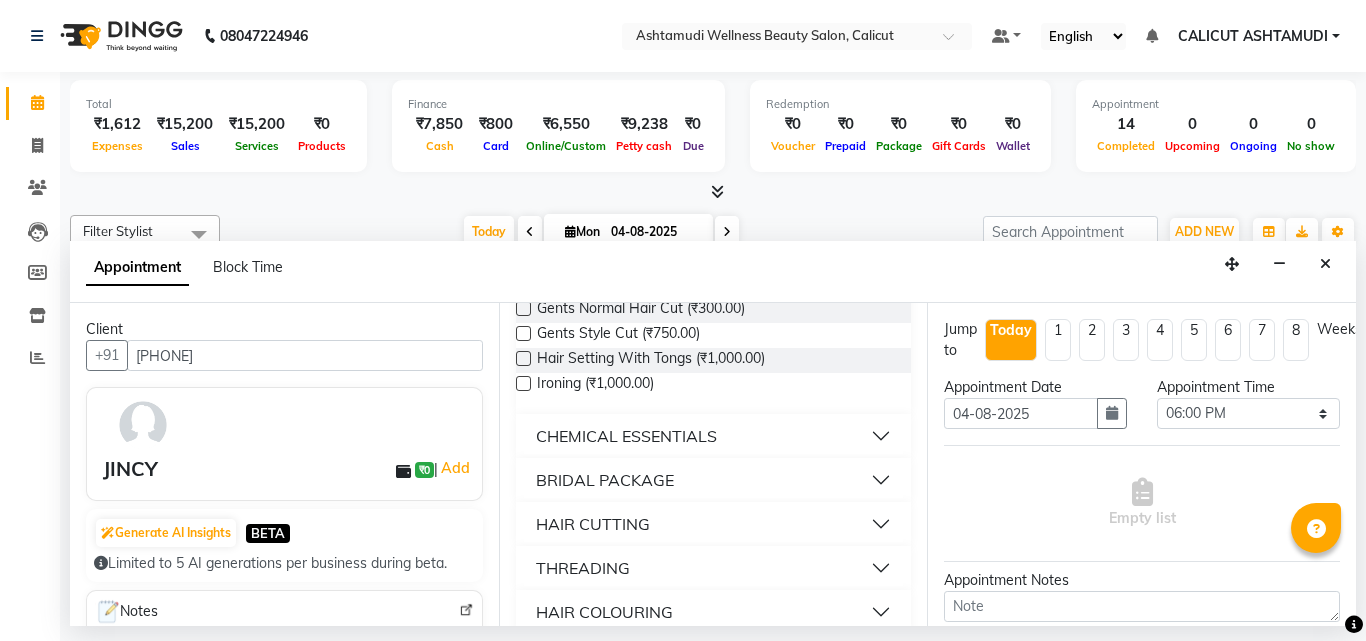 scroll, scrollTop: 2300, scrollLeft: 0, axis: vertical 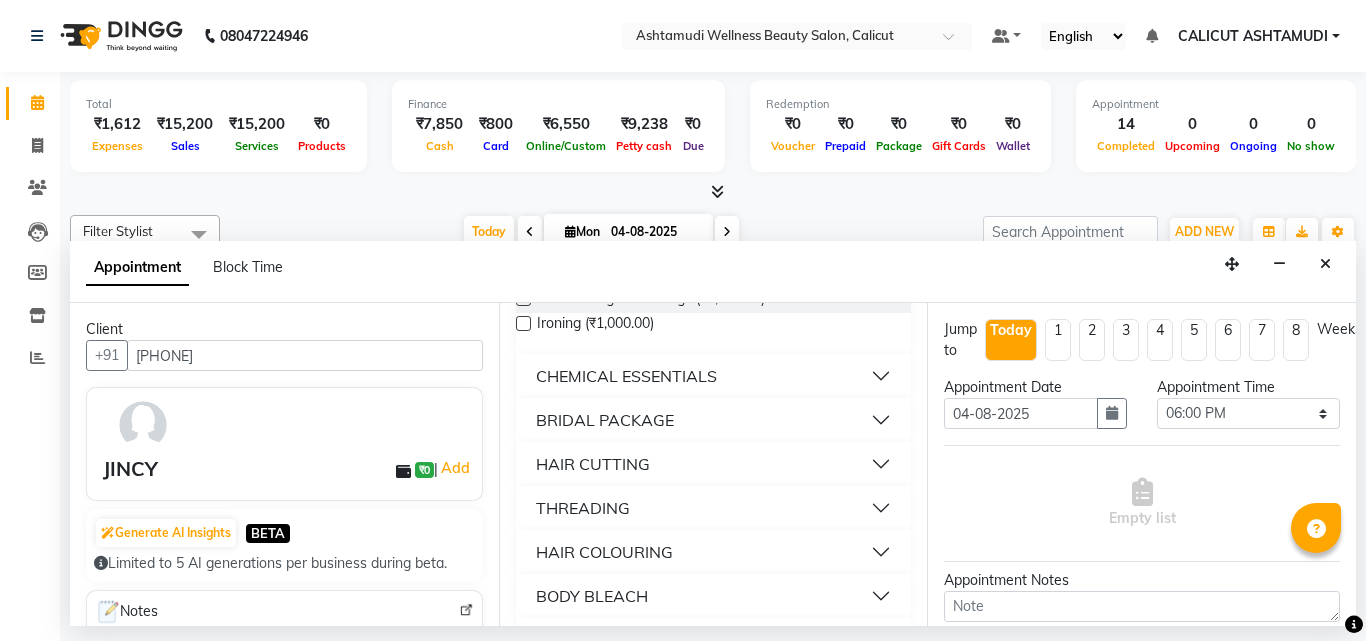 click on "HAIR CUTTING" at bounding box center [714, 464] 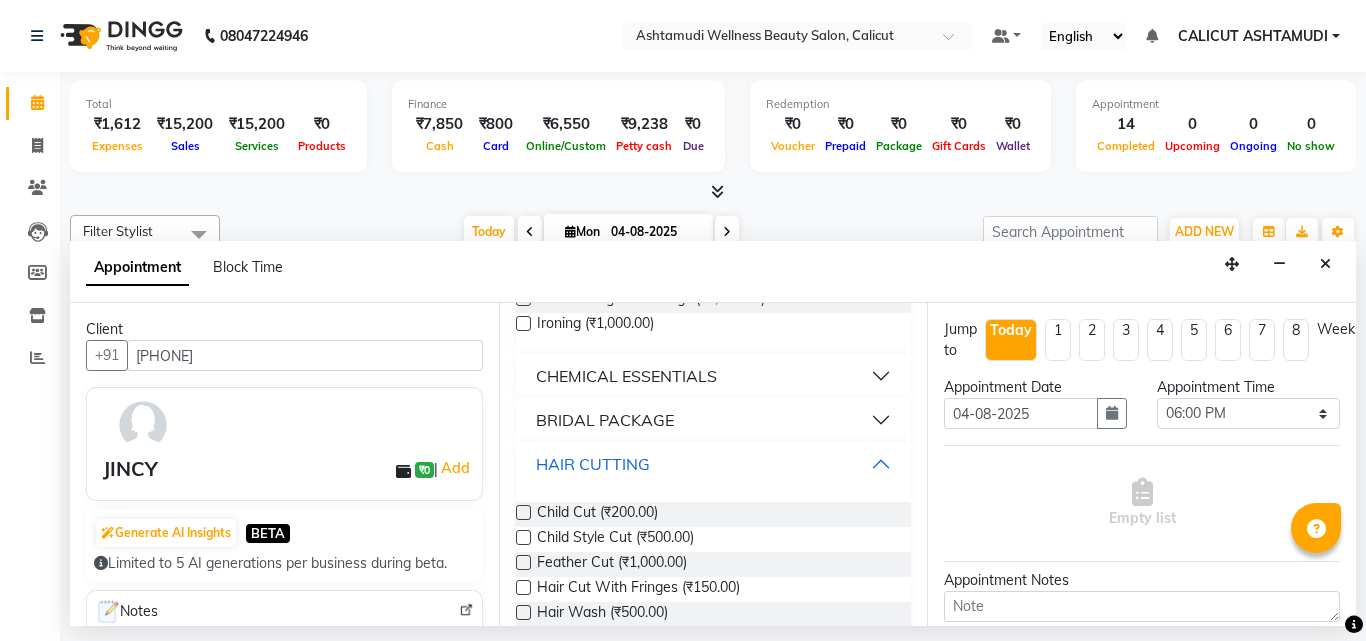 scroll, scrollTop: 2400, scrollLeft: 0, axis: vertical 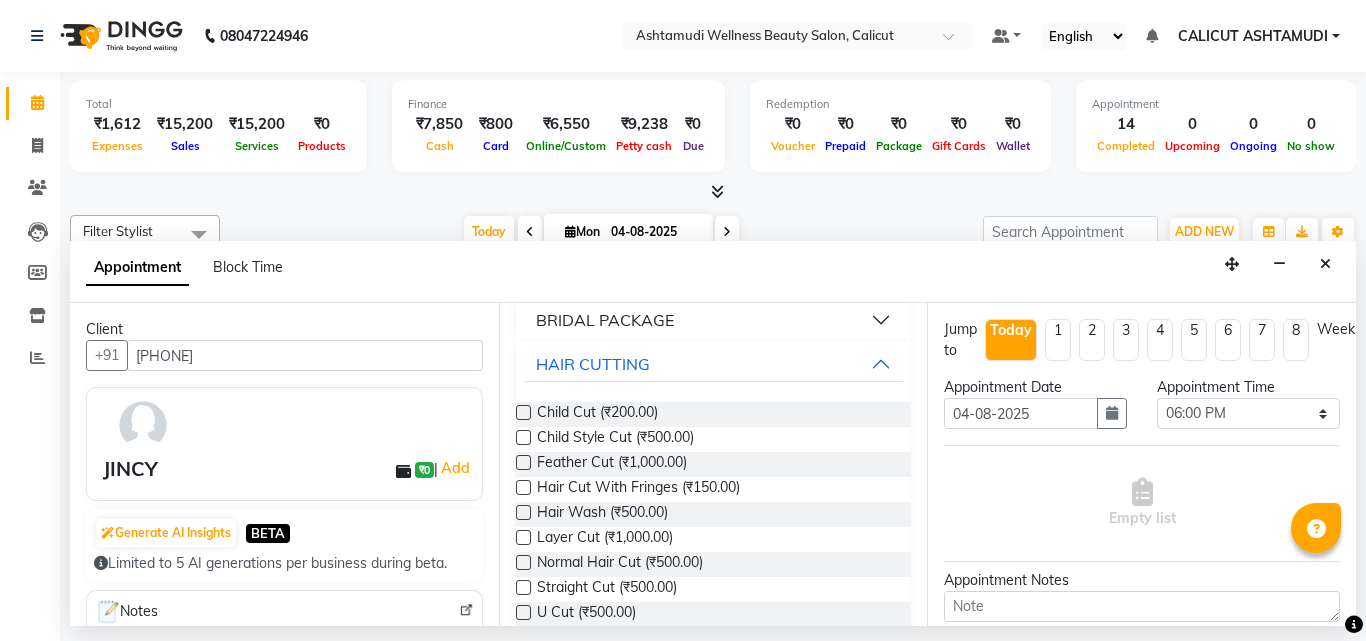 click at bounding box center [523, 562] 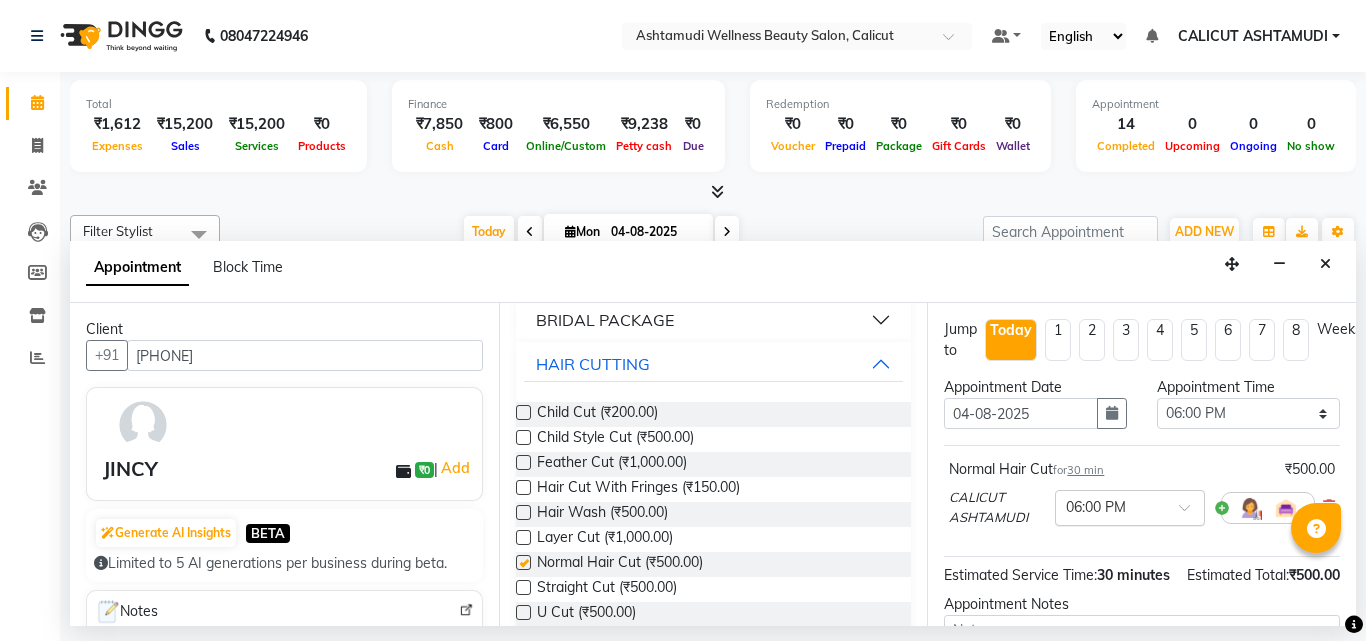 checkbox on "false" 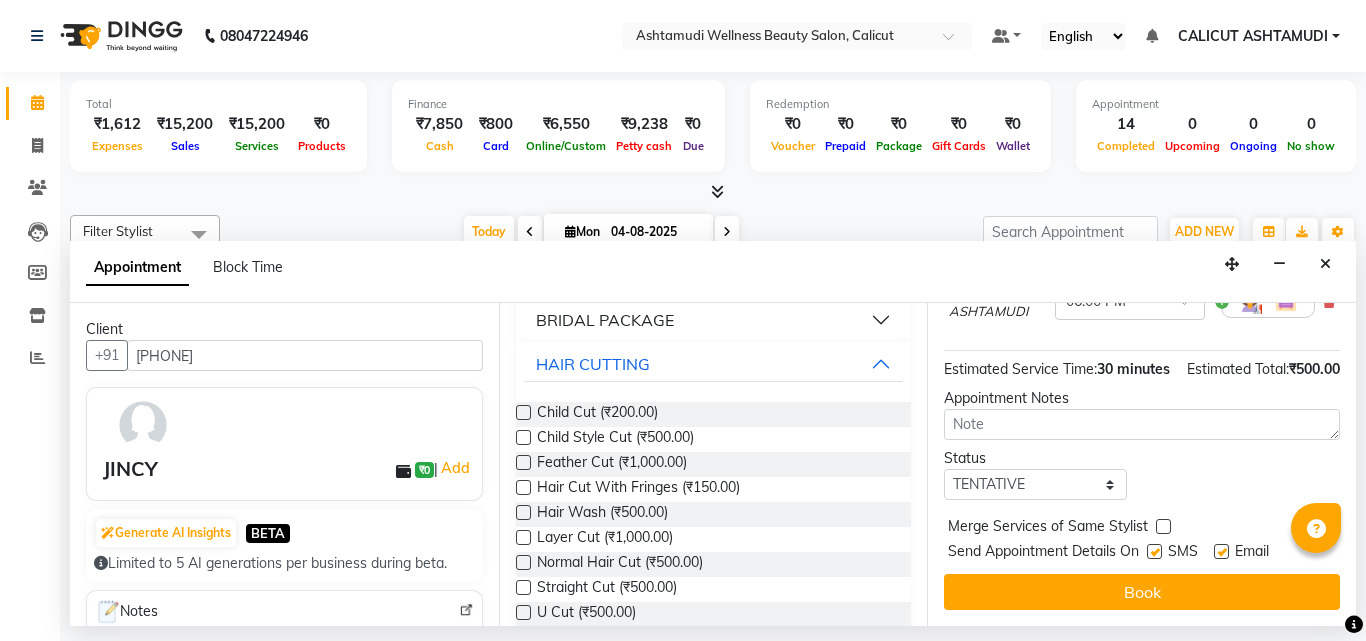 scroll, scrollTop: 242, scrollLeft: 0, axis: vertical 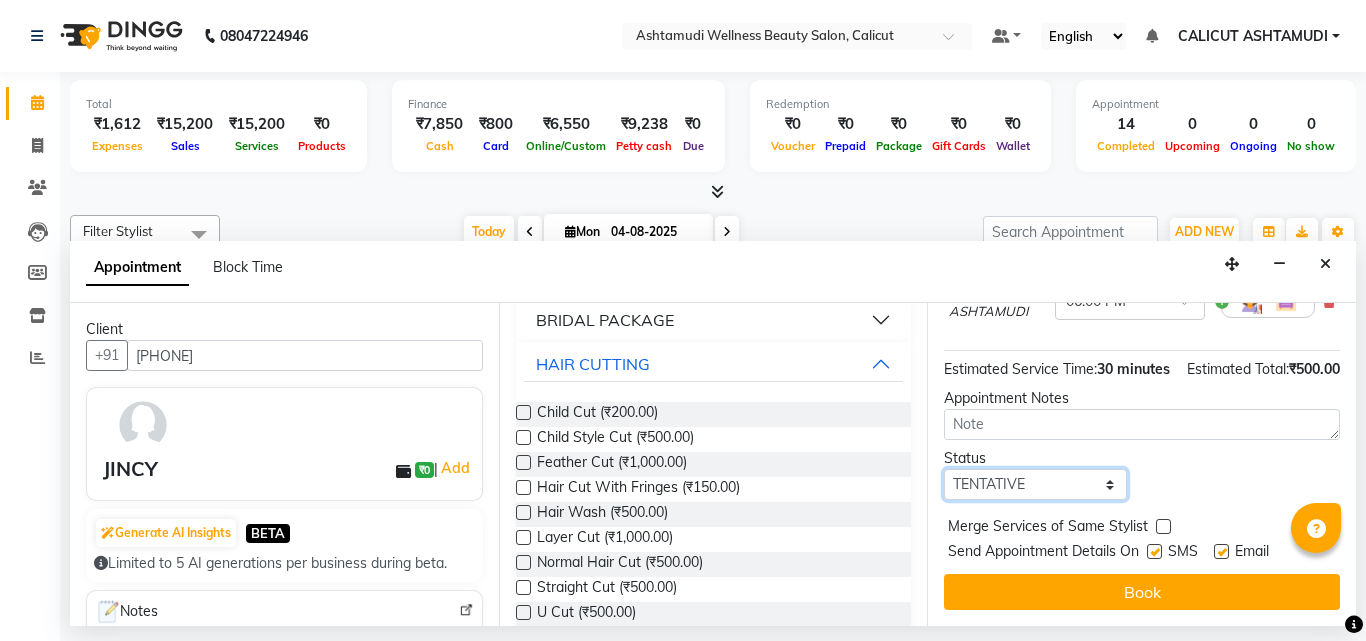 drag, startPoint x: 1041, startPoint y: 469, endPoint x: 1034, endPoint y: 482, distance: 14.764823 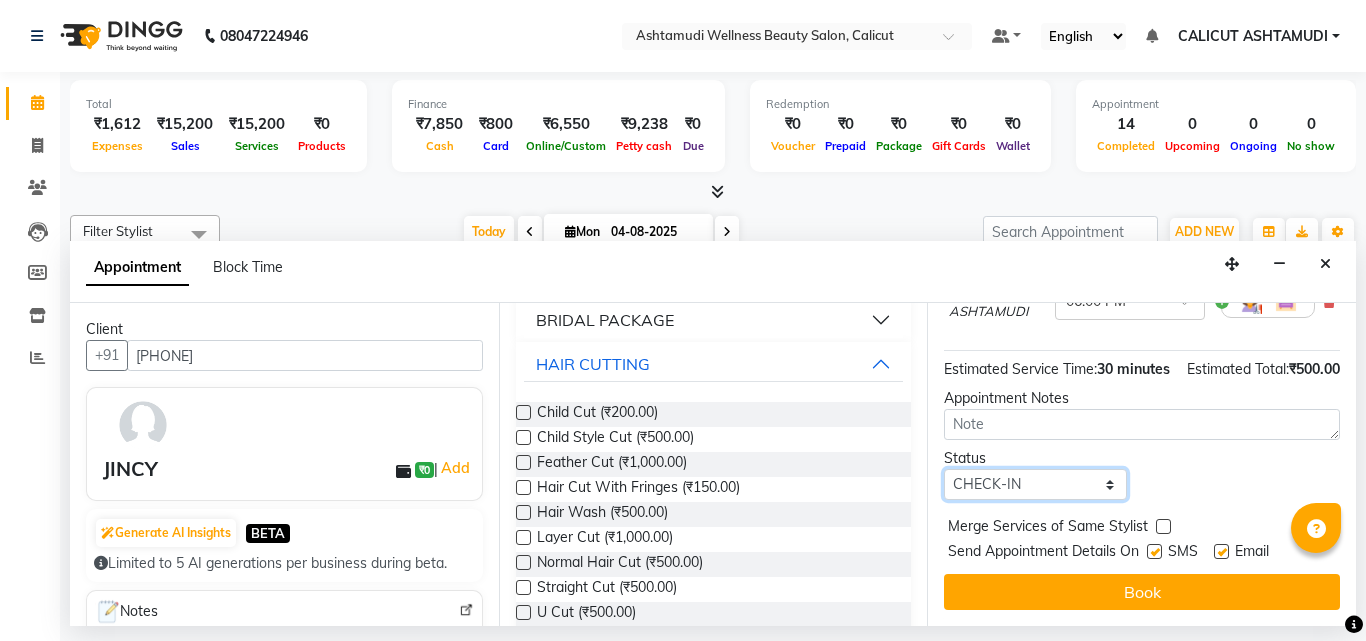 click on "Select TENTATIVE CONFIRM CHECK-IN UPCOMING" at bounding box center (1035, 484) 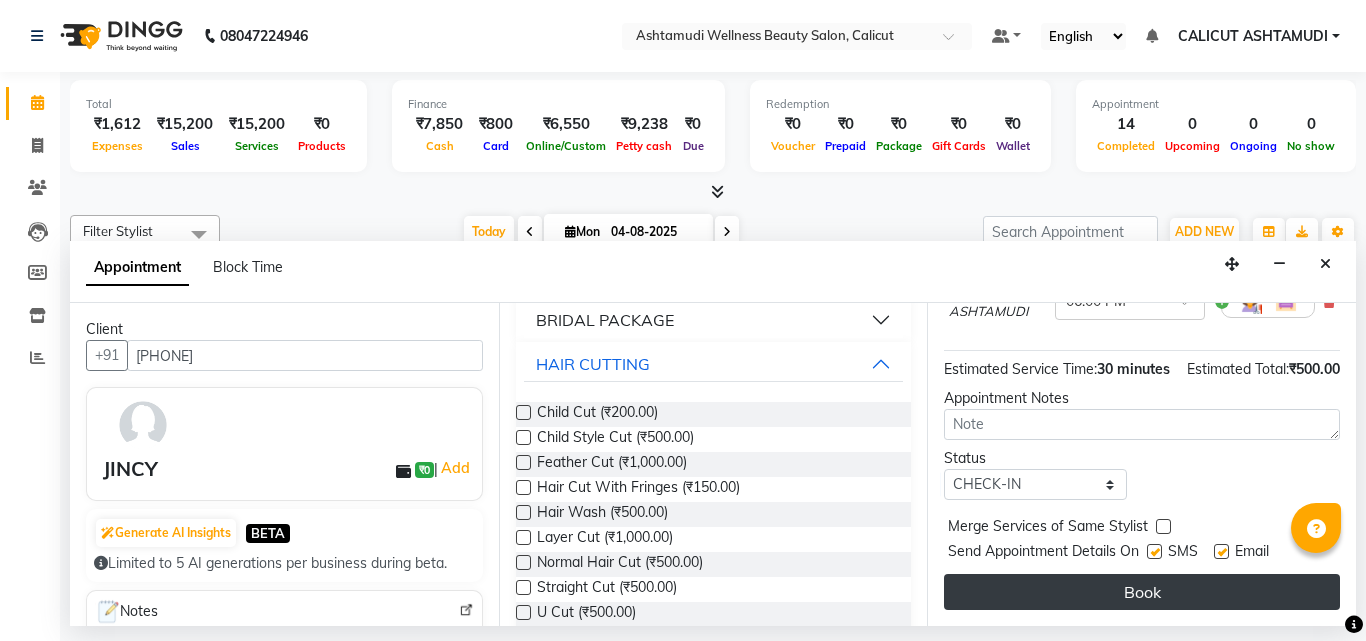click on "Book" at bounding box center (1142, 592) 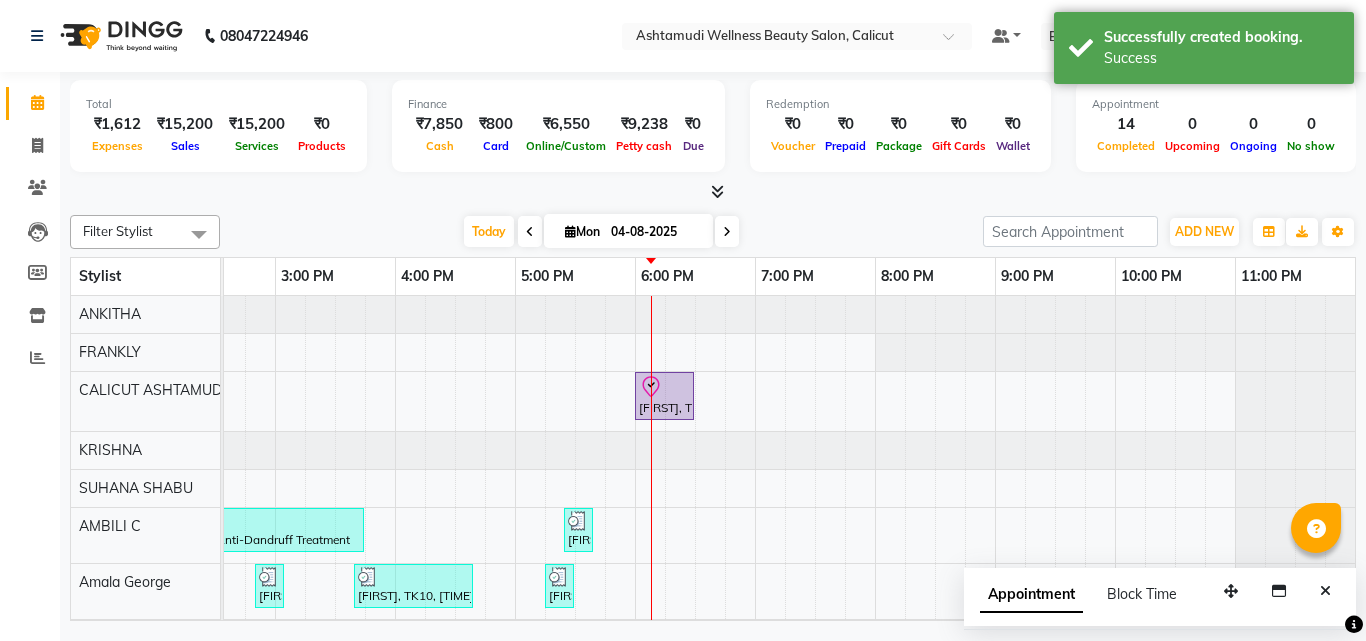 scroll, scrollTop: 0, scrollLeft: 602, axis: horizontal 